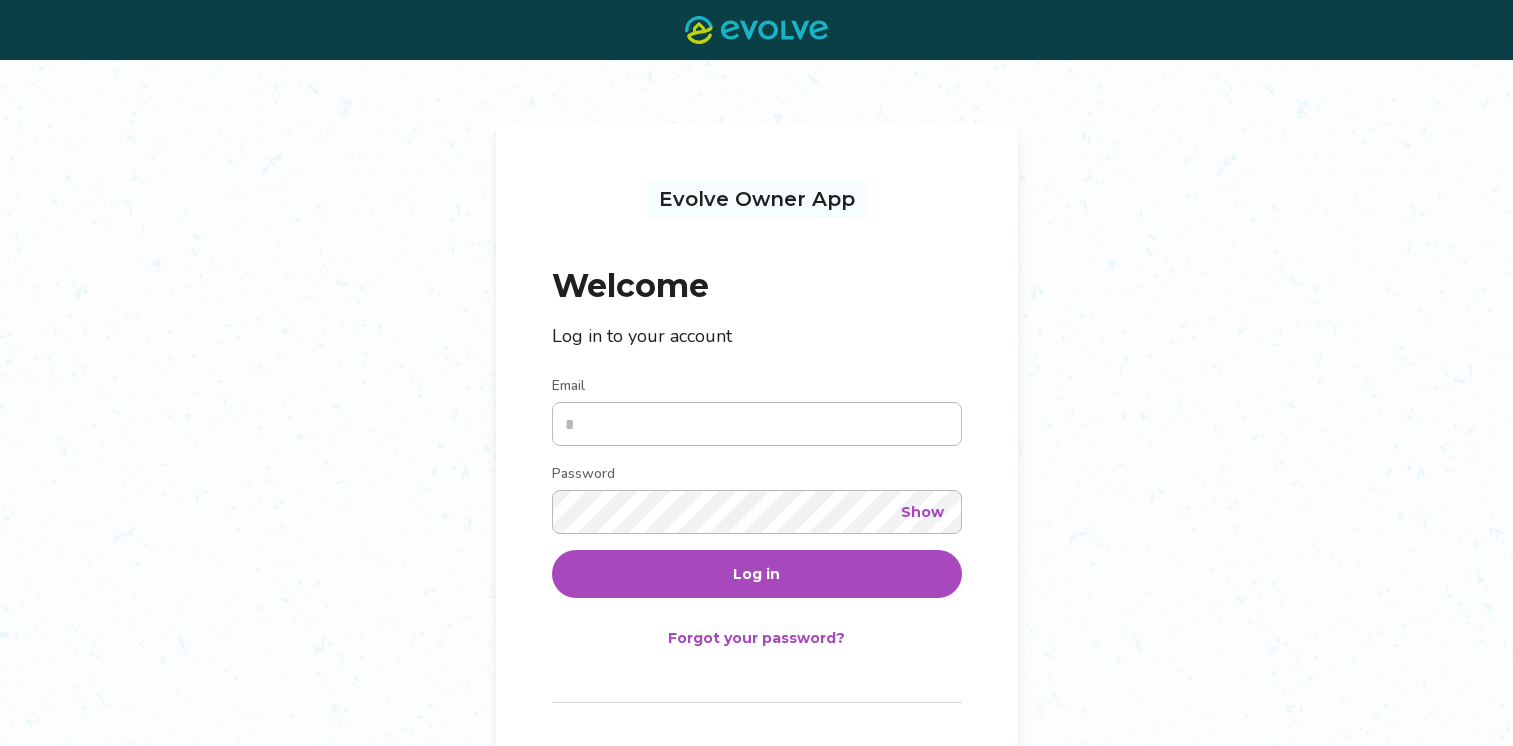 scroll, scrollTop: 0, scrollLeft: 0, axis: both 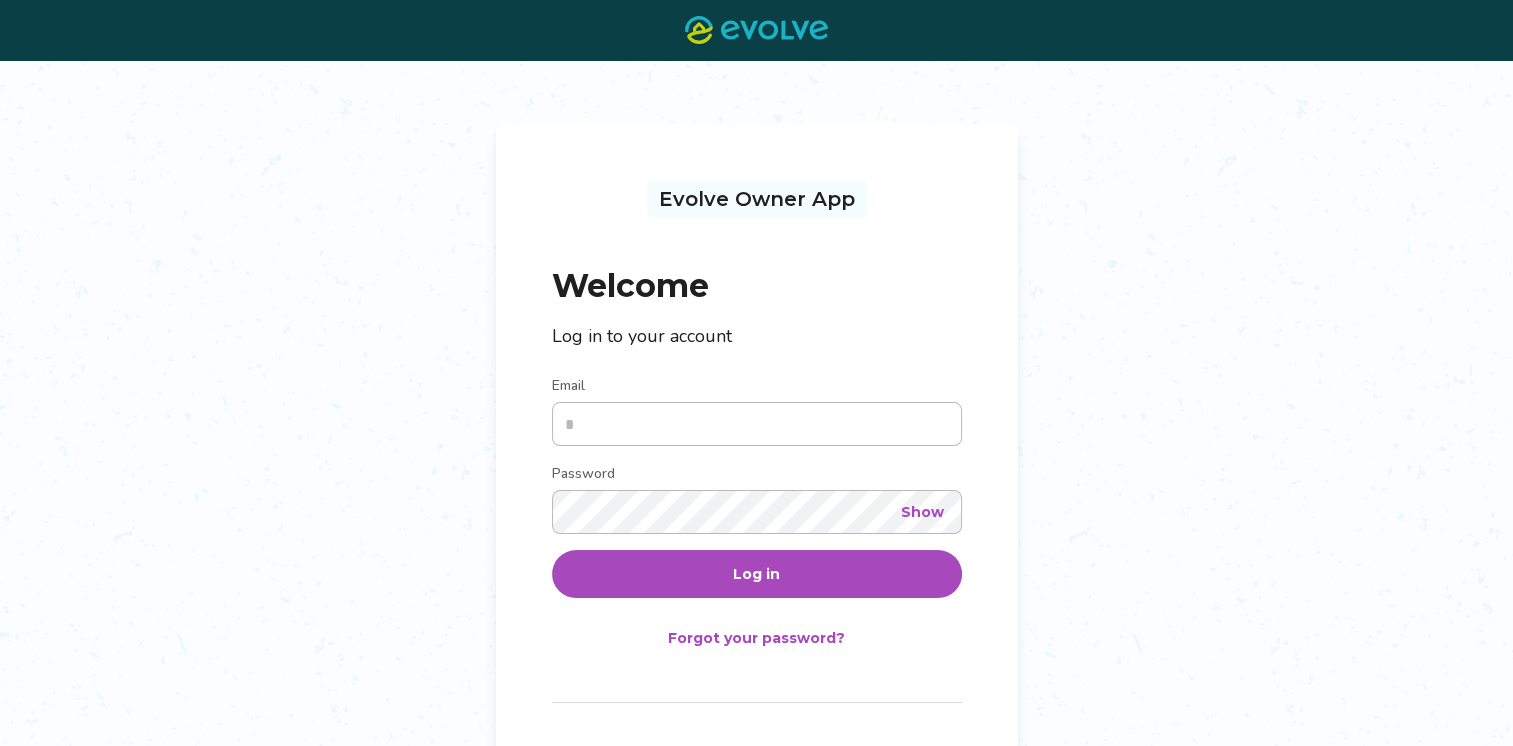 type on "**********" 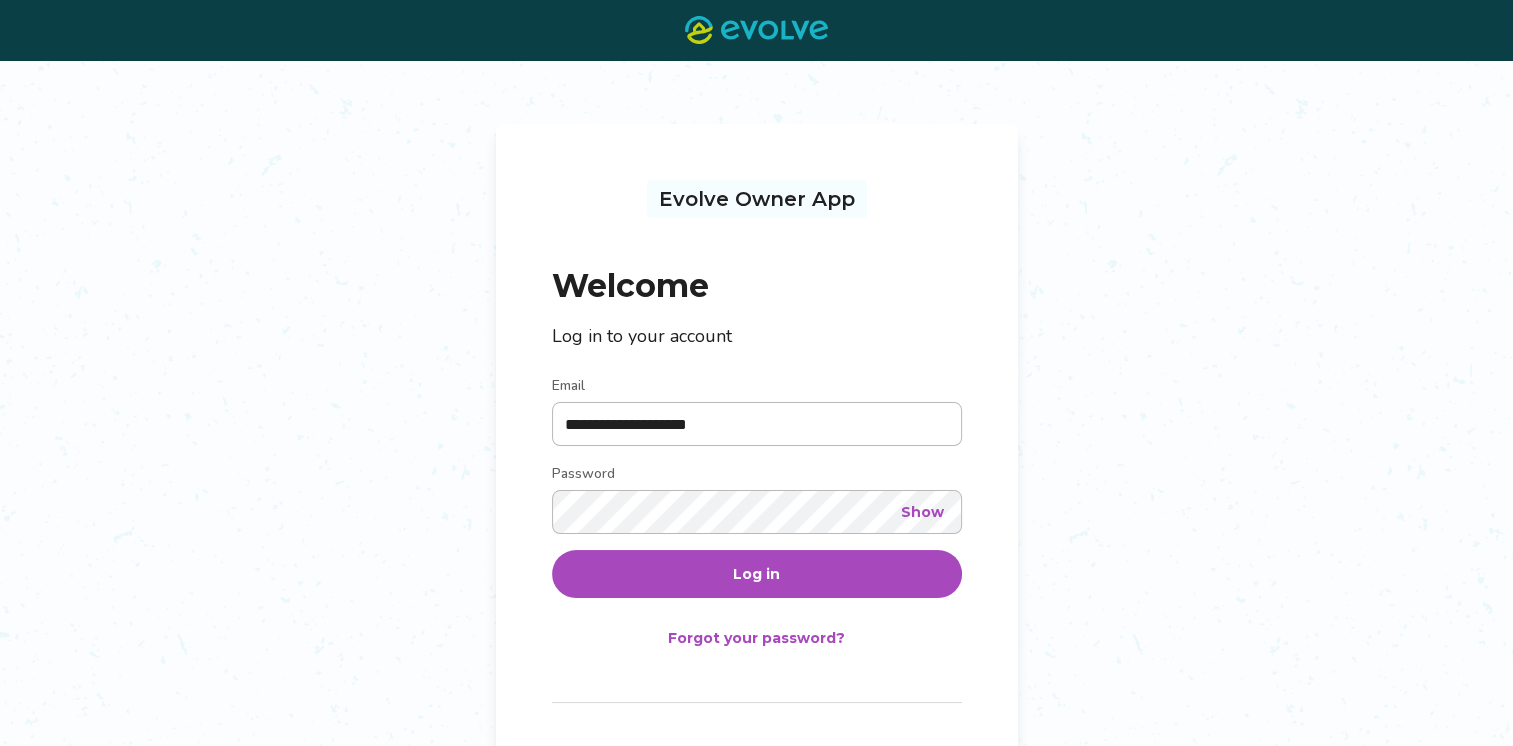 click on "Log in" at bounding box center [756, 574] 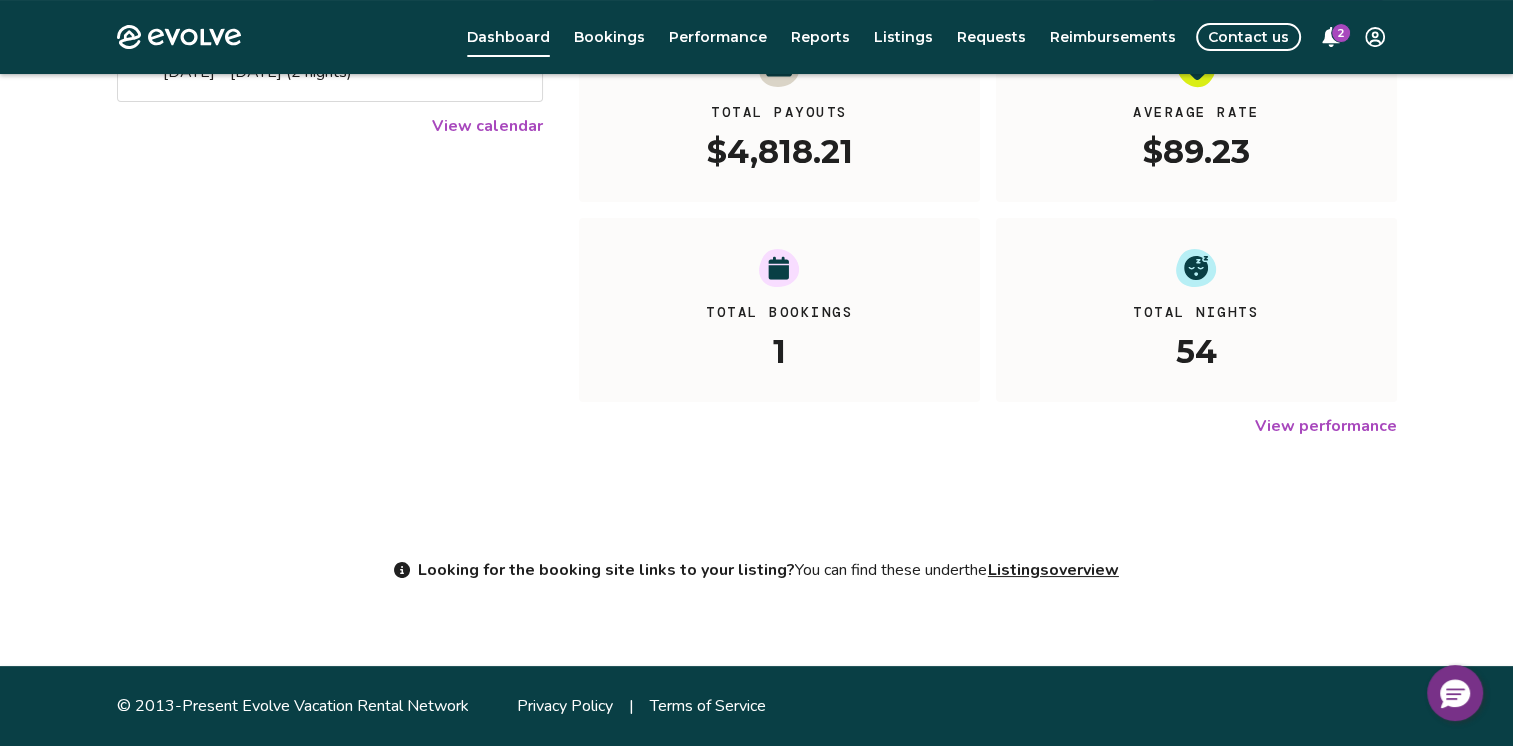 scroll, scrollTop: 0, scrollLeft: 0, axis: both 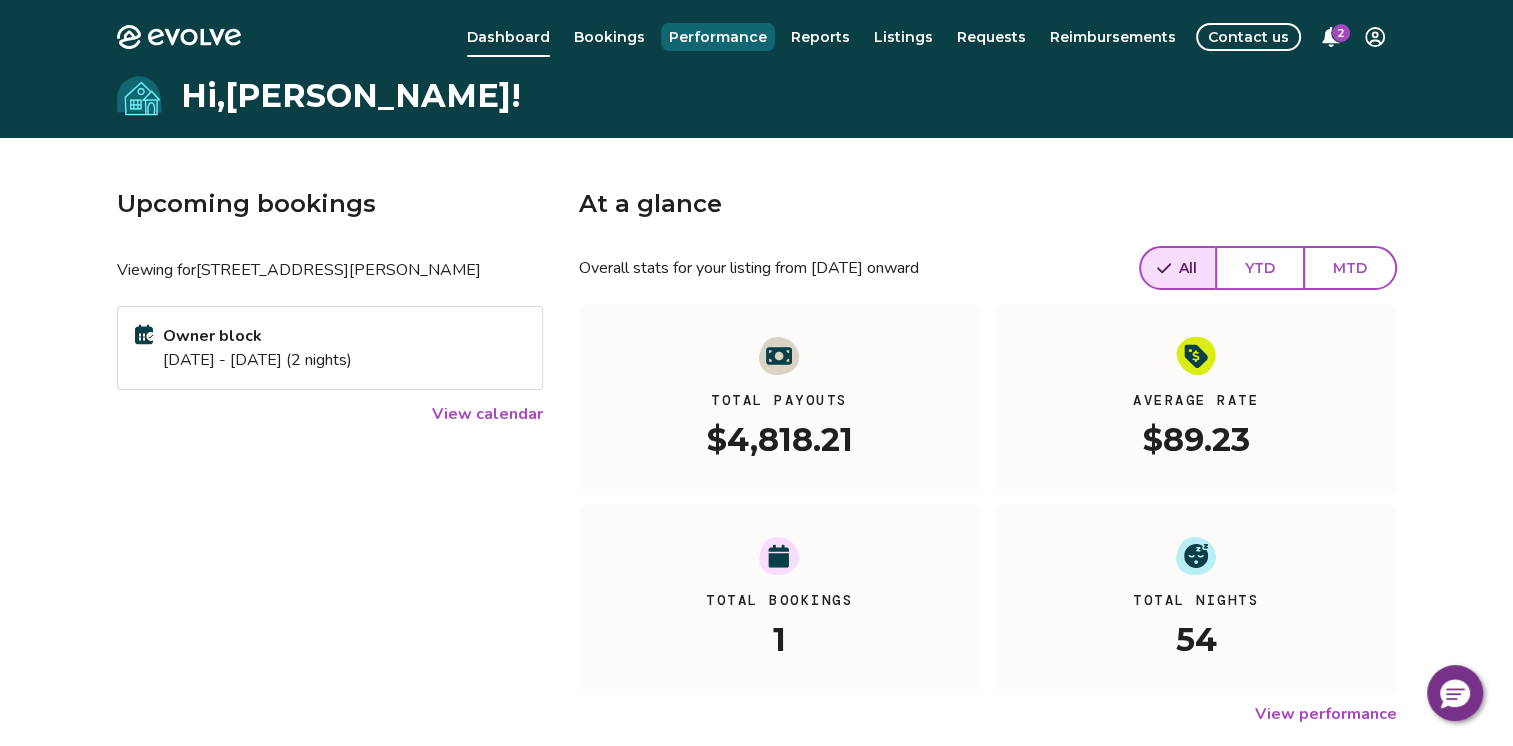 click on "Performance" at bounding box center (718, 37) 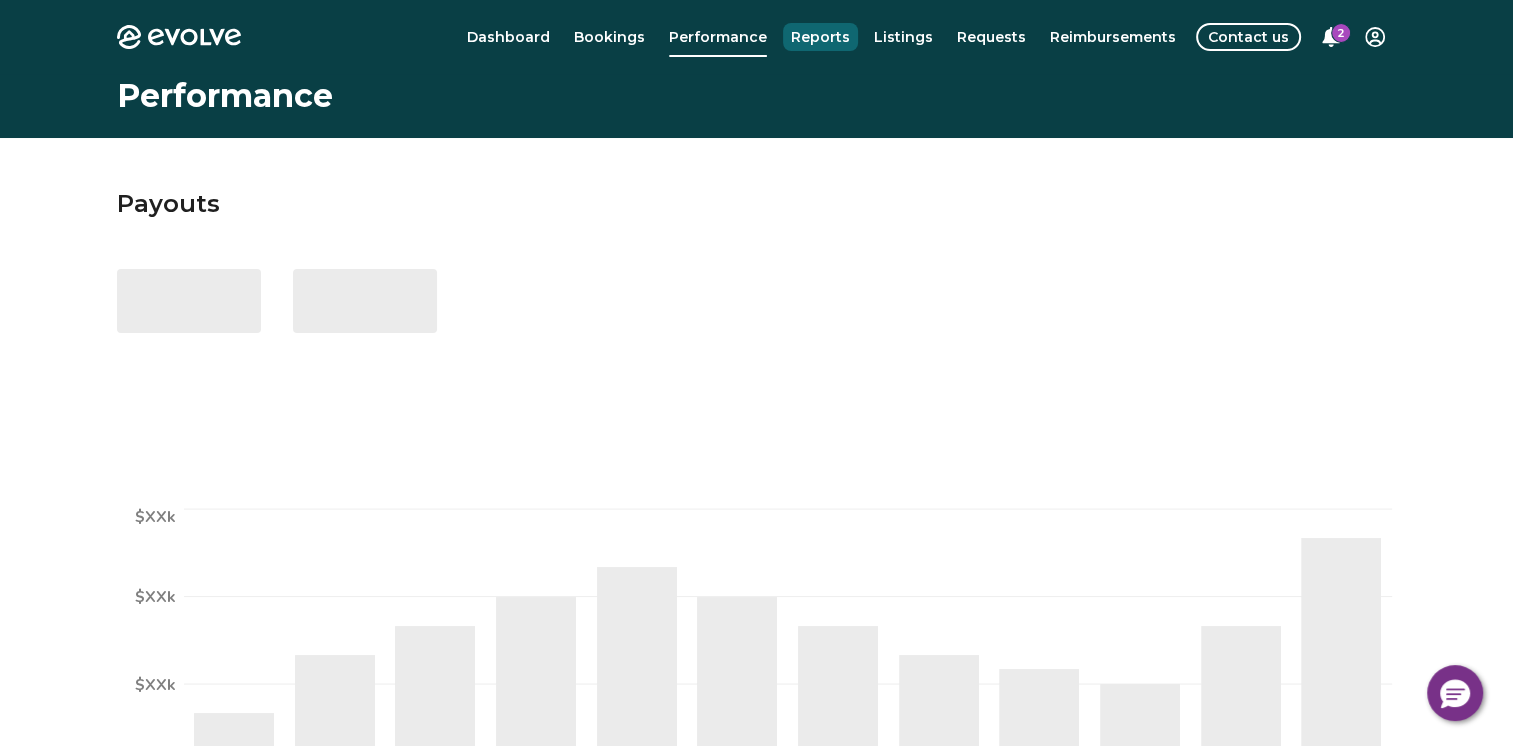 click on "Reports" at bounding box center [820, 37] 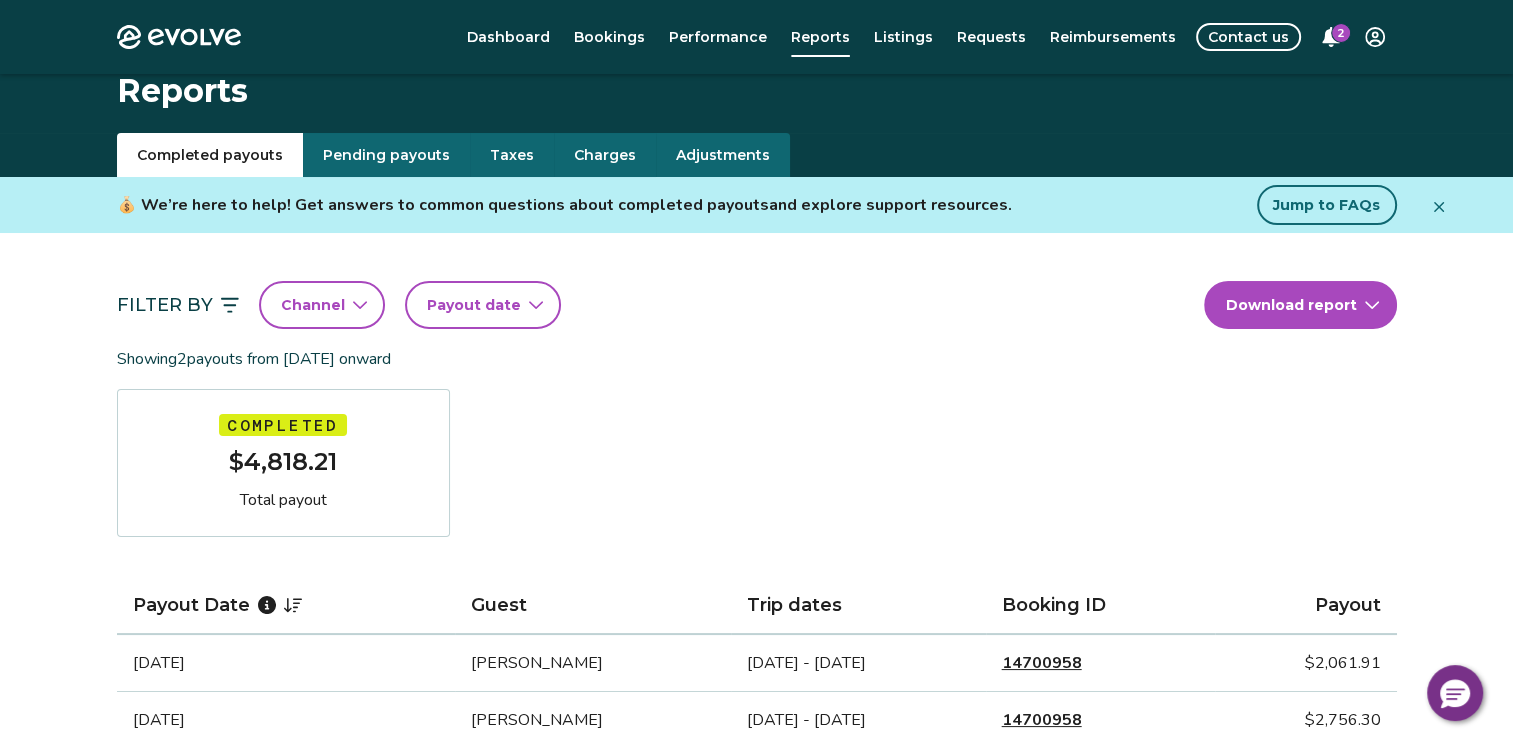 scroll, scrollTop: 0, scrollLeft: 0, axis: both 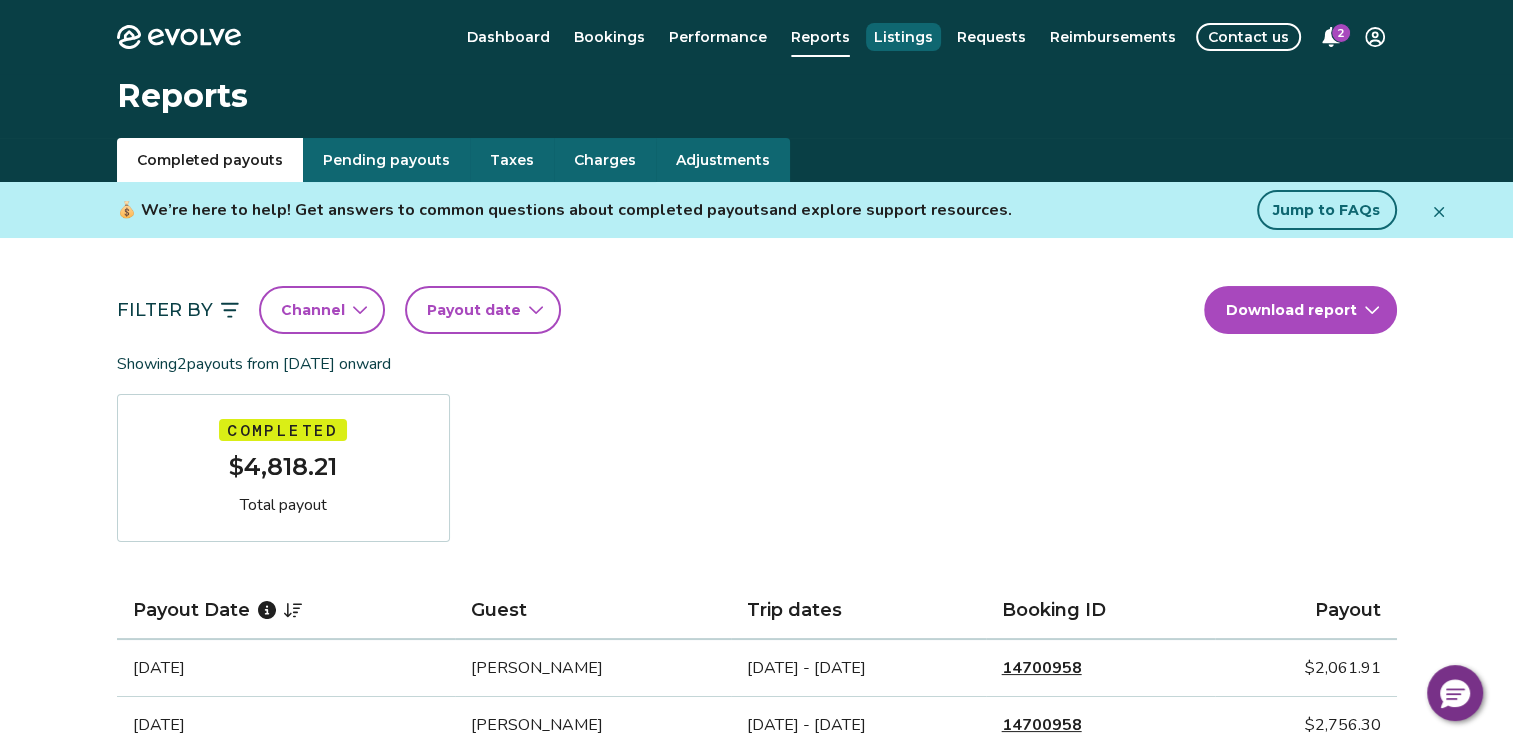 click on "Listings" at bounding box center (903, 37) 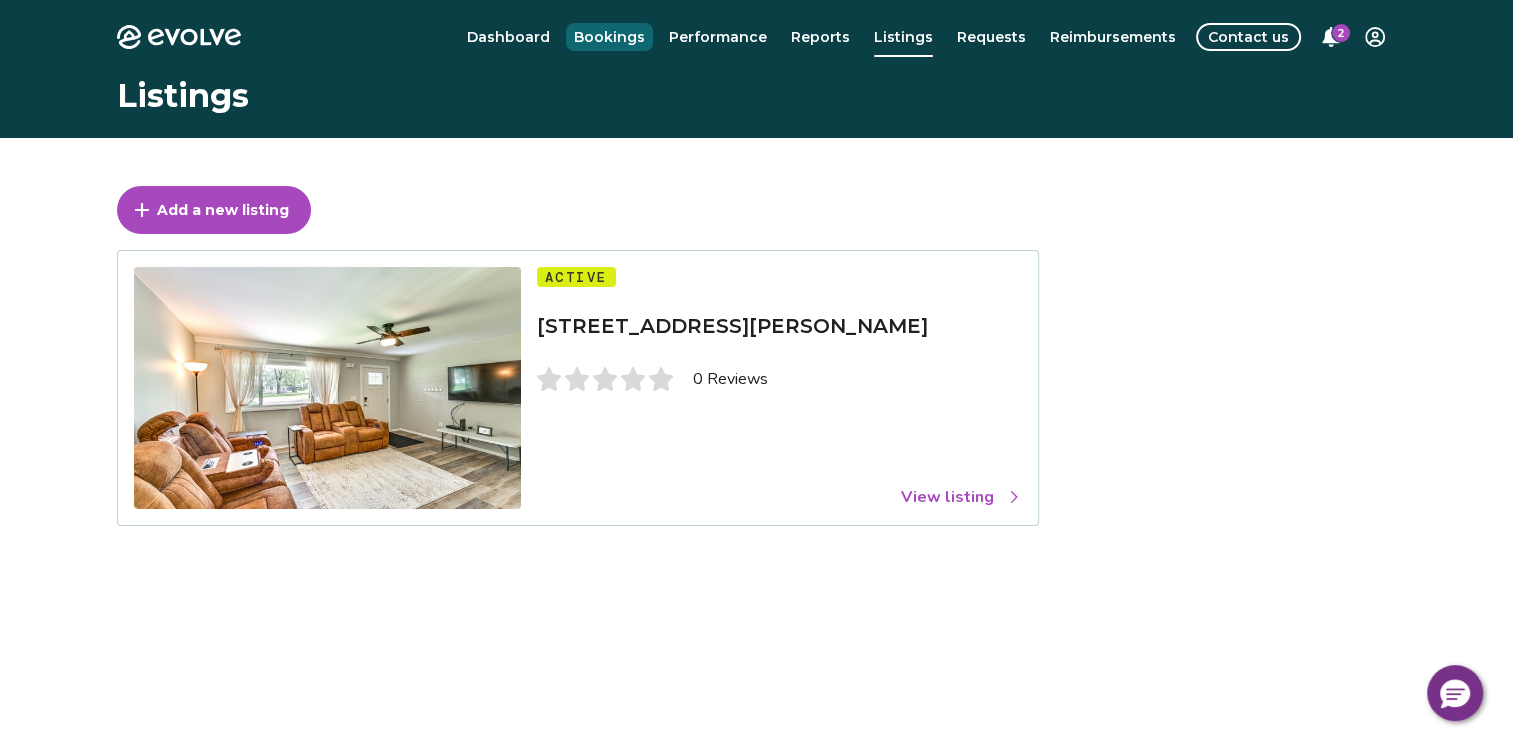click on "Bookings" at bounding box center [609, 37] 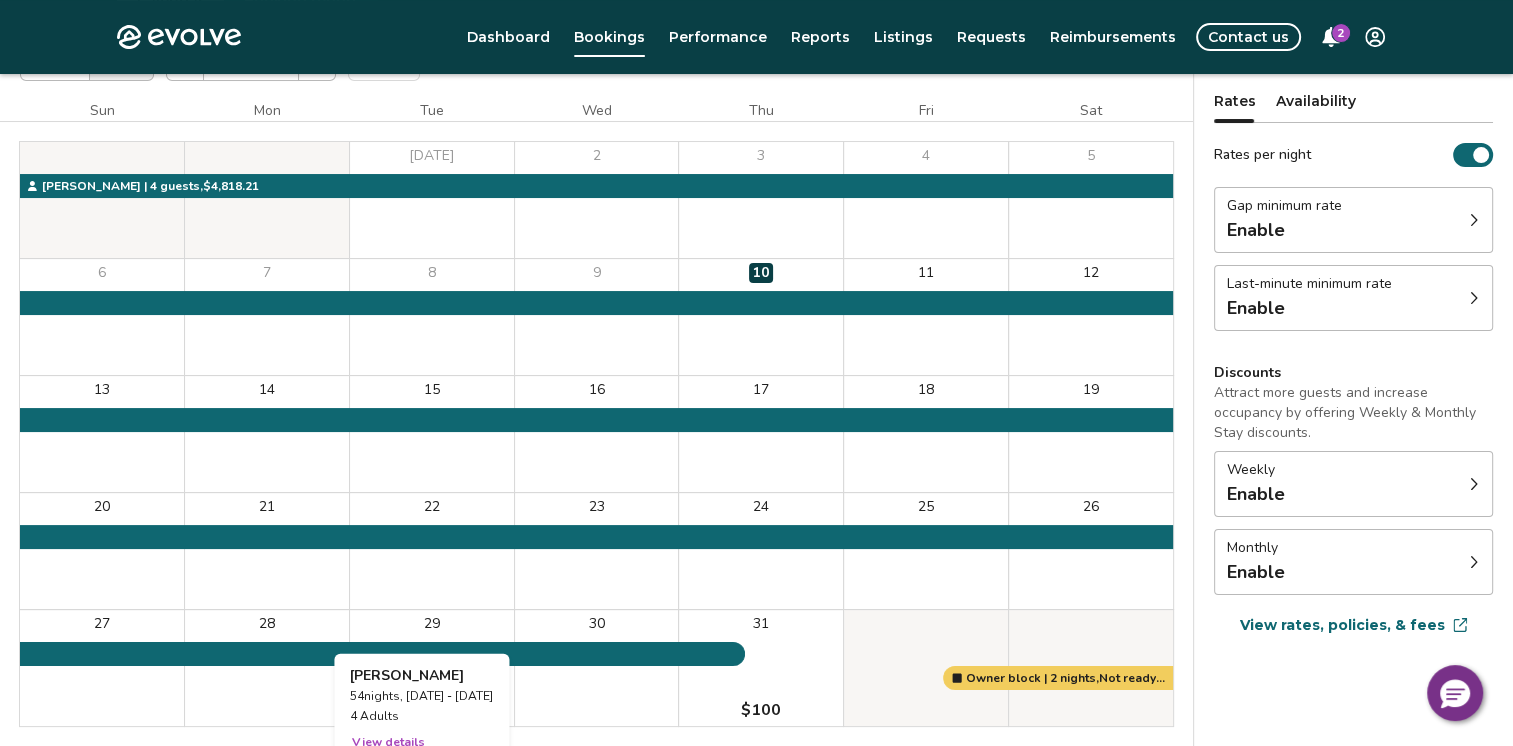 scroll, scrollTop: 0, scrollLeft: 0, axis: both 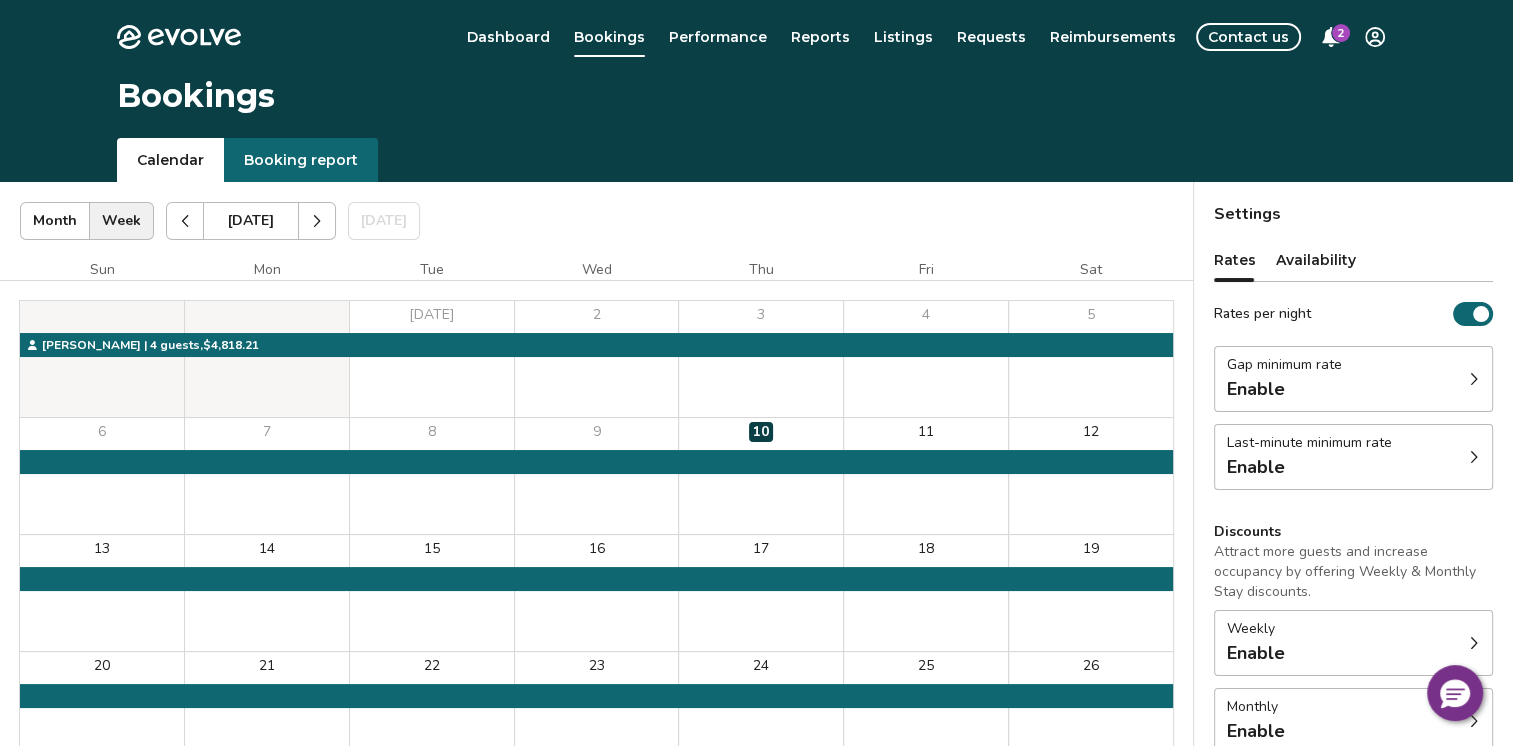 click at bounding box center [317, 221] 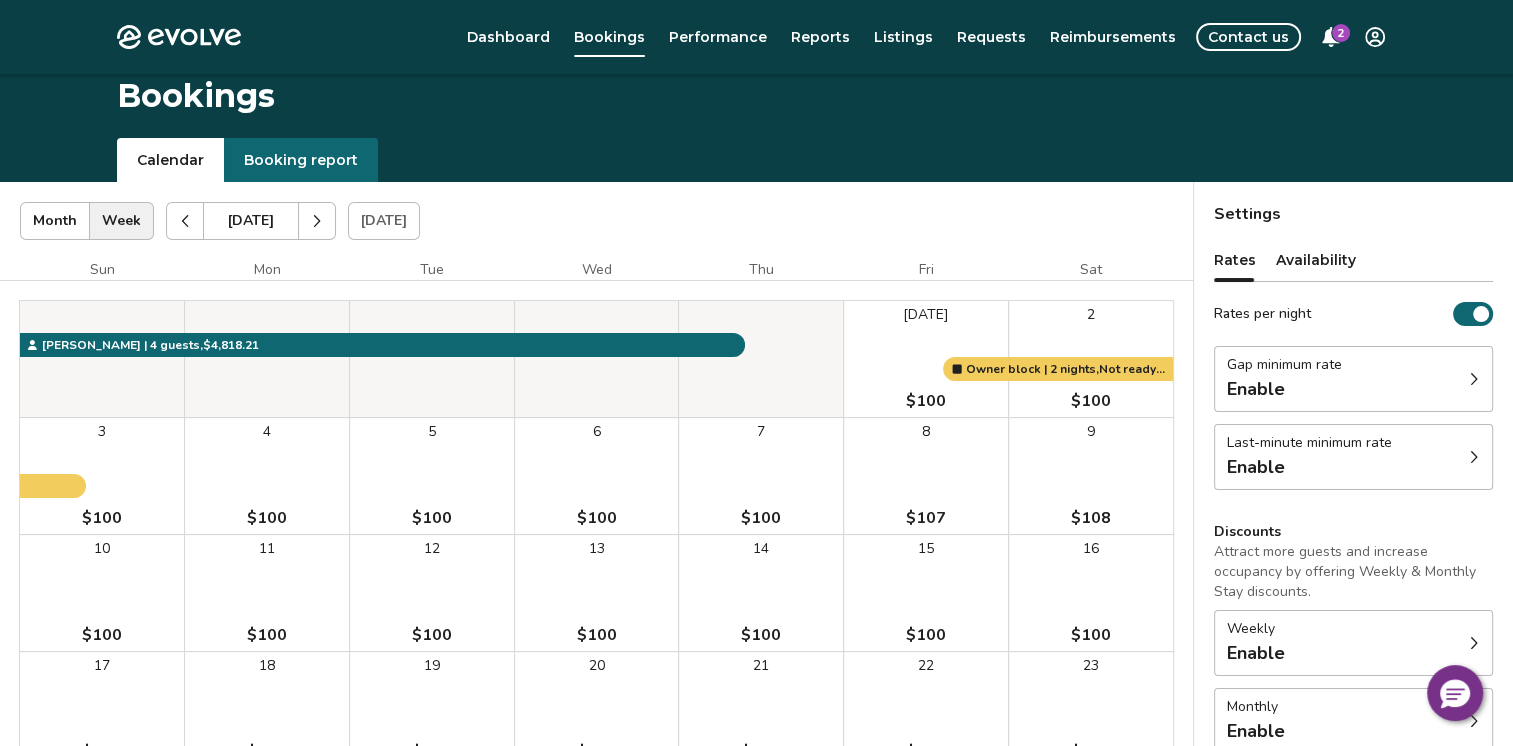 scroll, scrollTop: 100, scrollLeft: 0, axis: vertical 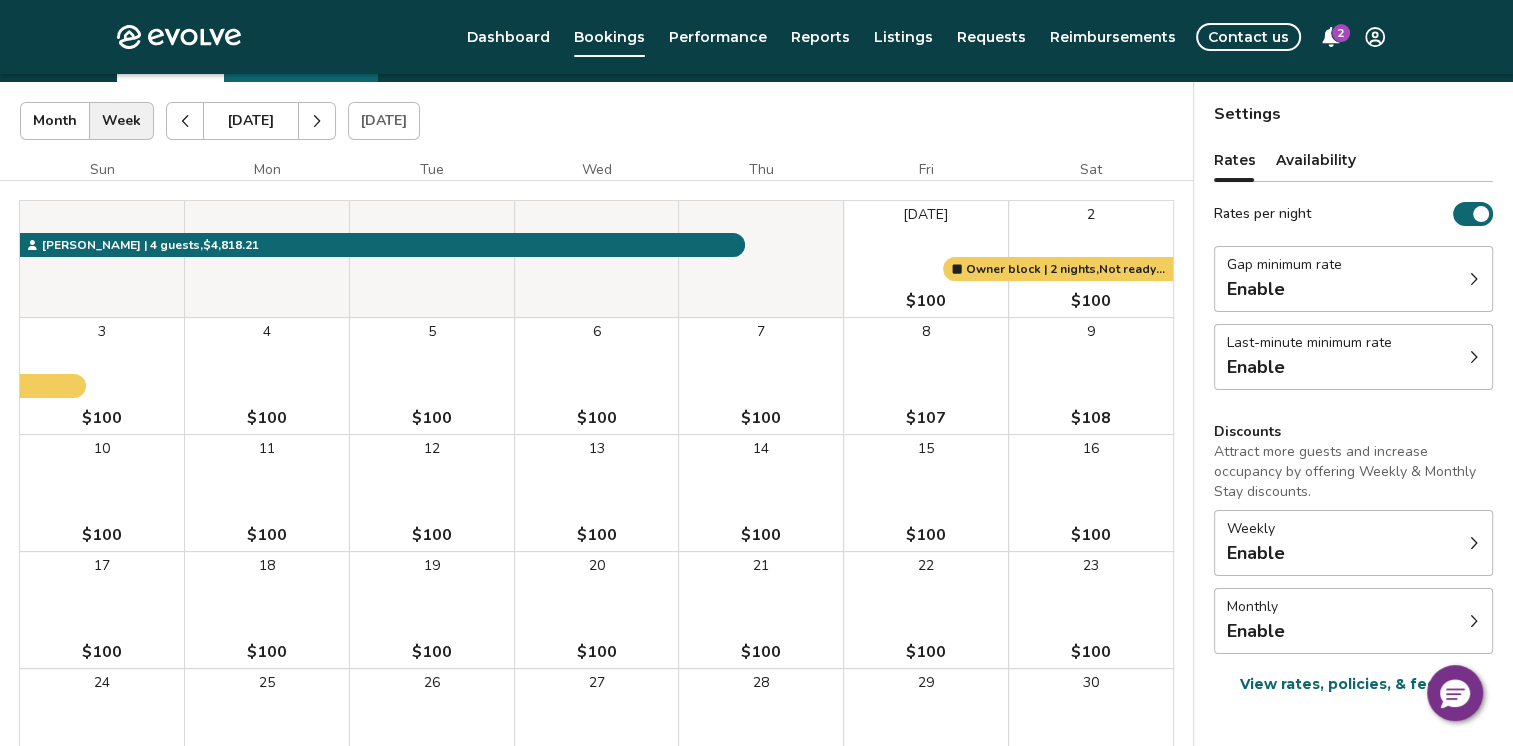 click 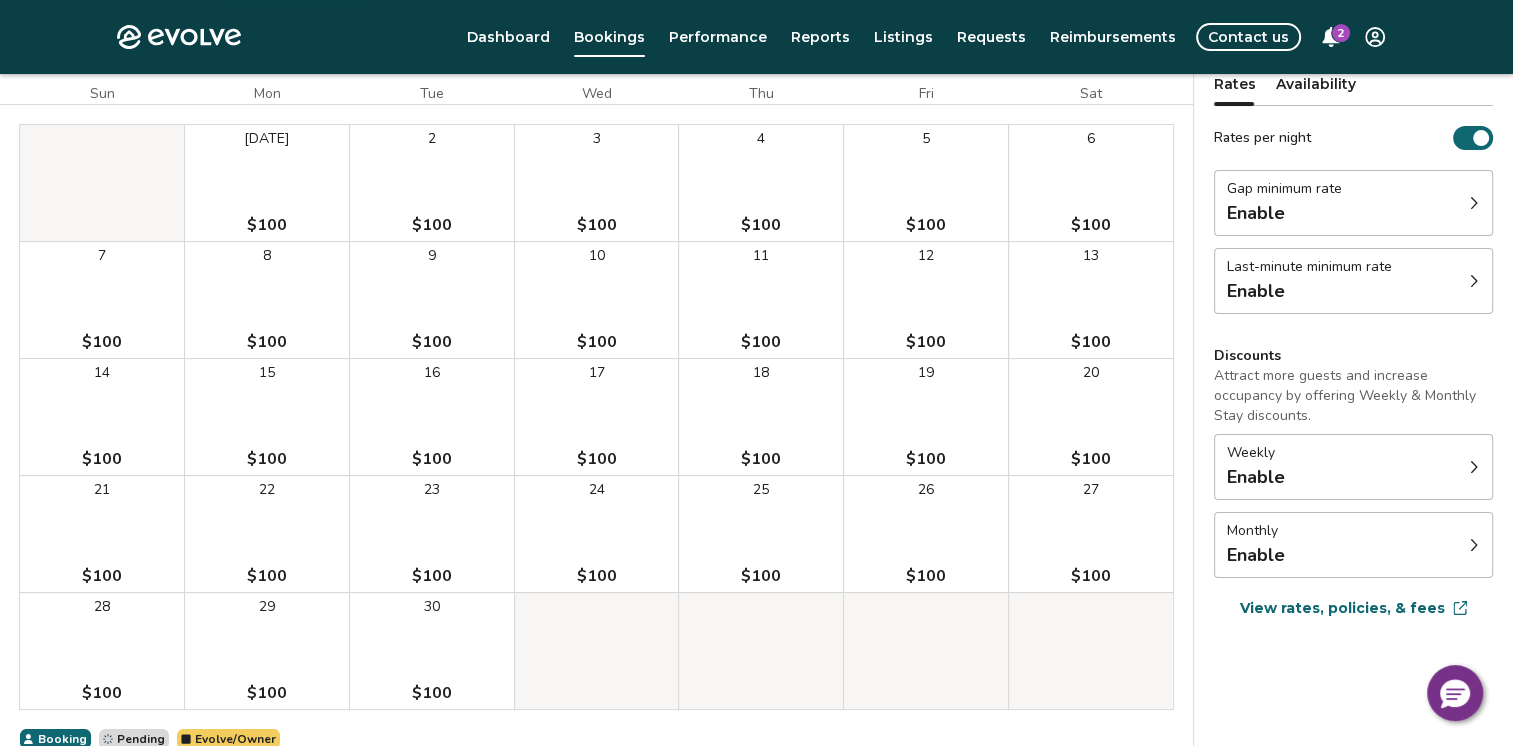 scroll, scrollTop: 0, scrollLeft: 0, axis: both 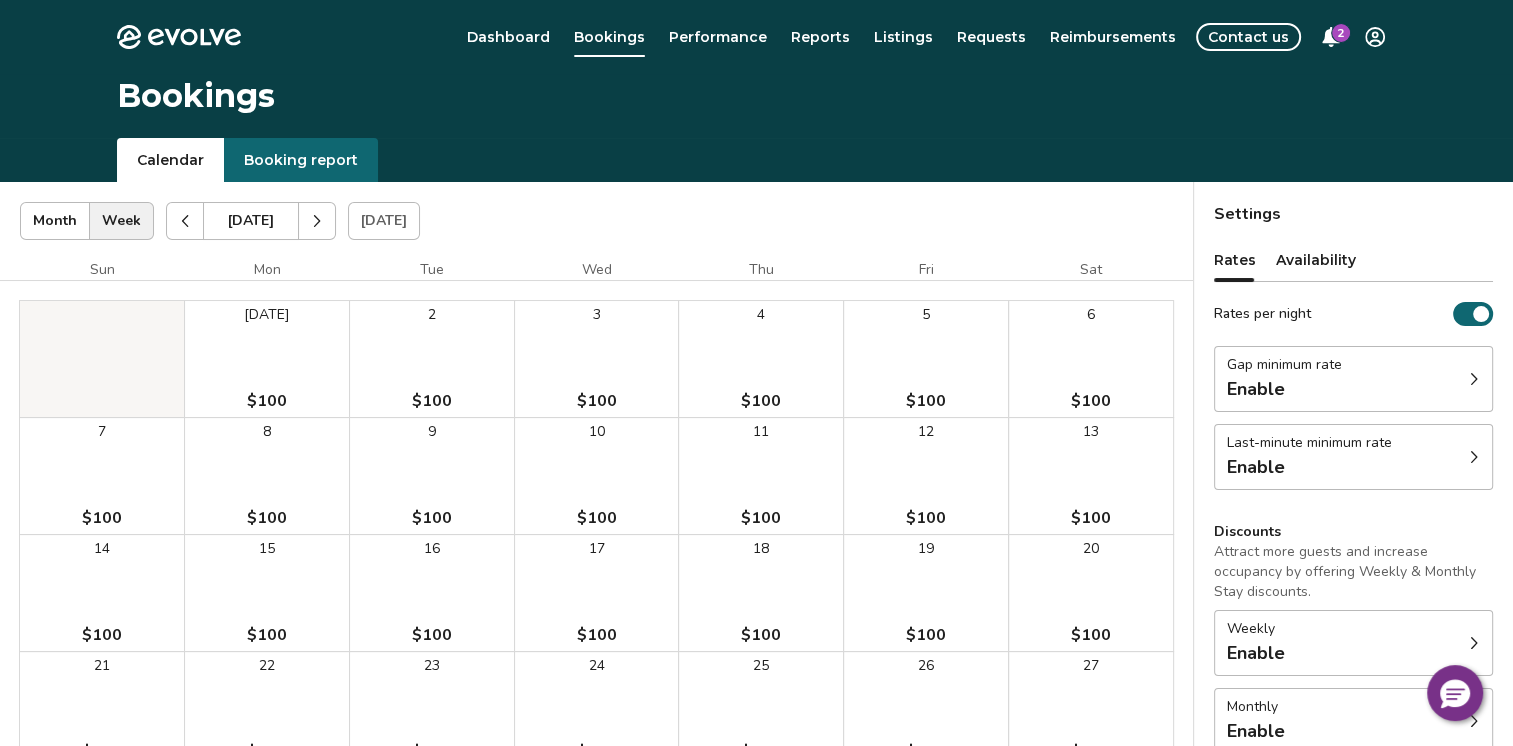 click 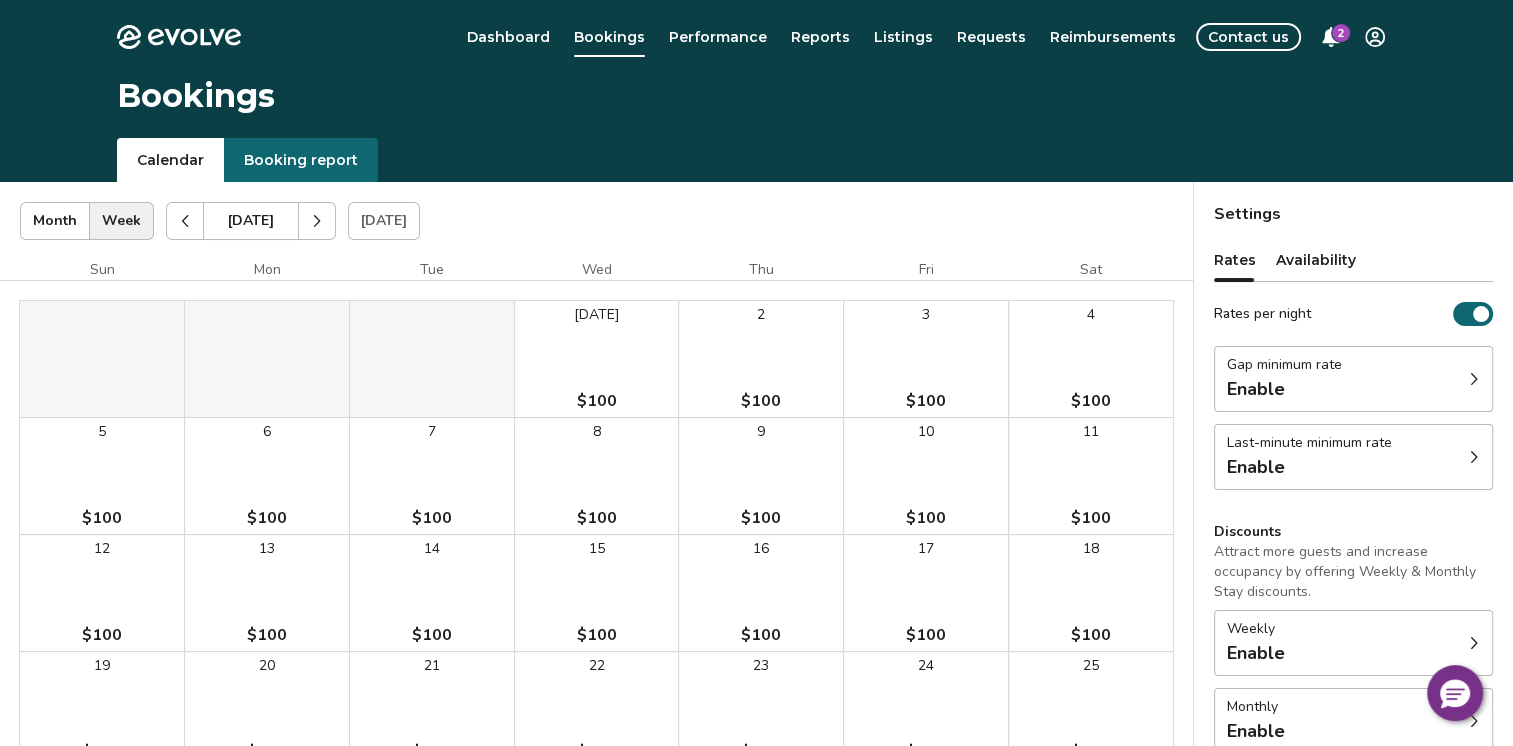 click on "[DATE]" at bounding box center (596, 315) 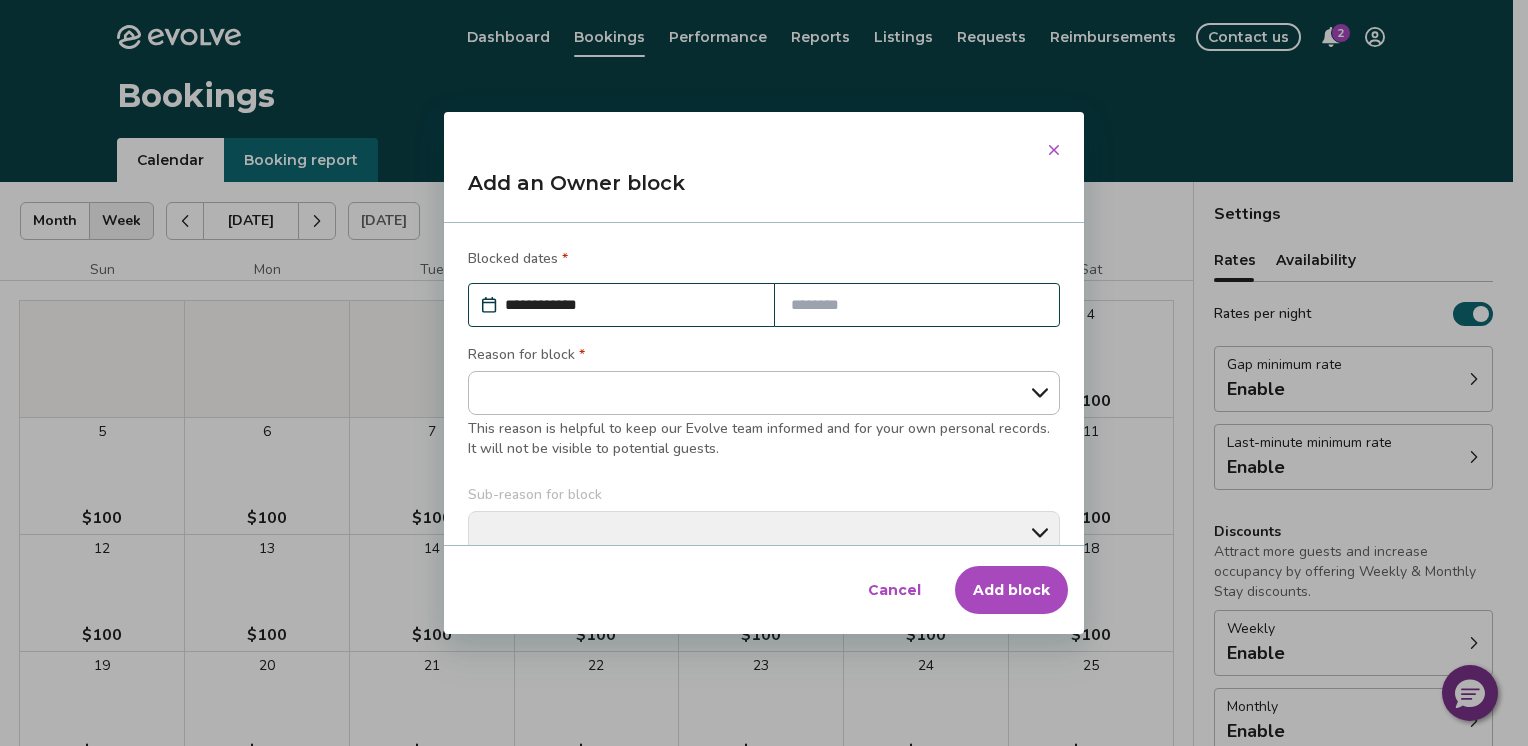 click at bounding box center (917, 305) 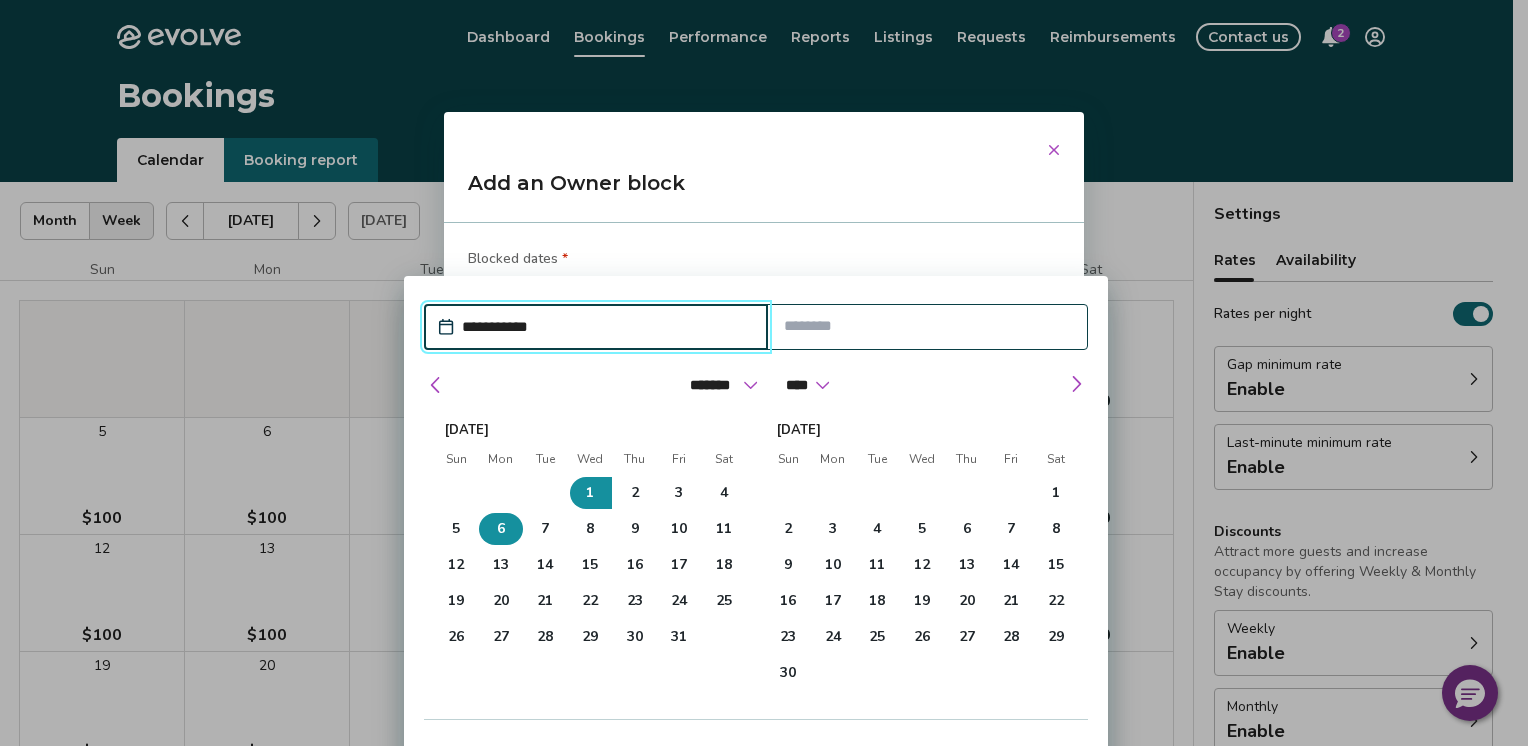 click on "6" at bounding box center (501, 529) 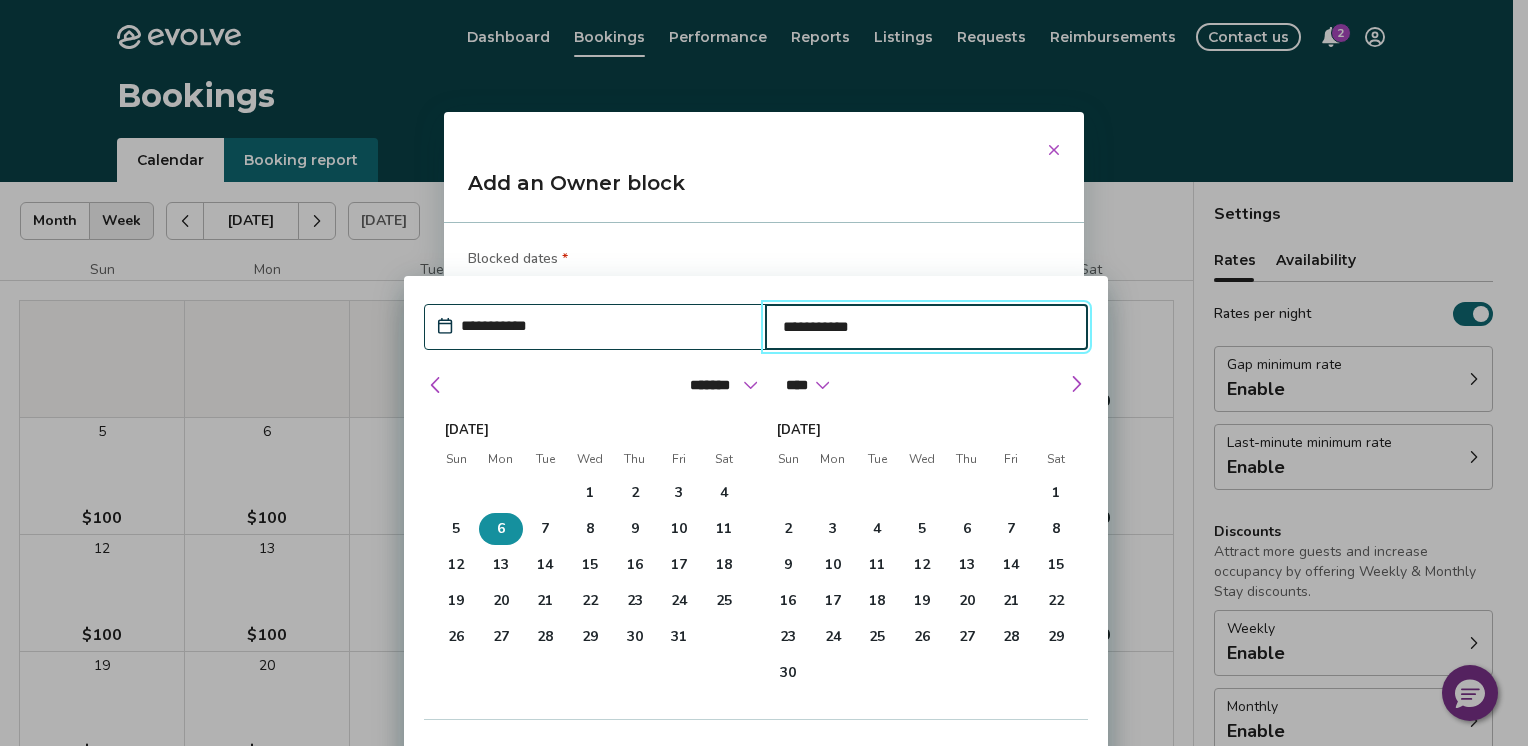 click on "6" at bounding box center (501, 529) 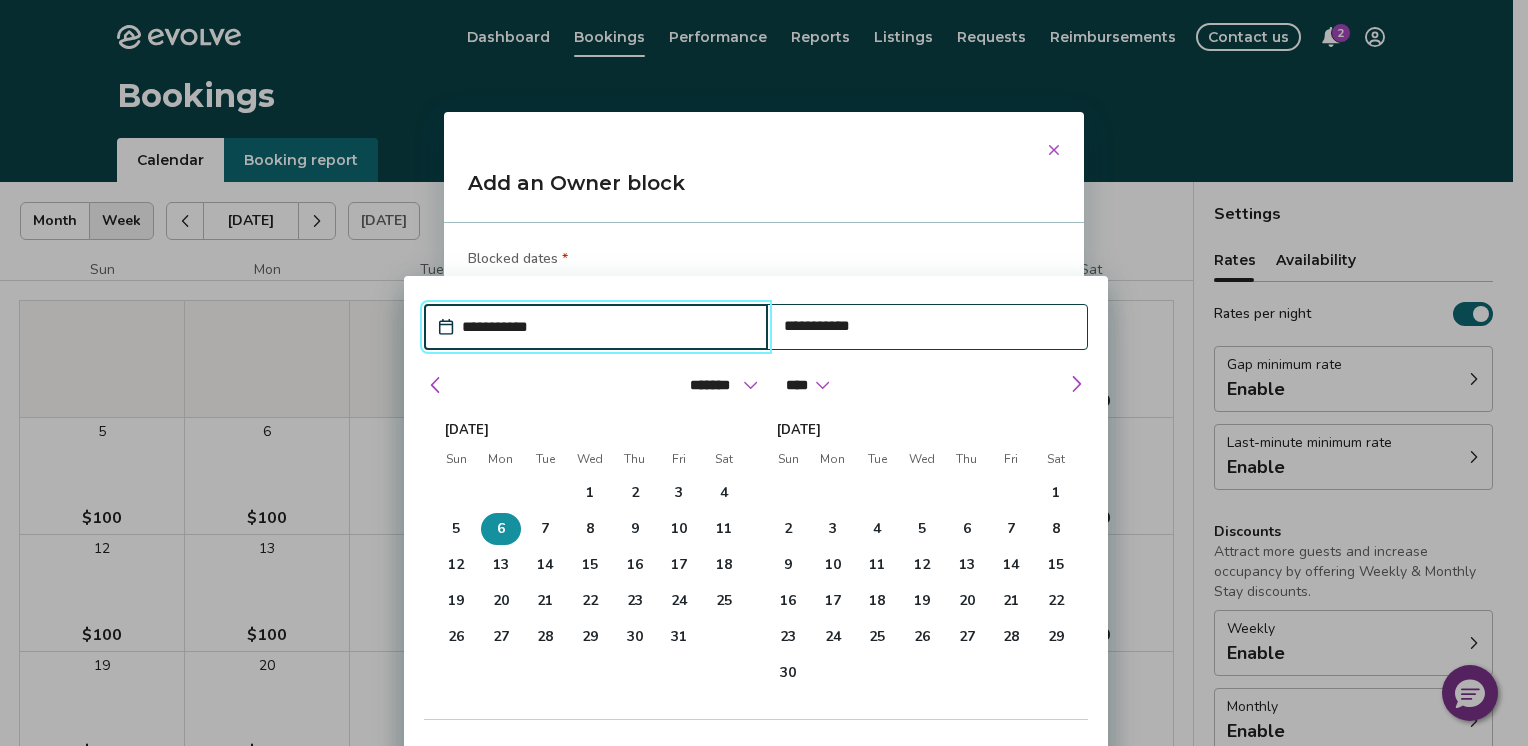 click on "**********" at bounding box center [606, 327] 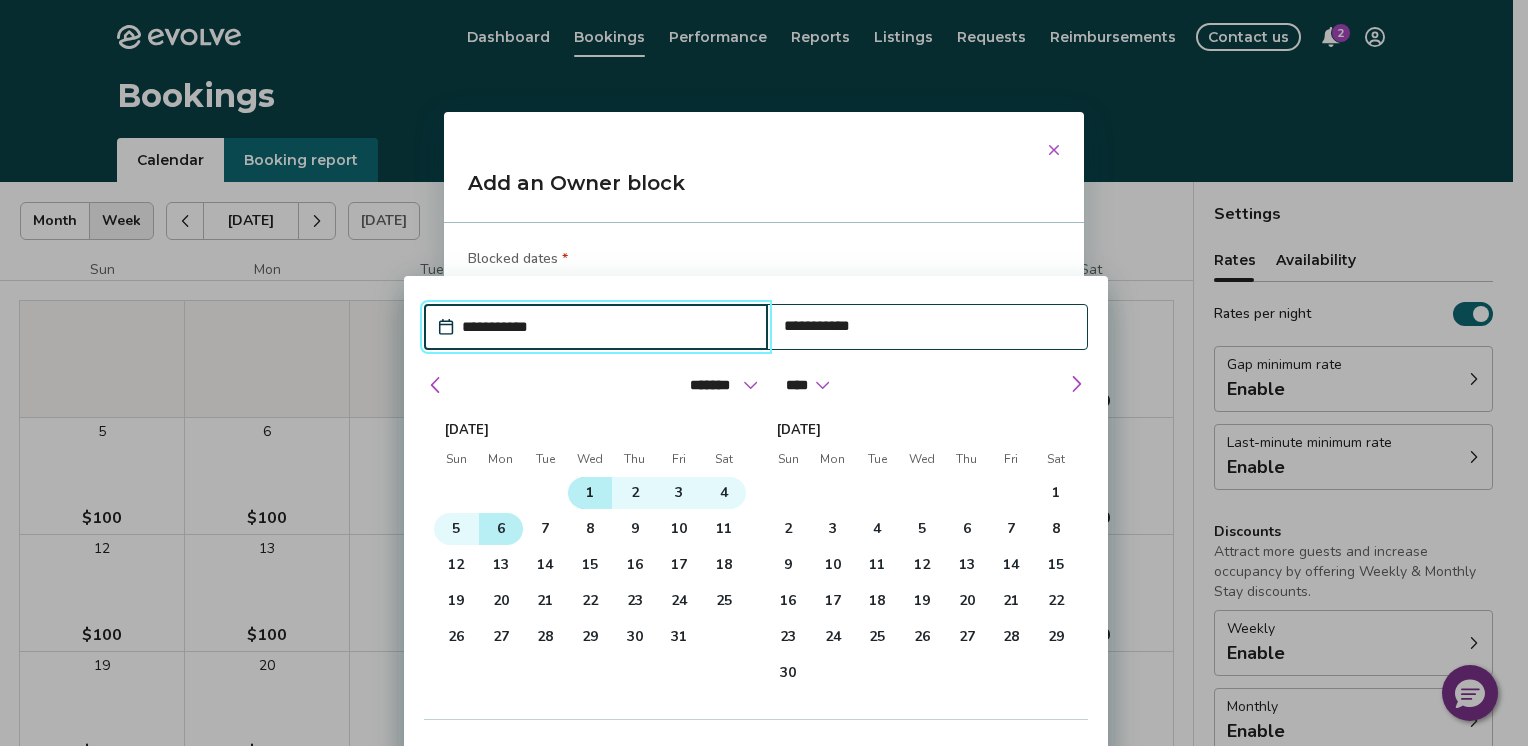 click on "1" at bounding box center (590, 493) 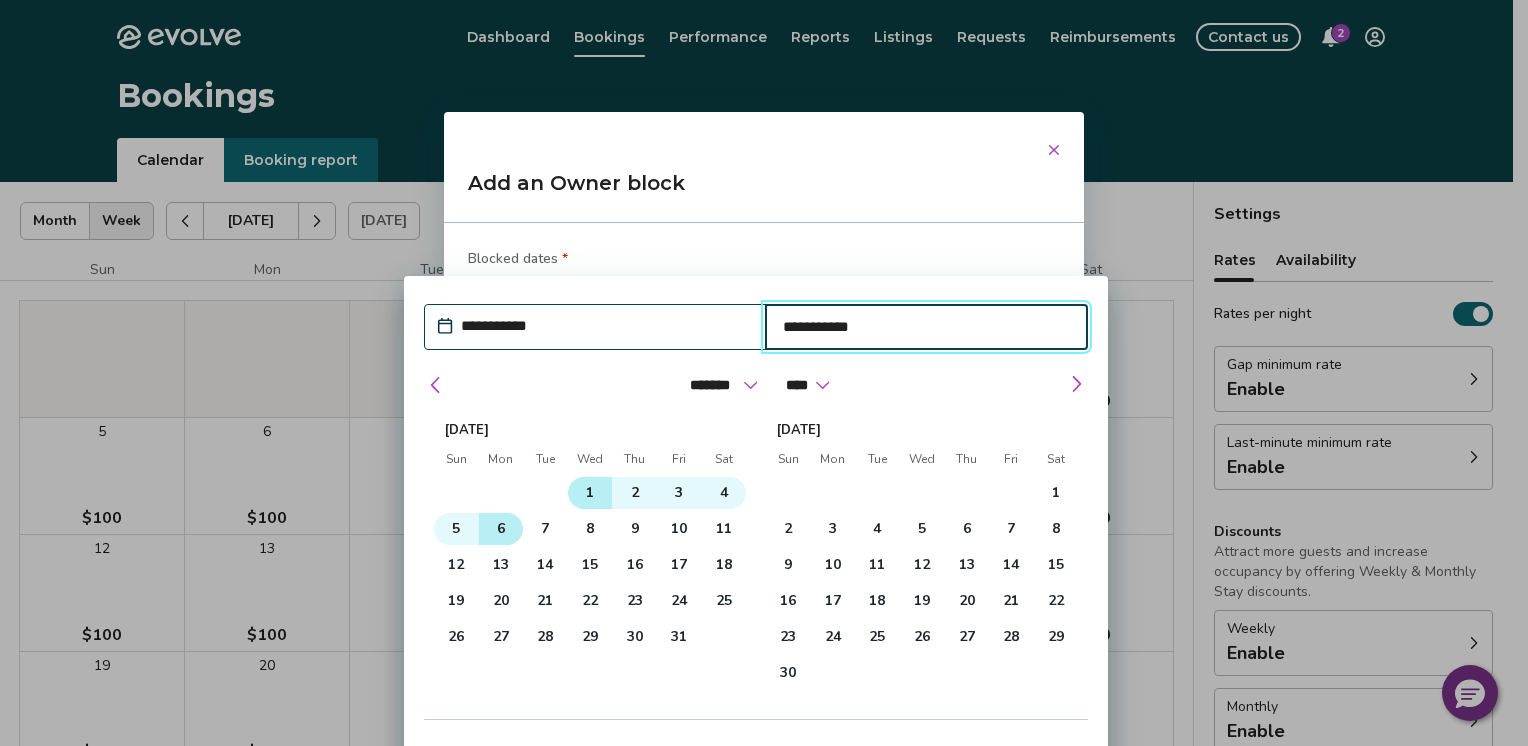 click on "6" at bounding box center [501, 529] 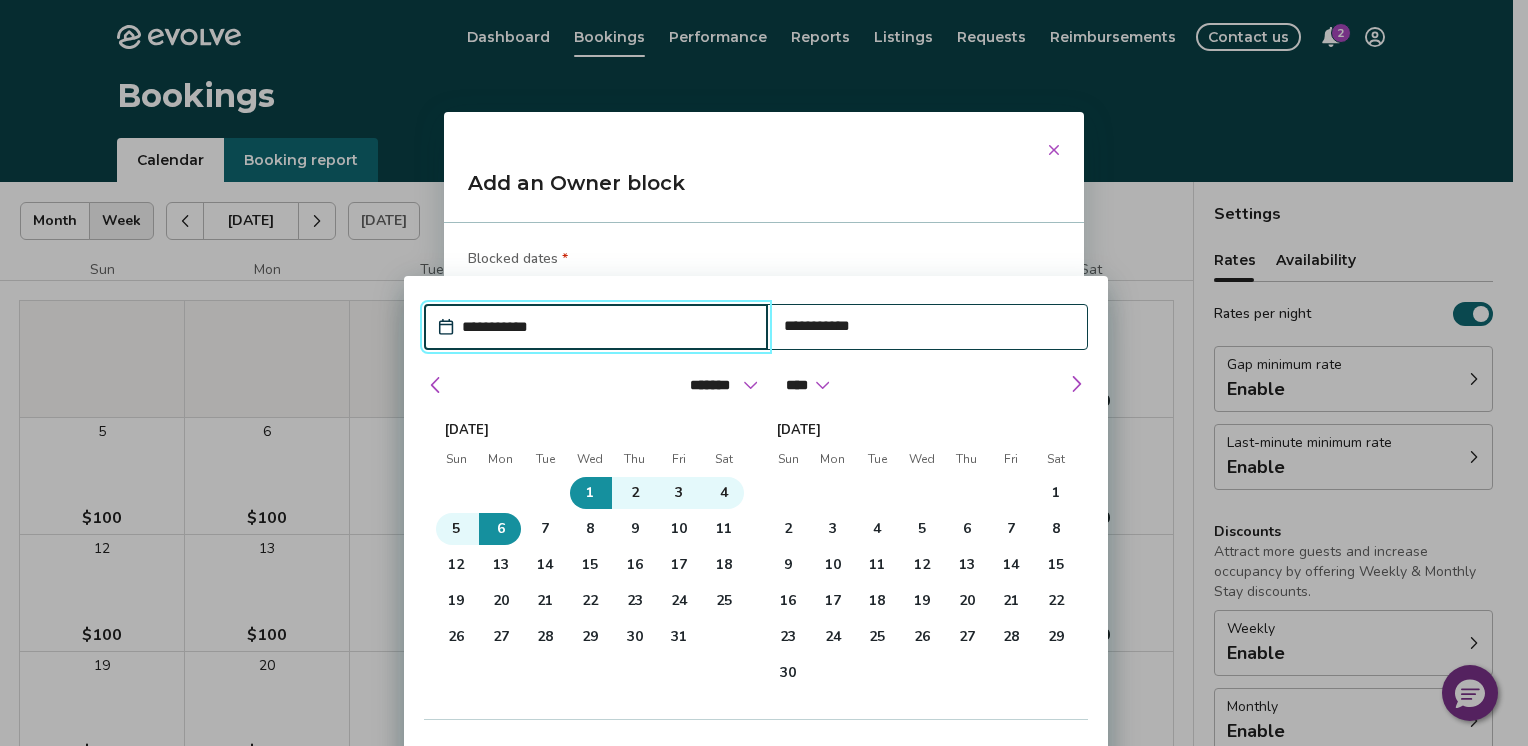 click on "**********" at bounding box center (928, 326) 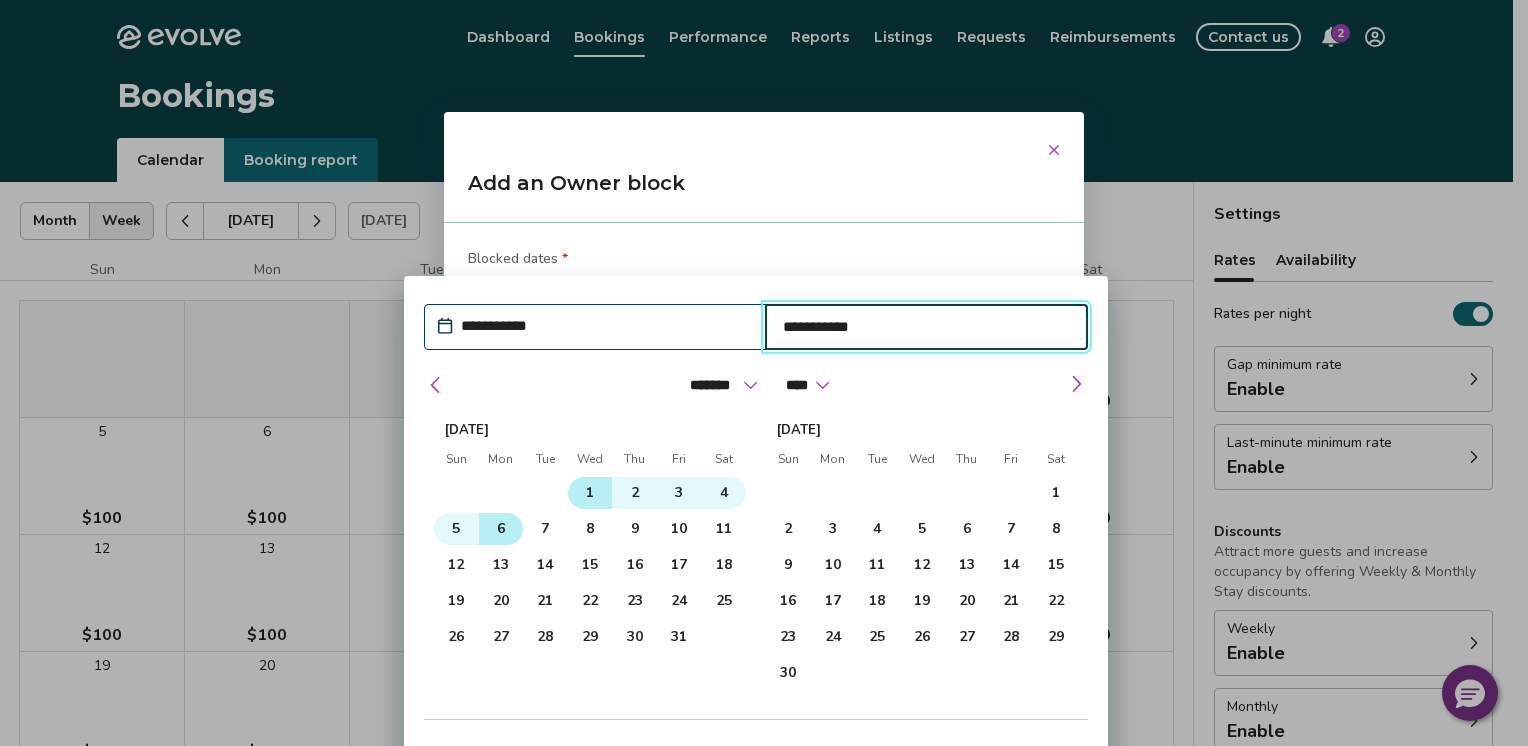 click on "6" at bounding box center (501, 529) 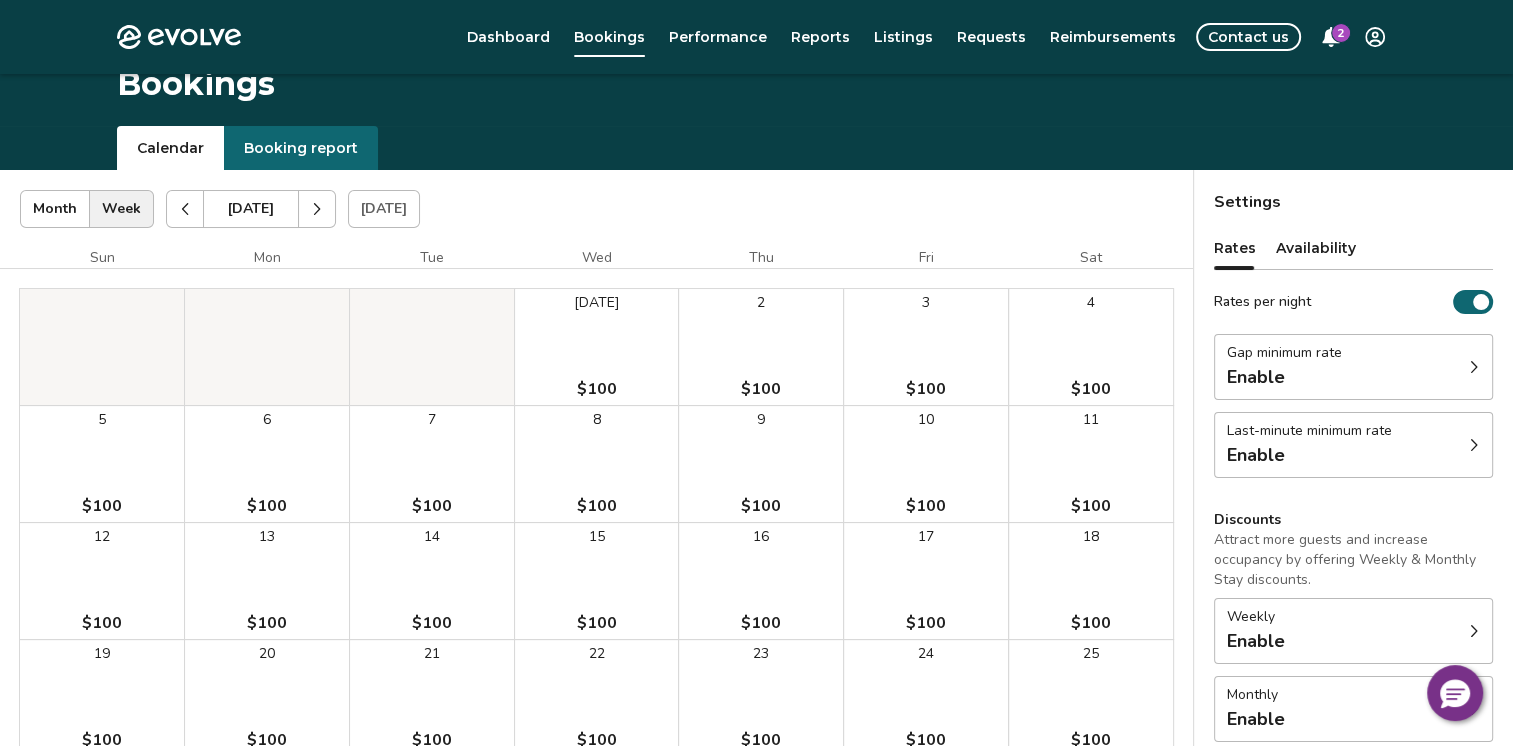scroll, scrollTop: 0, scrollLeft: 0, axis: both 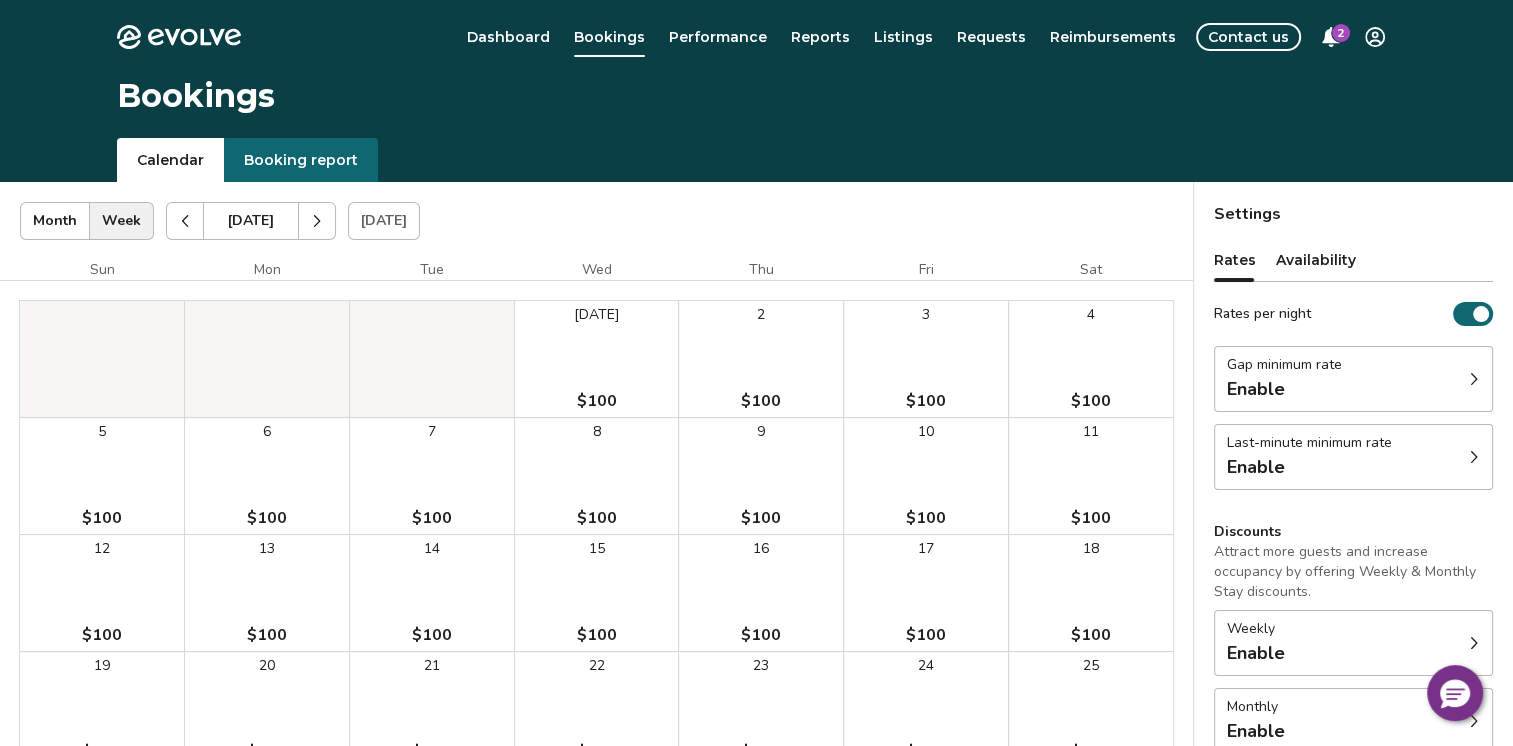 click on "Availability" at bounding box center (1316, 260) 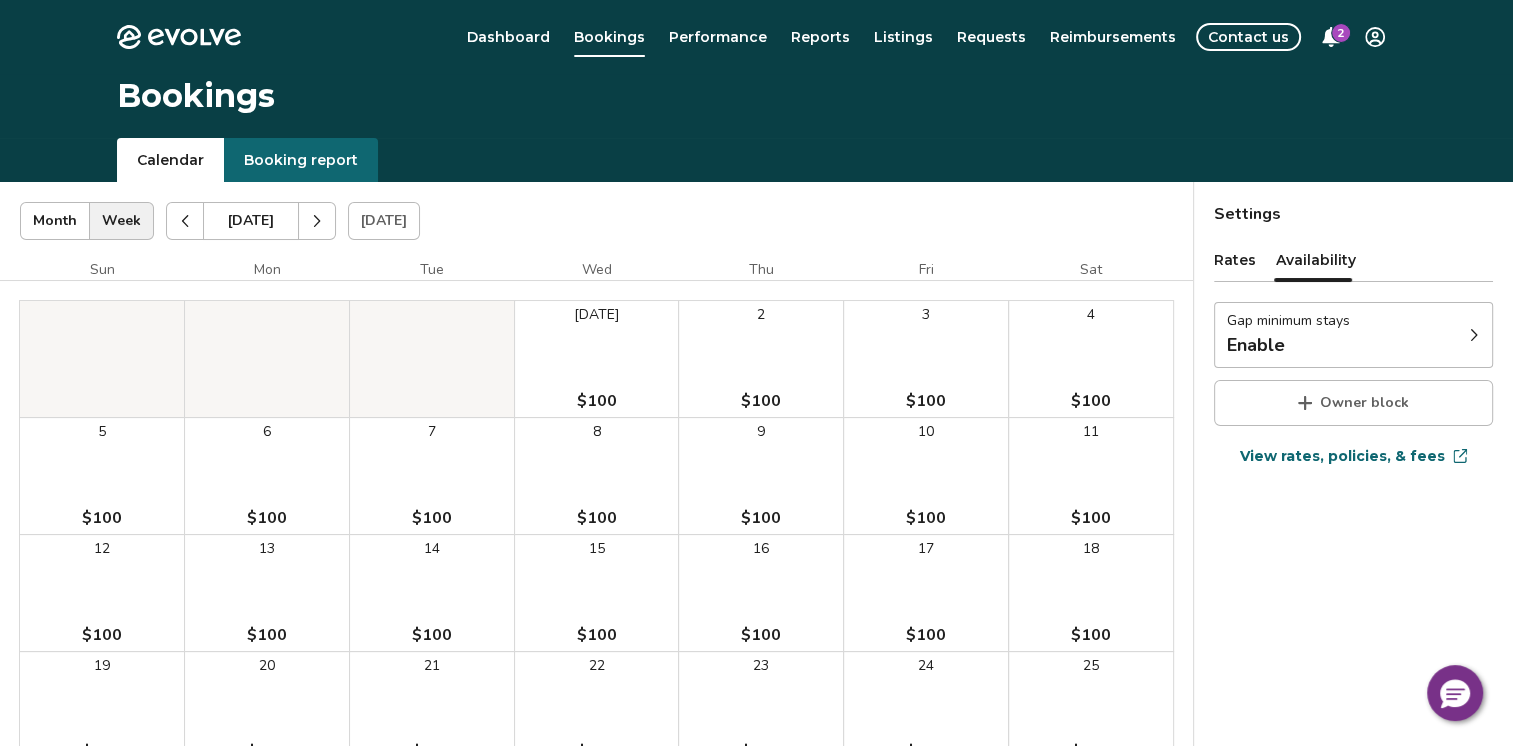 click 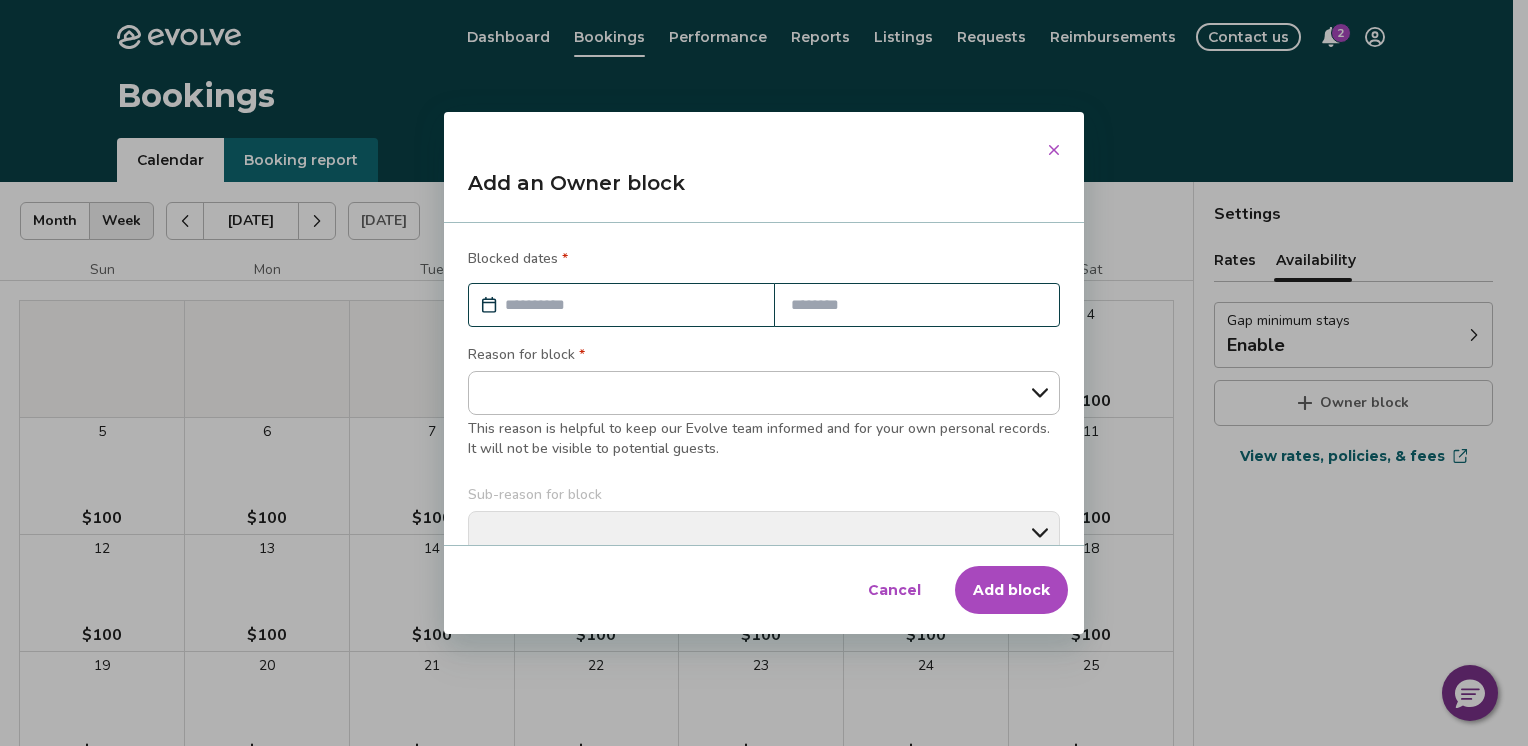 click at bounding box center (631, 305) 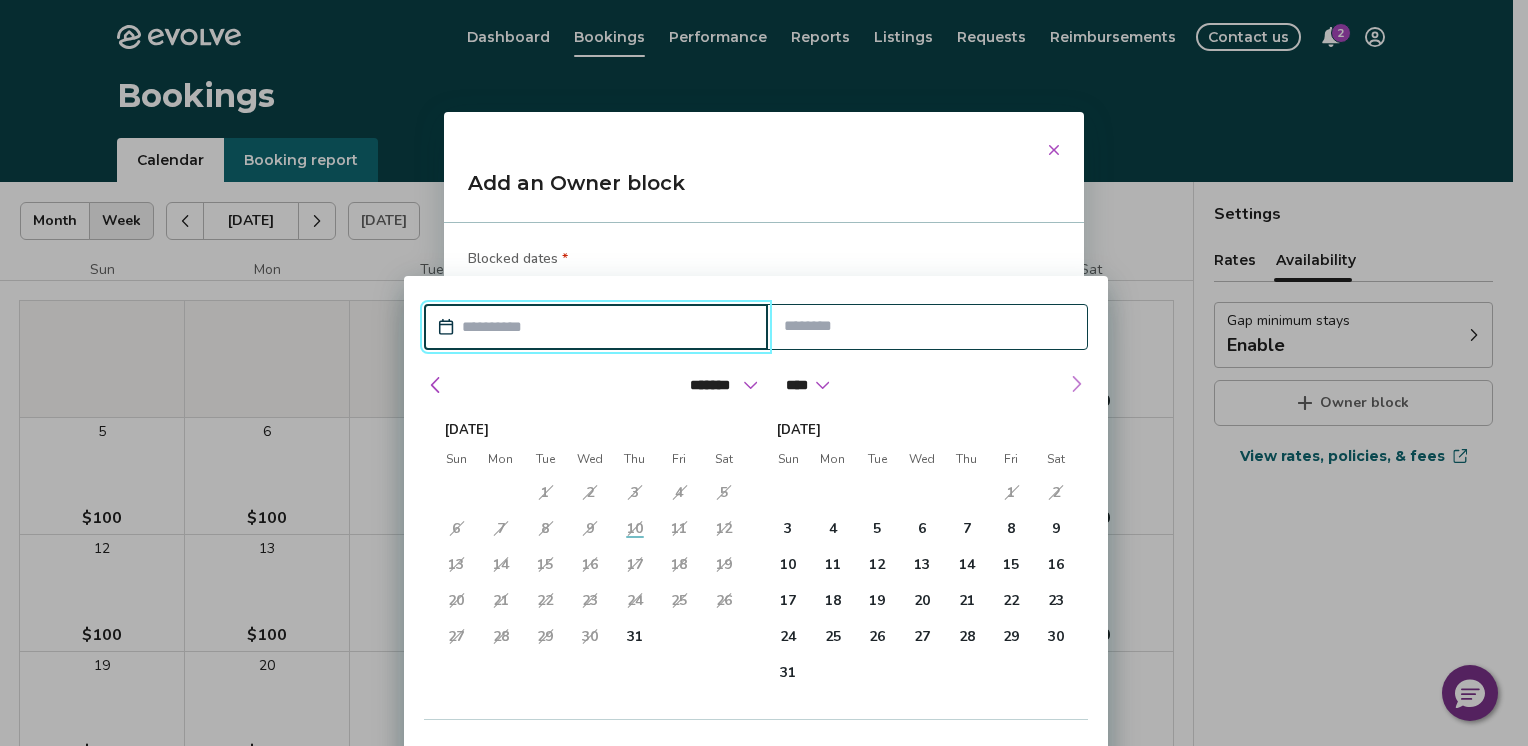 click at bounding box center (1076, 384) 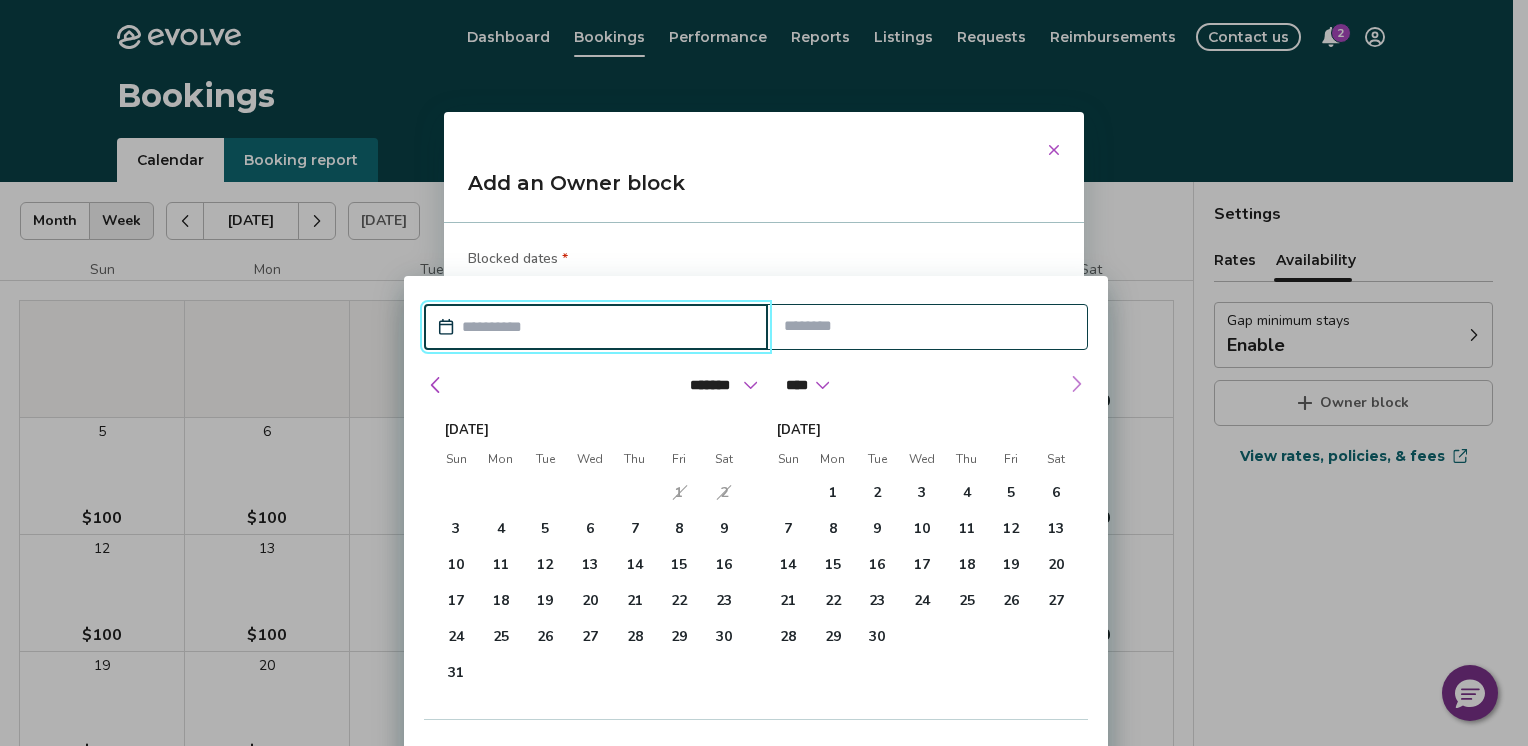 click at bounding box center (1076, 384) 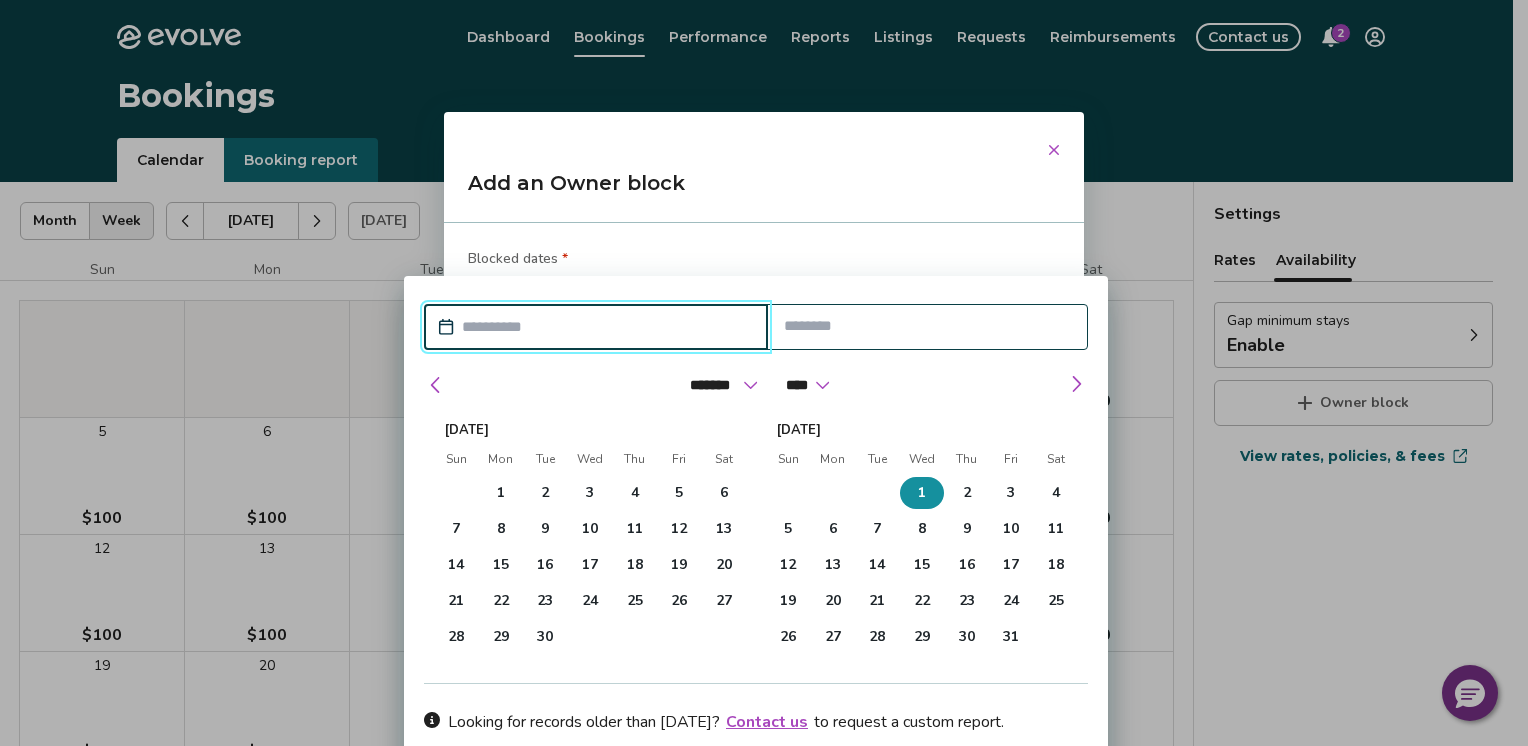 click on "1" at bounding box center [922, 493] 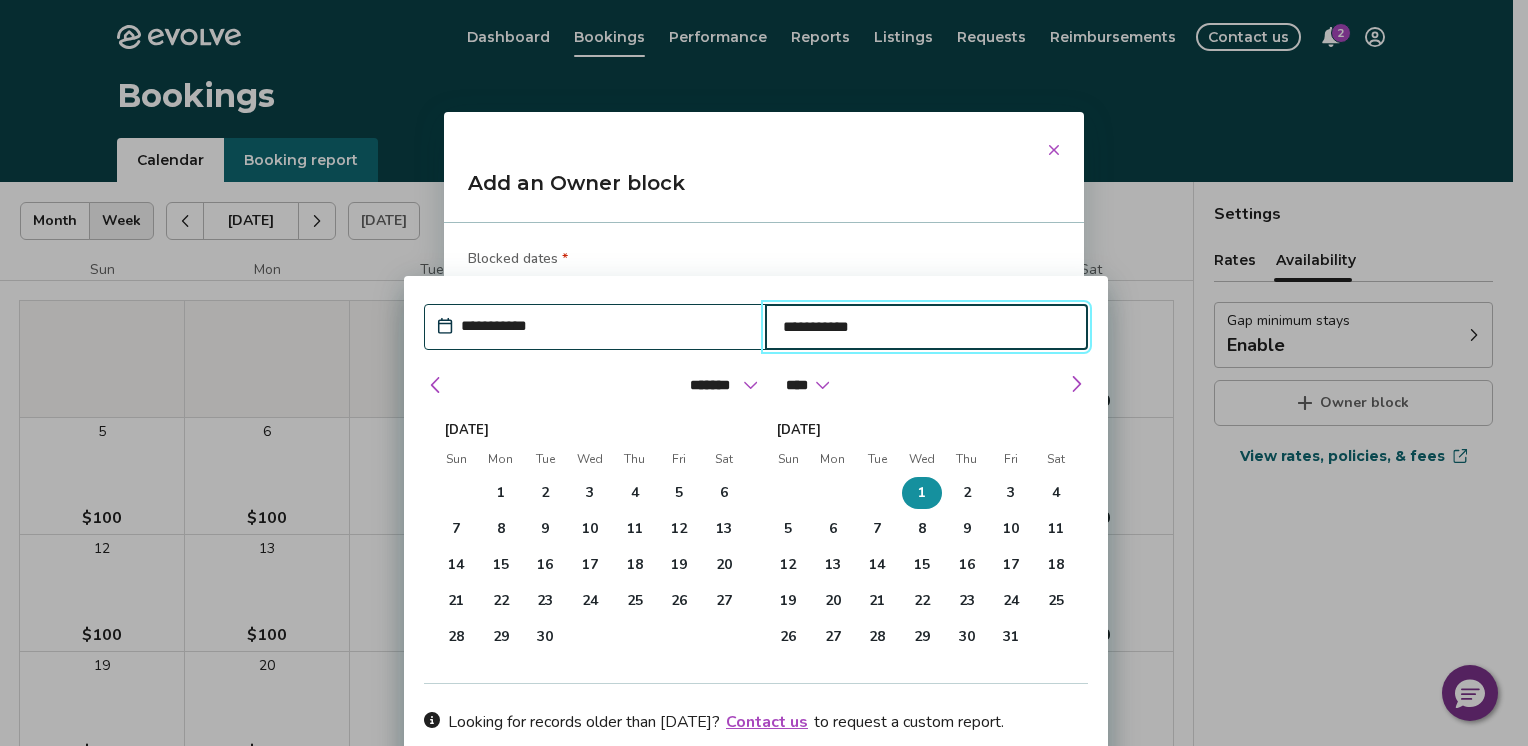 click on "**********" at bounding box center (605, 326) 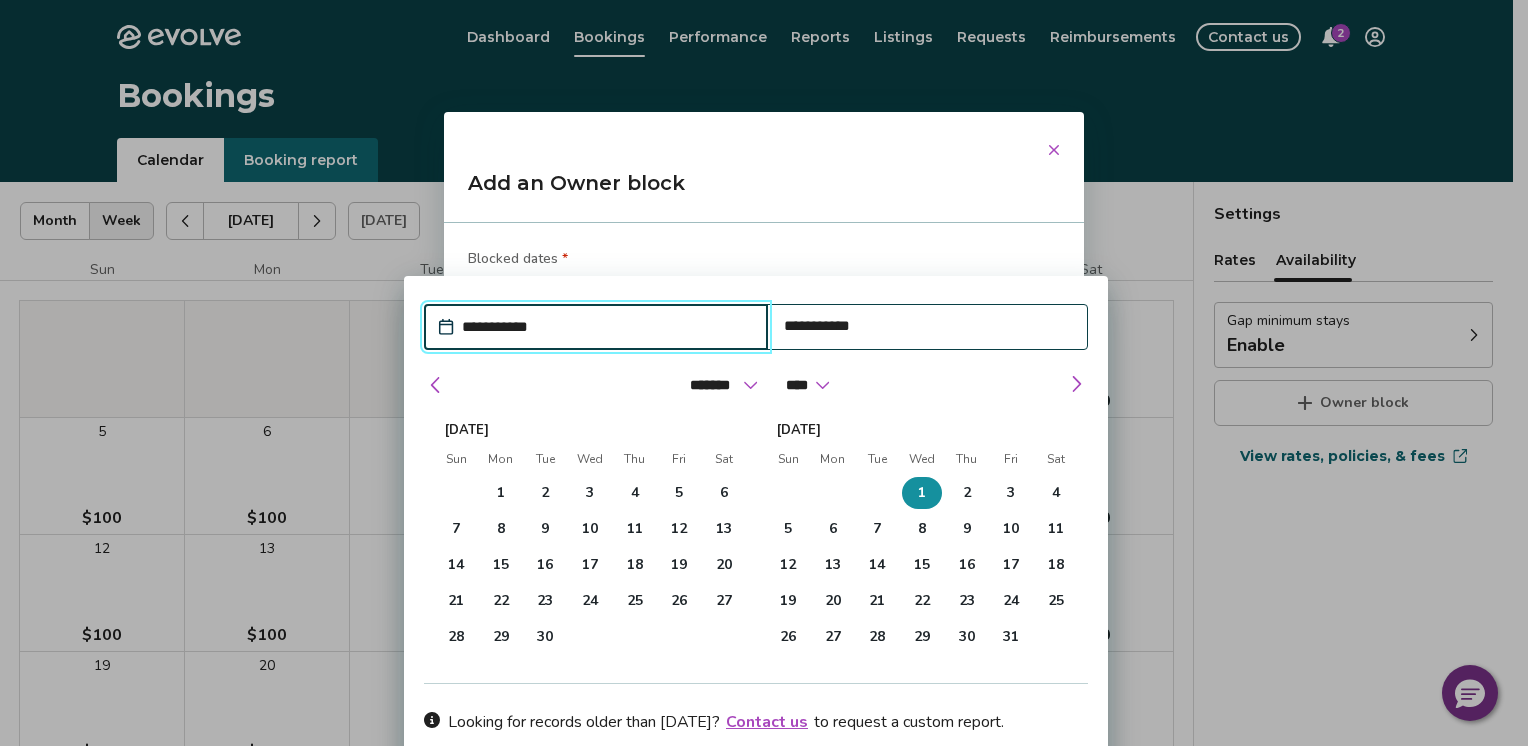 click on "**********" at bounding box center [928, 326] 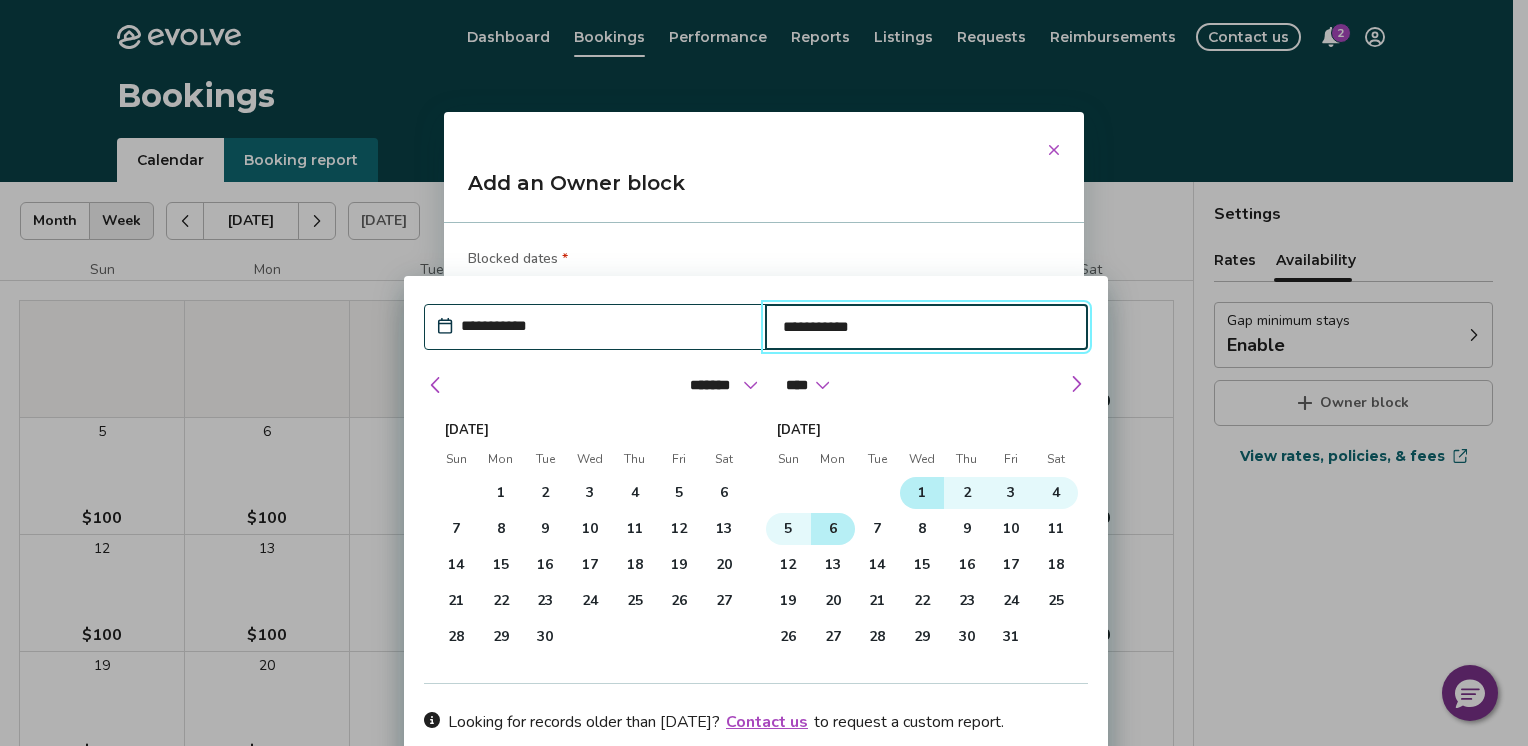 click on "6" at bounding box center [833, 529] 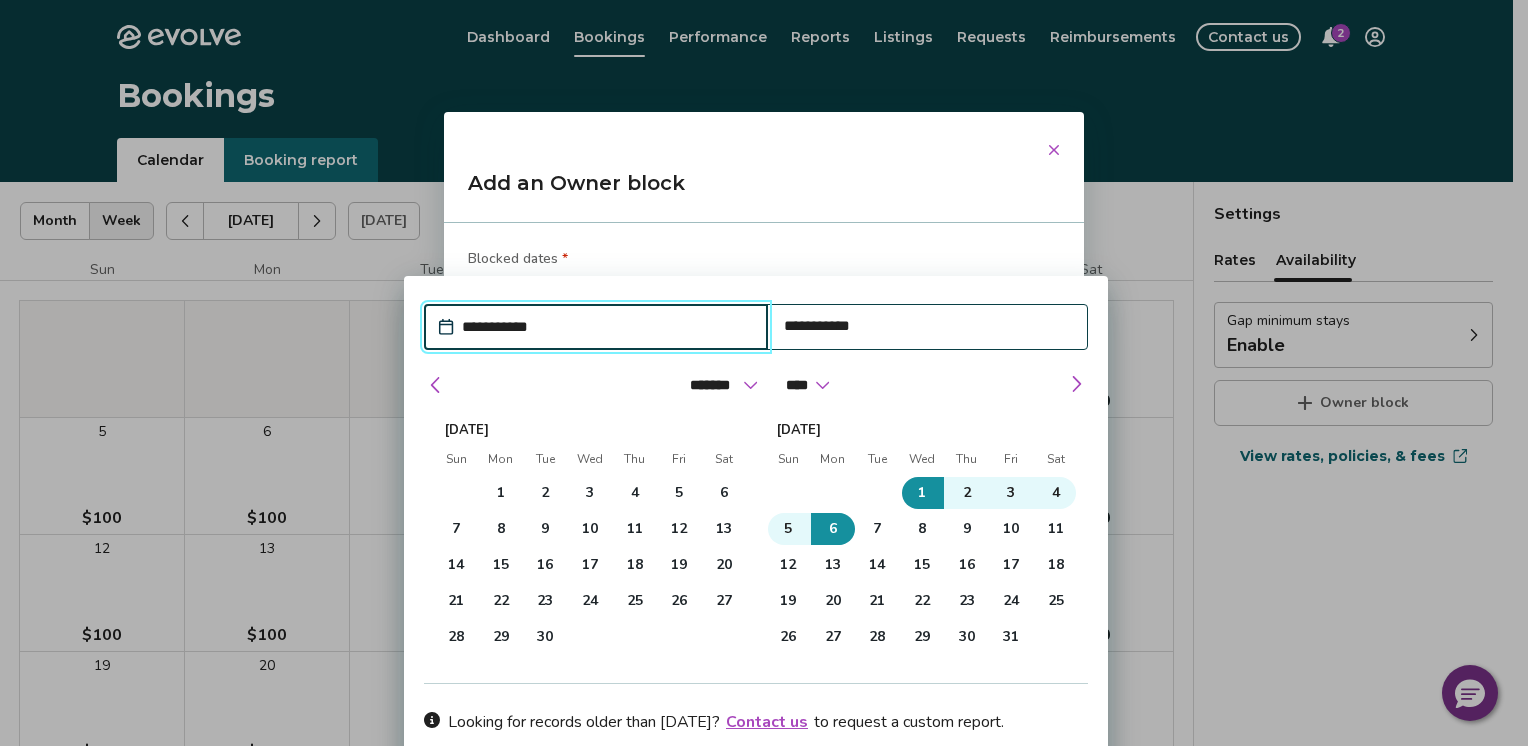 click on "6" at bounding box center (833, 529) 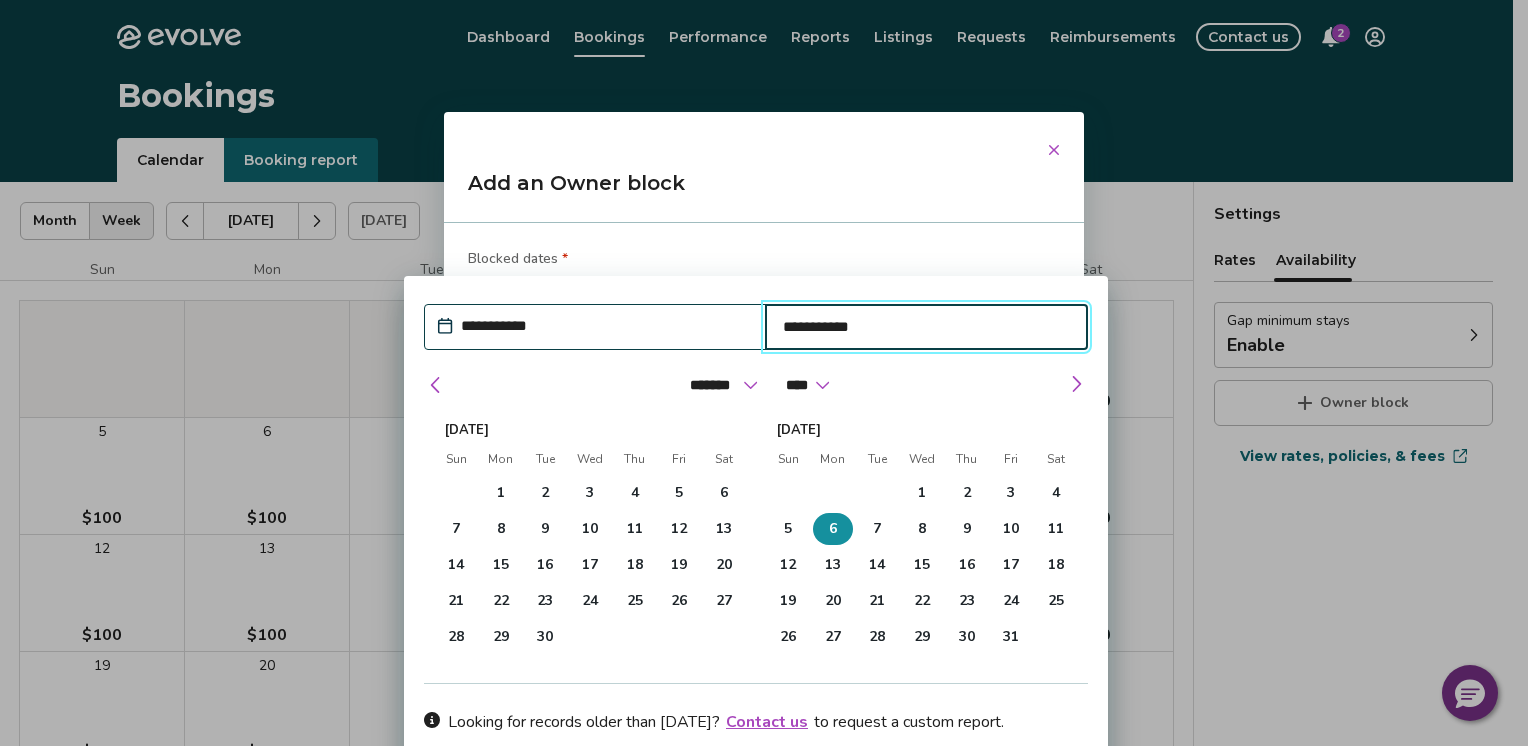 click on "6" at bounding box center [833, 529] 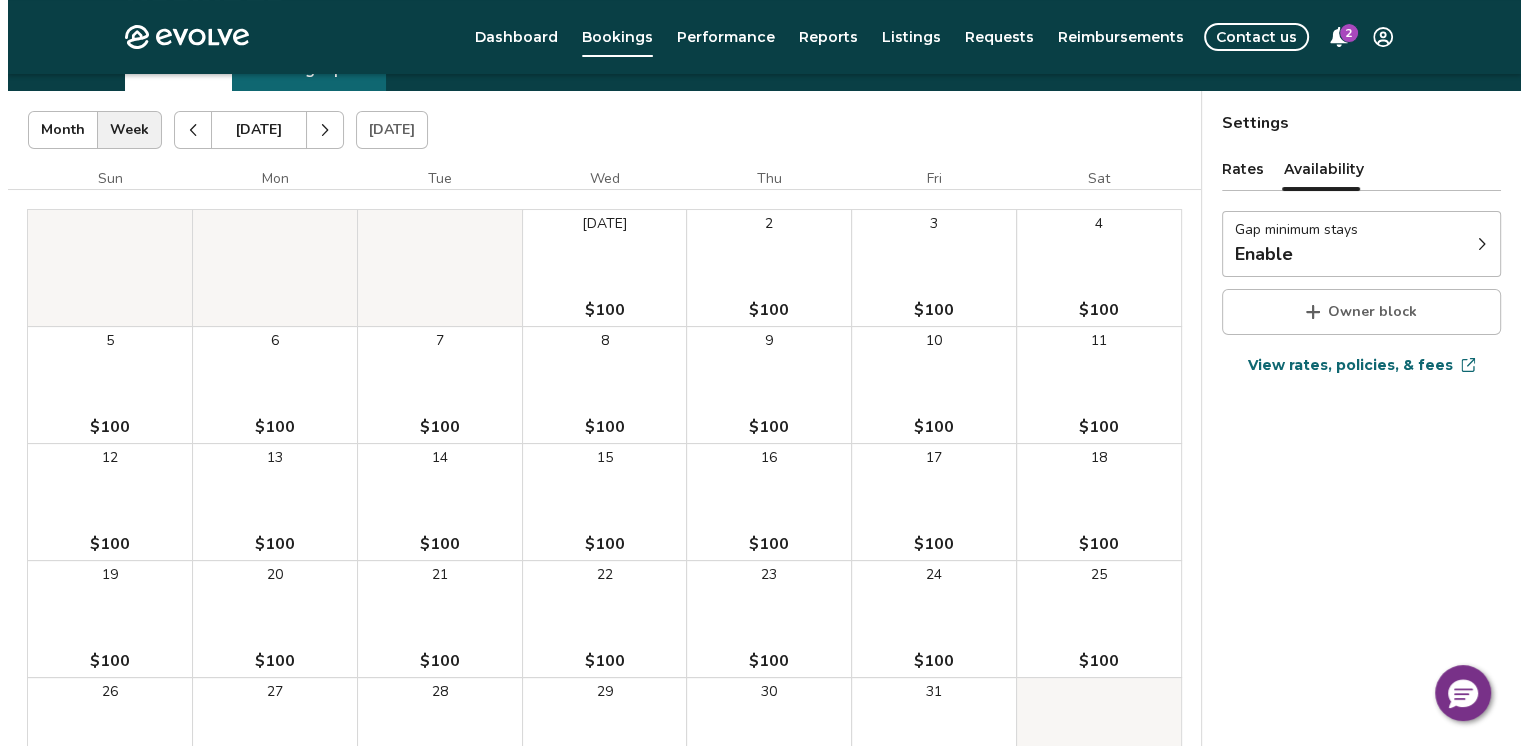 scroll, scrollTop: 88, scrollLeft: 0, axis: vertical 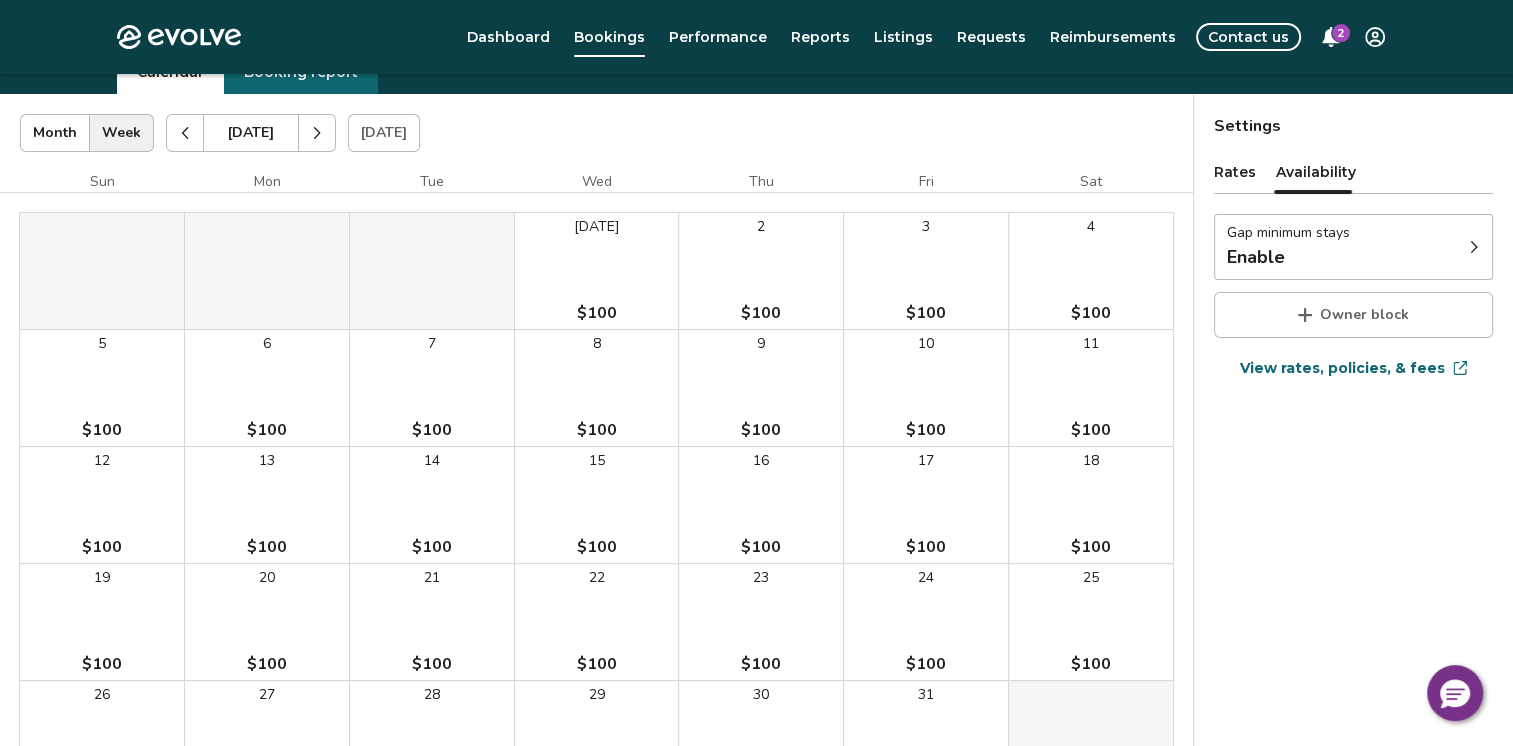 click on "Owner block" at bounding box center (1364, 315) 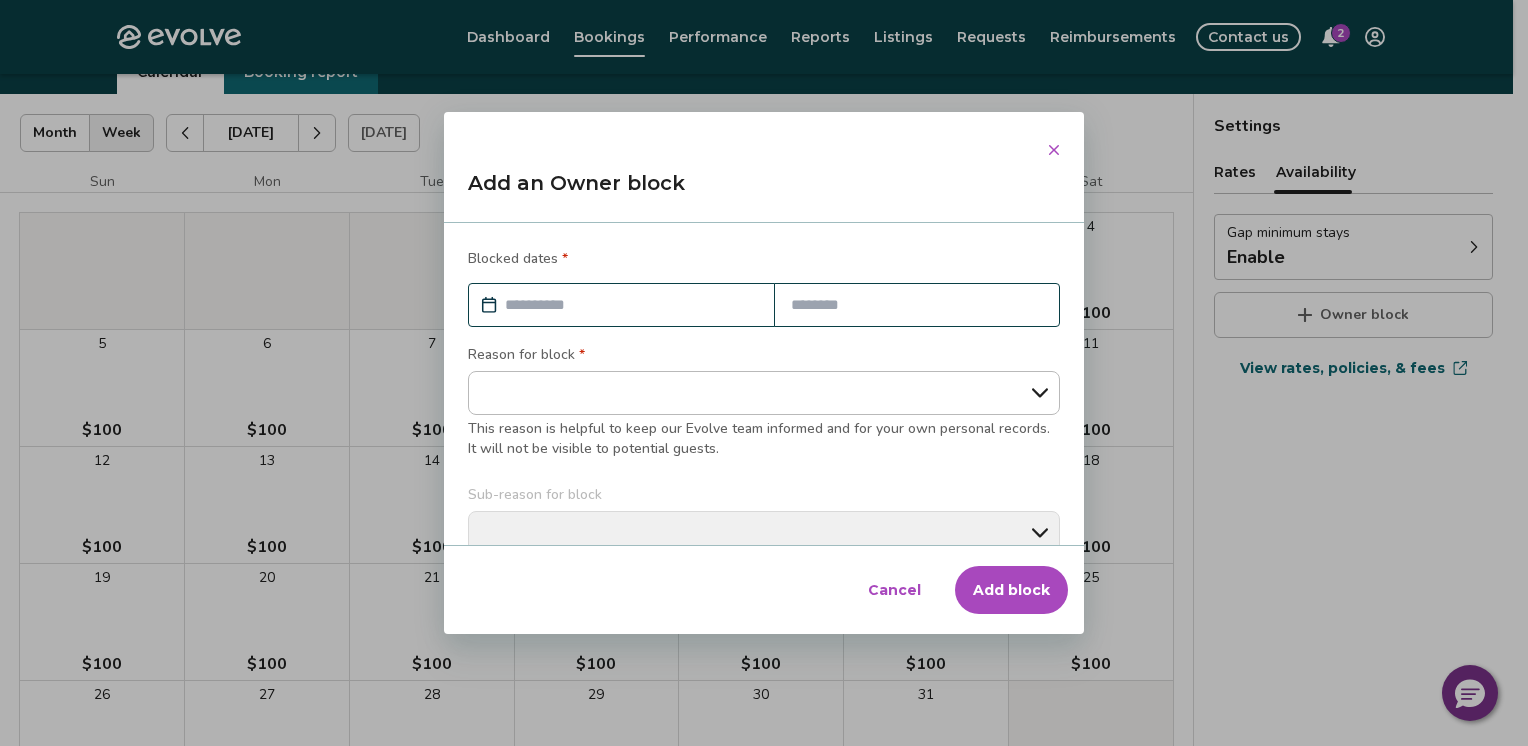 click on "**********" at bounding box center (764, 393) 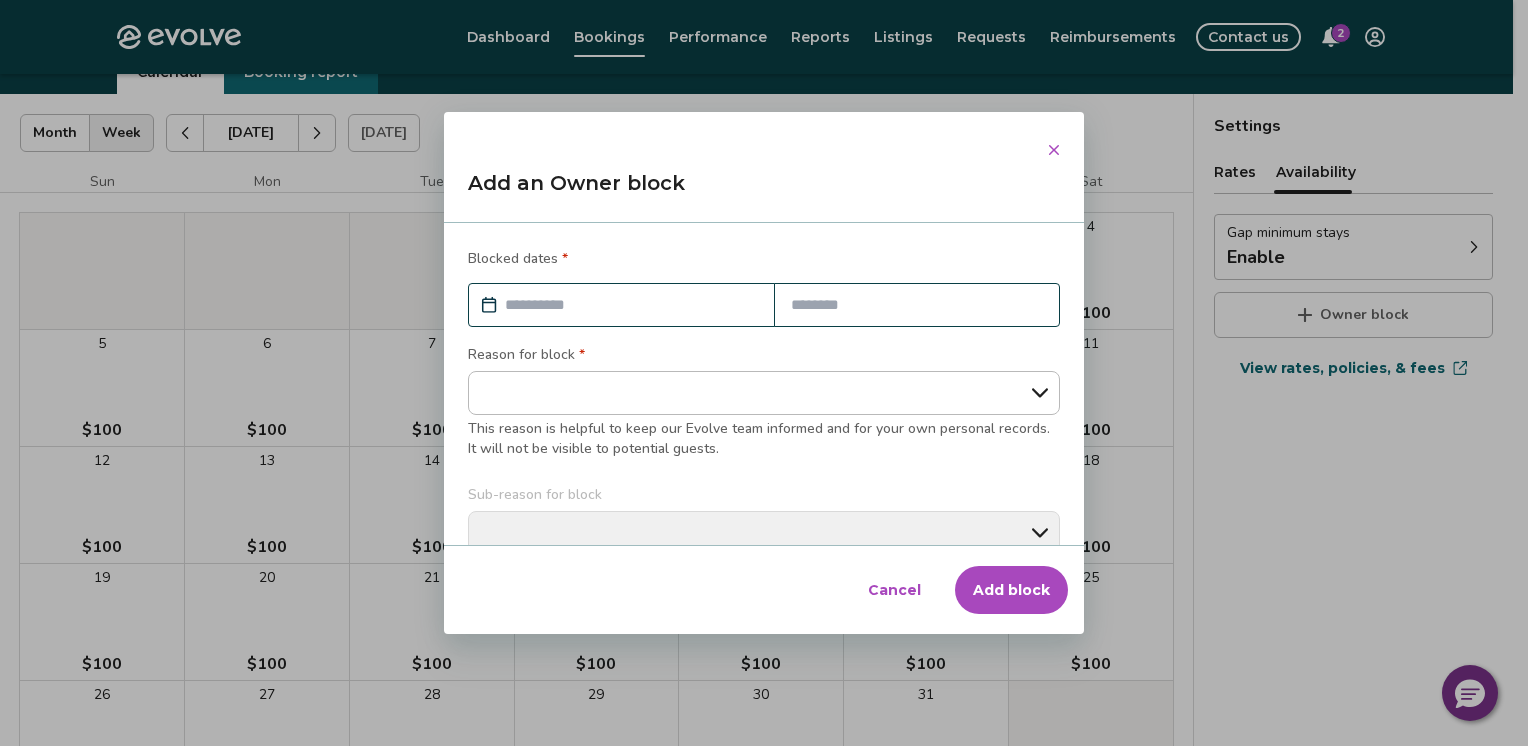 select on "**********" 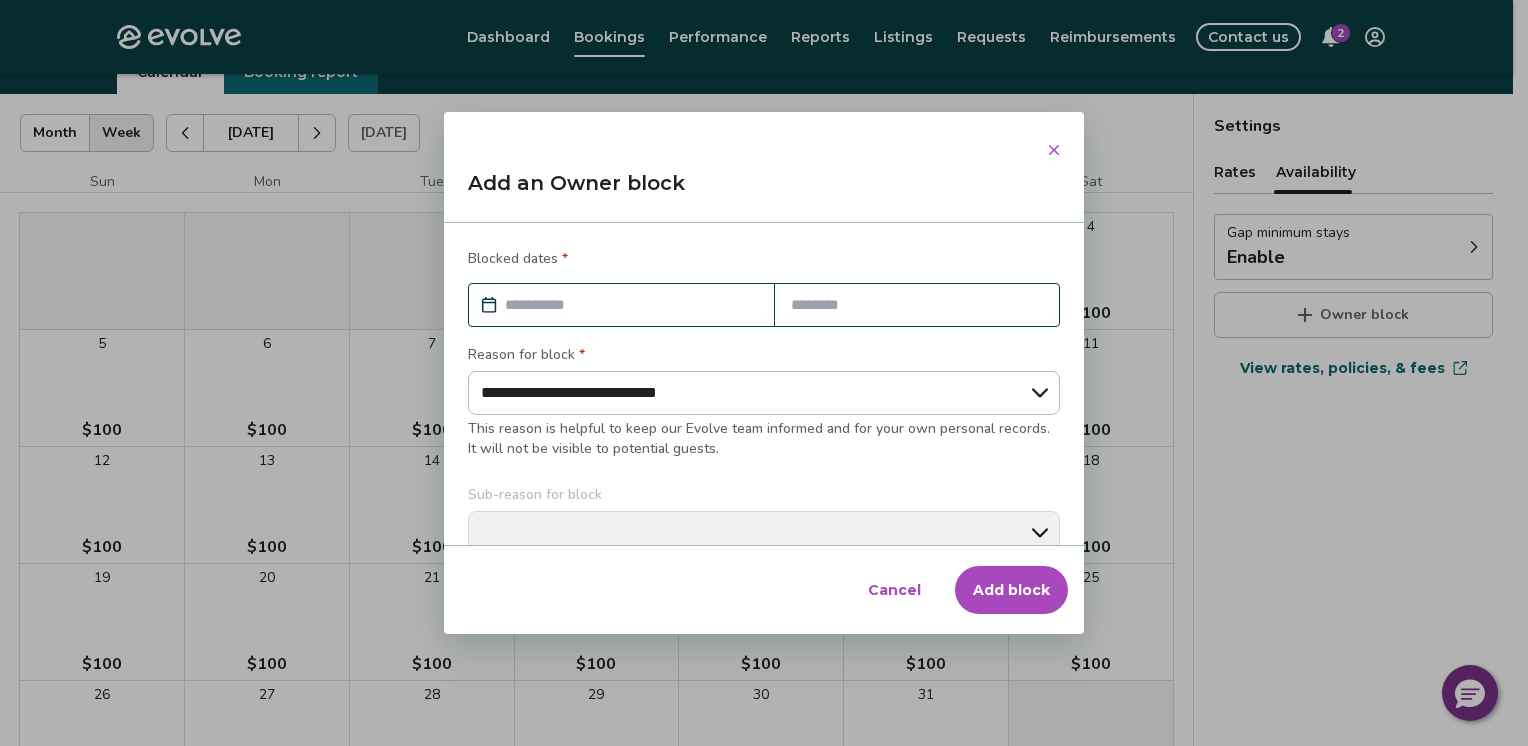 click on "**********" at bounding box center (764, 393) 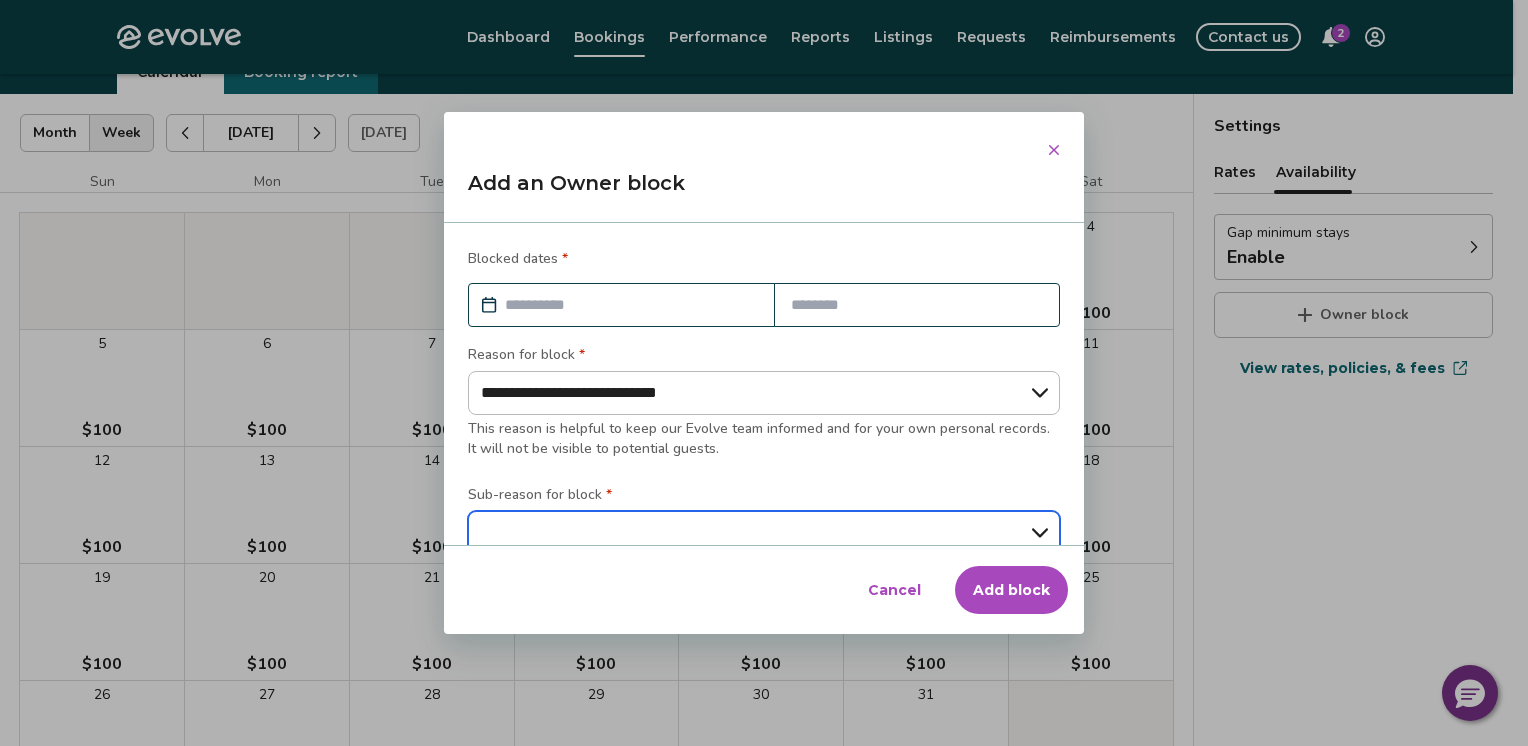 scroll, scrollTop: 8, scrollLeft: 0, axis: vertical 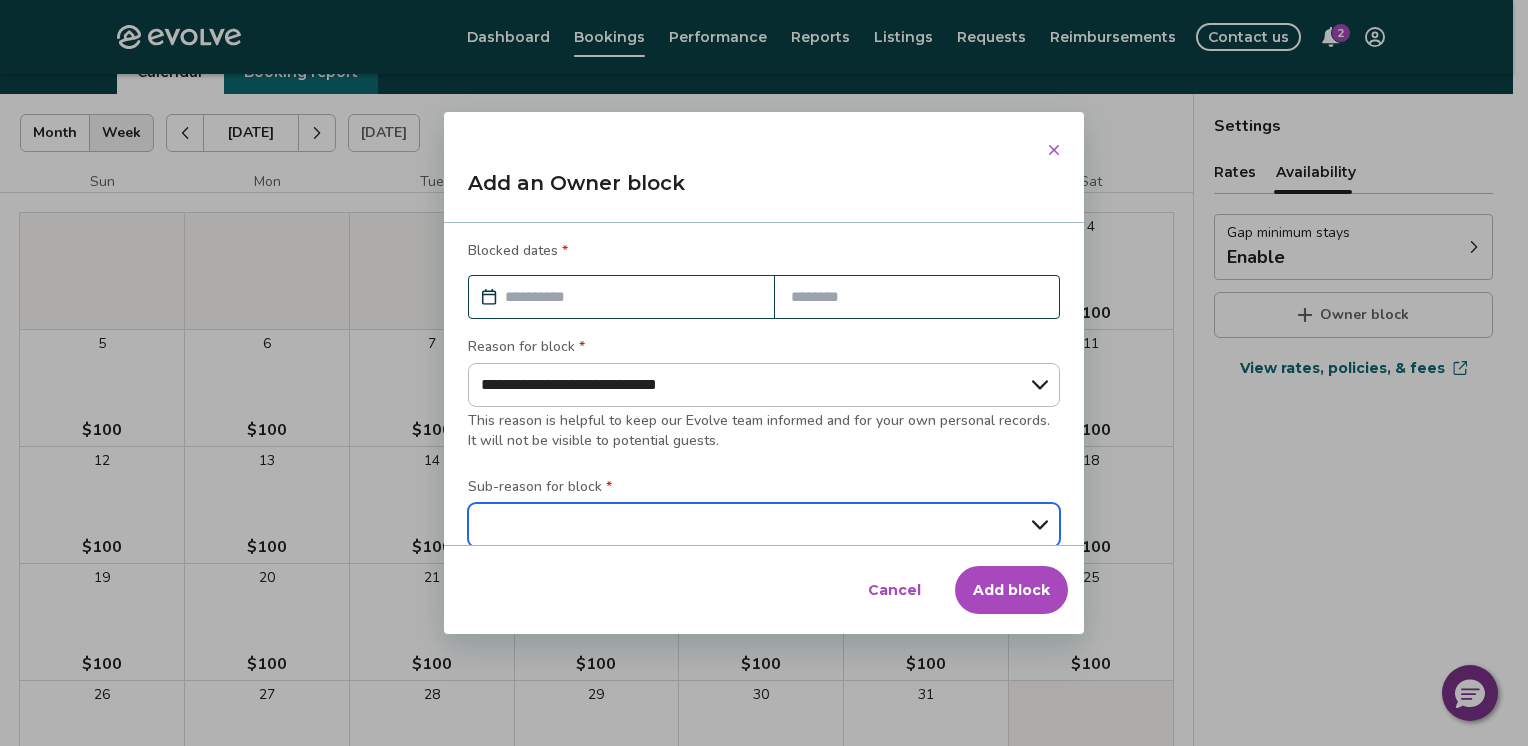 click on "**********" at bounding box center (764, 525) 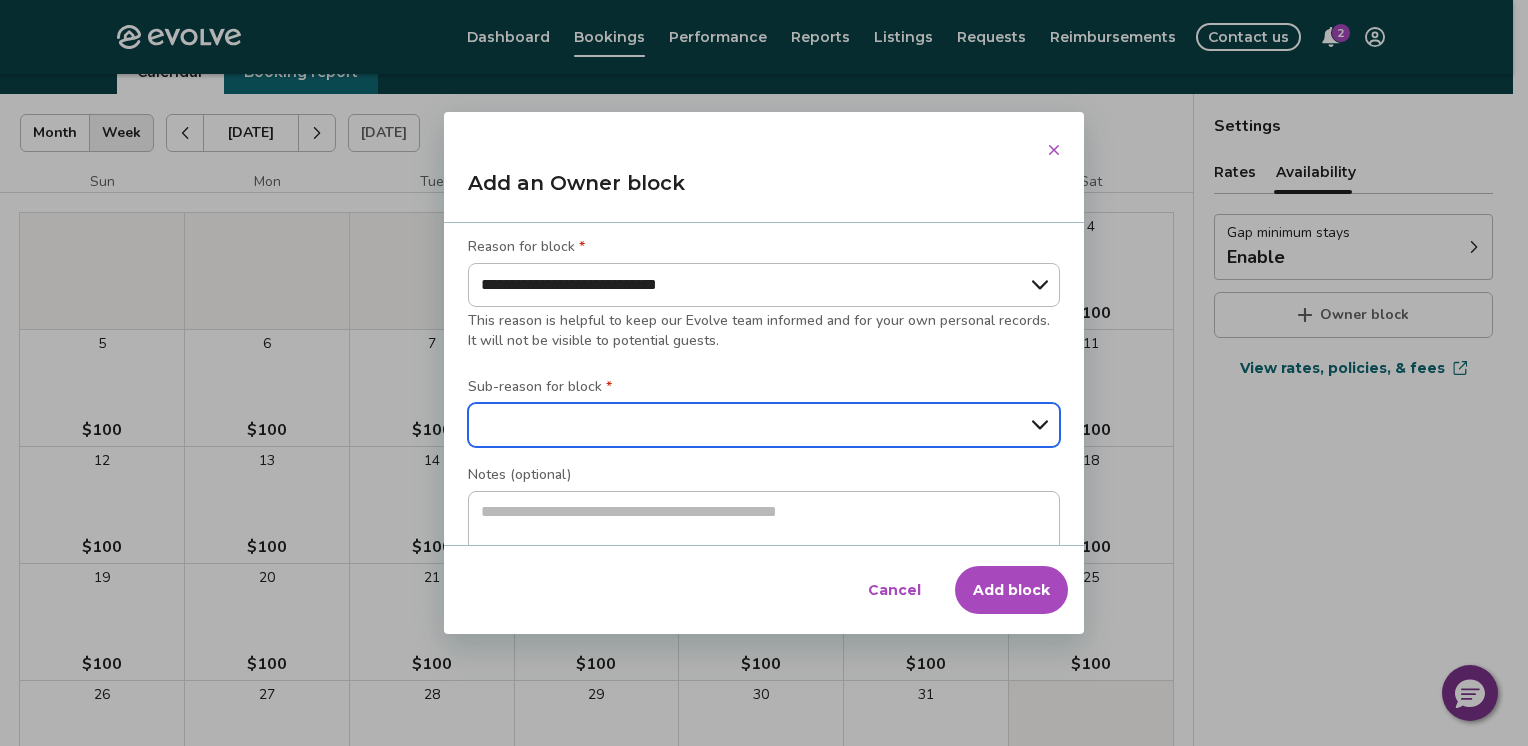click on "**********" at bounding box center [764, 425] 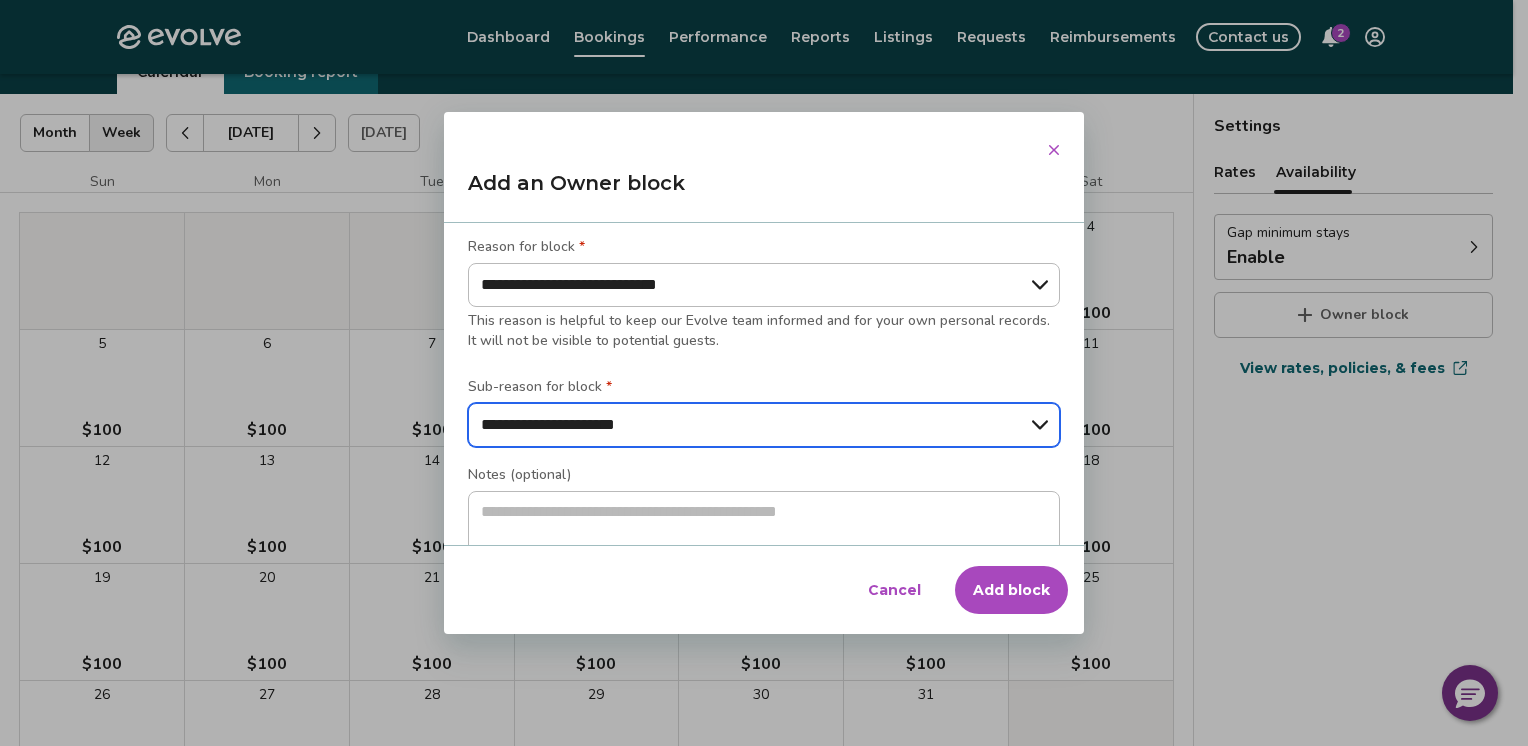 click on "**********" at bounding box center [764, 425] 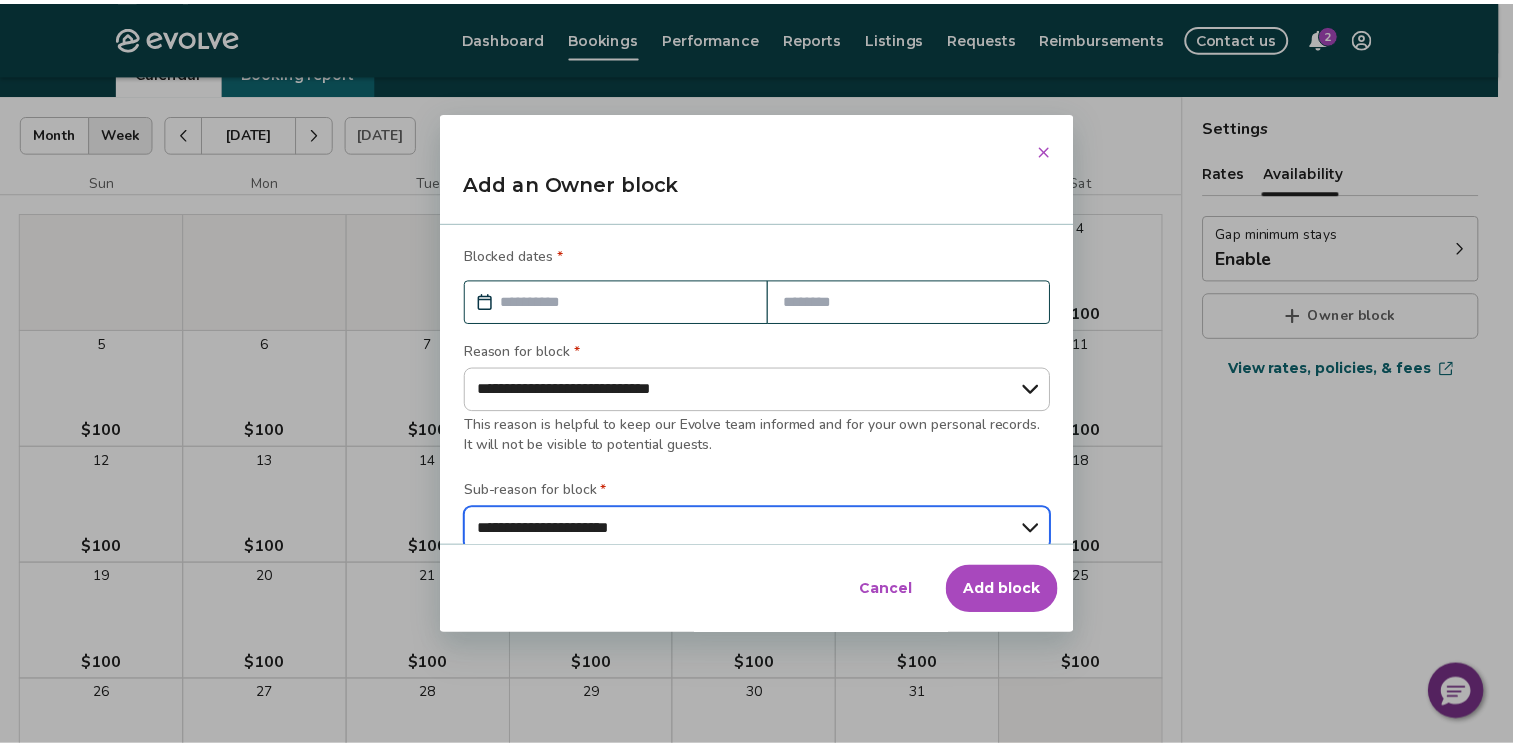 scroll, scrollTop: 0, scrollLeft: 0, axis: both 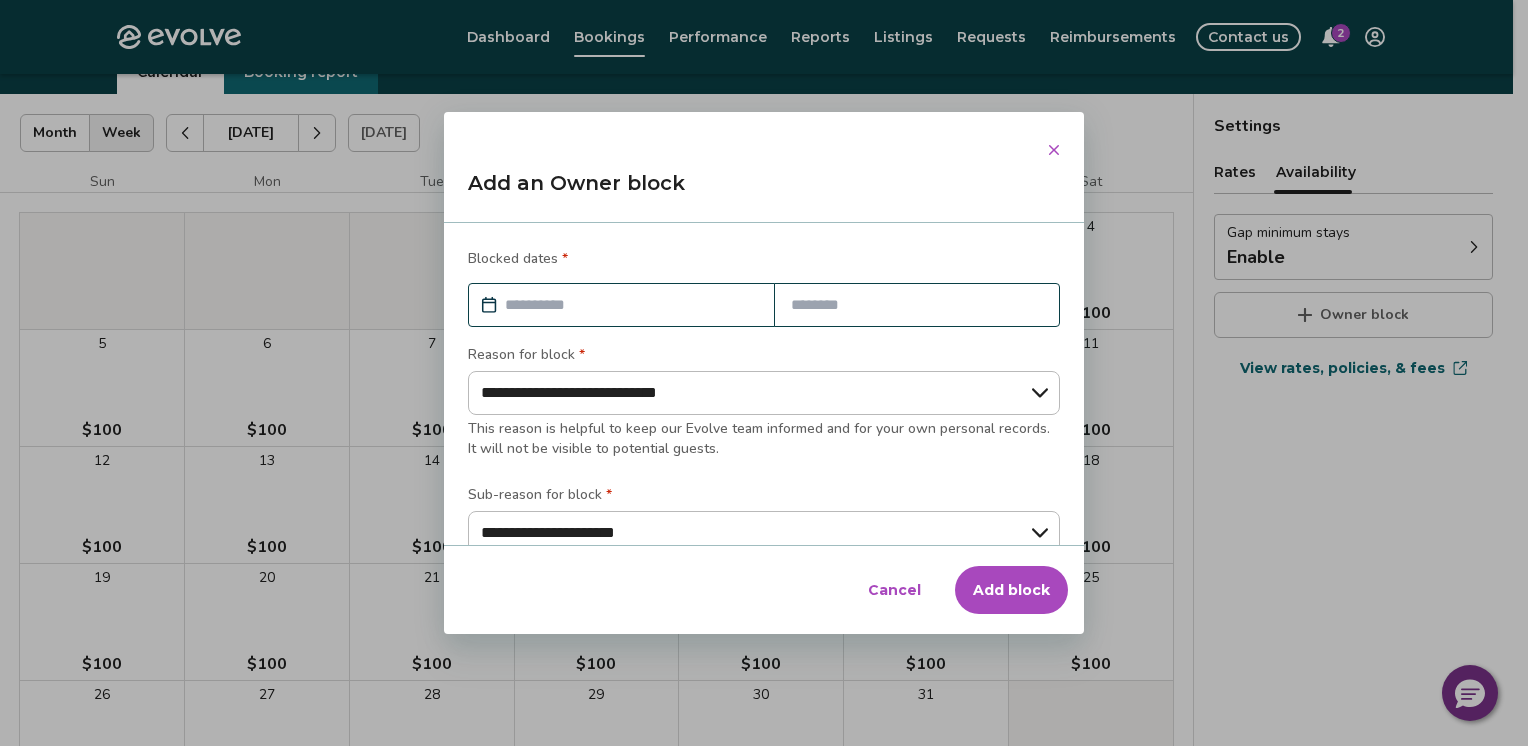 click at bounding box center (631, 305) 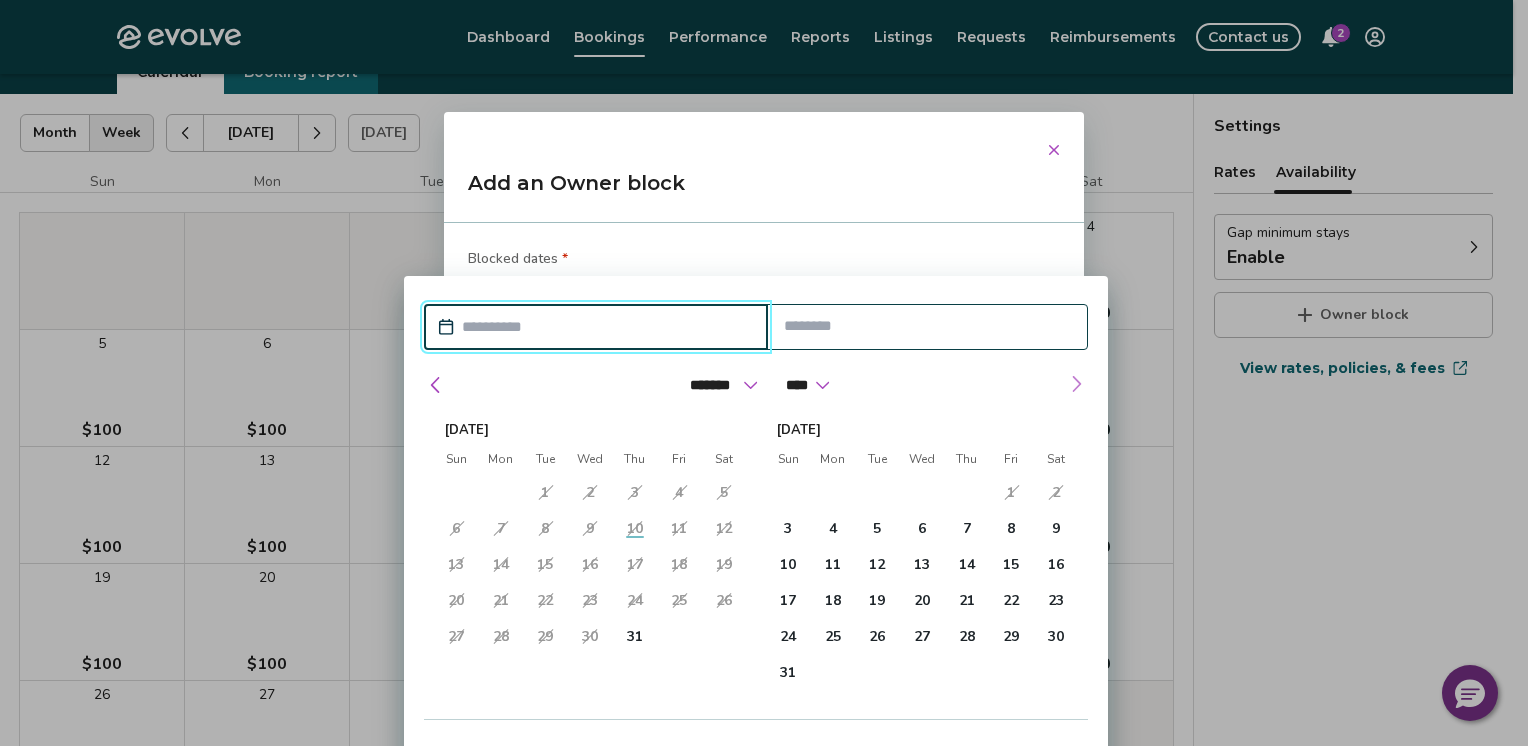 click at bounding box center [1076, 384] 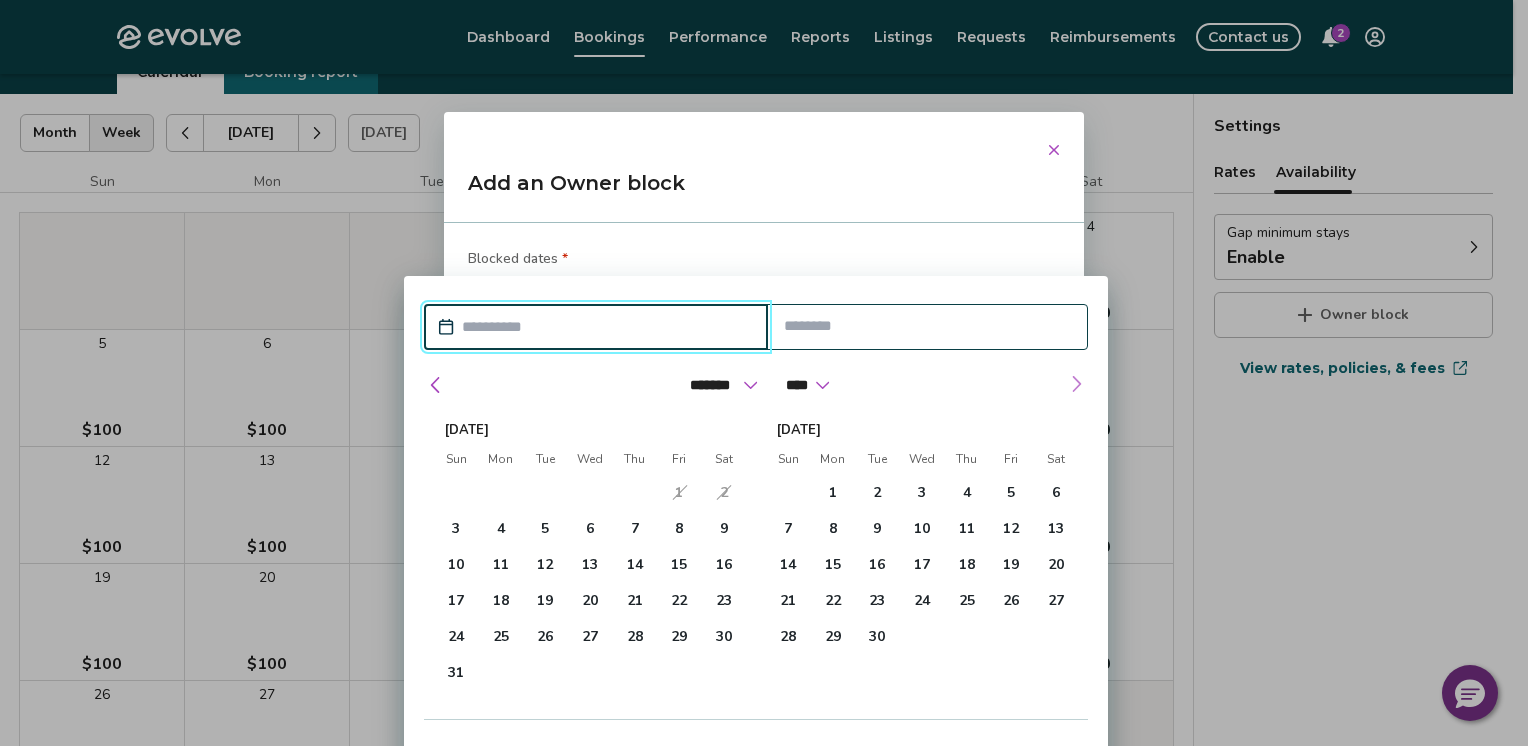 click at bounding box center (1076, 384) 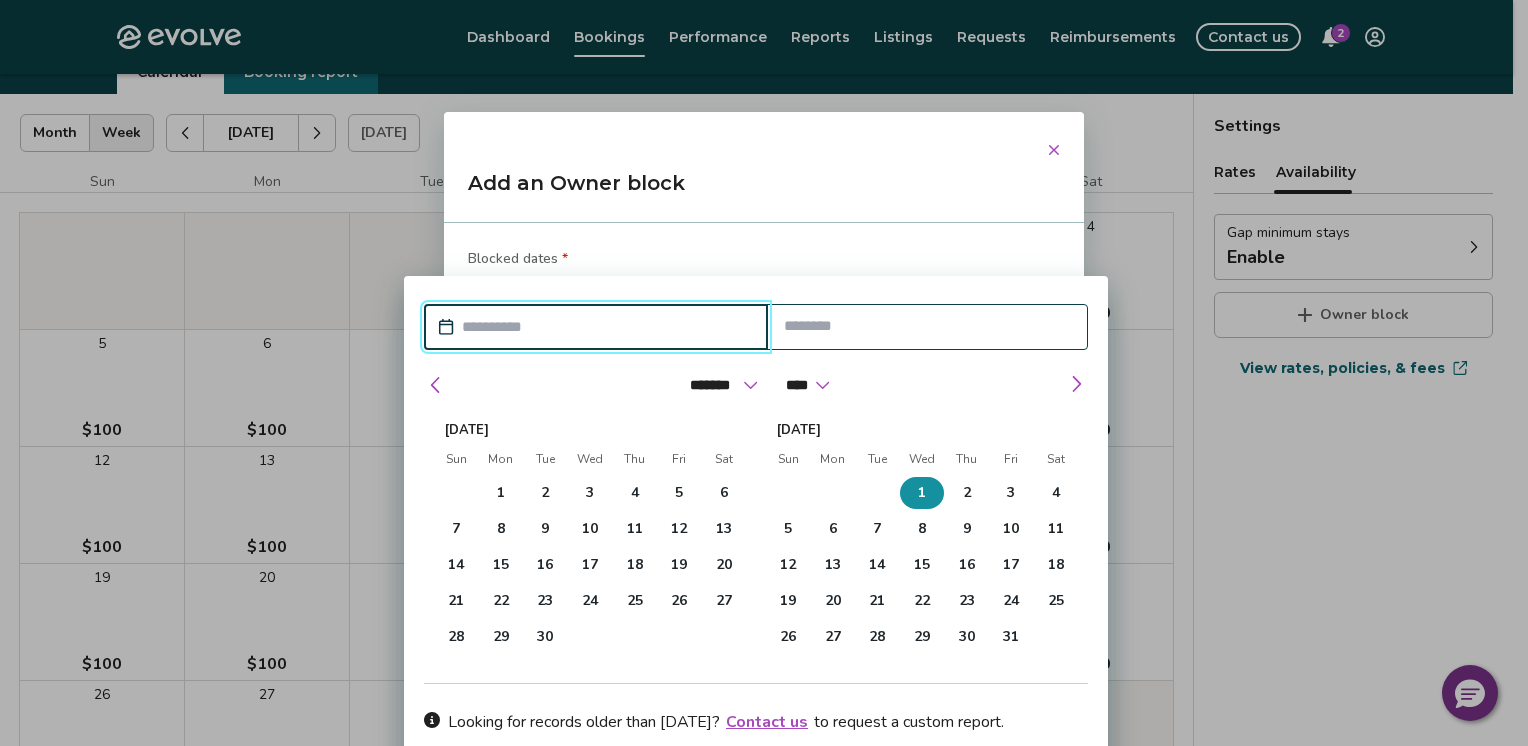 click on "1" at bounding box center [922, 493] 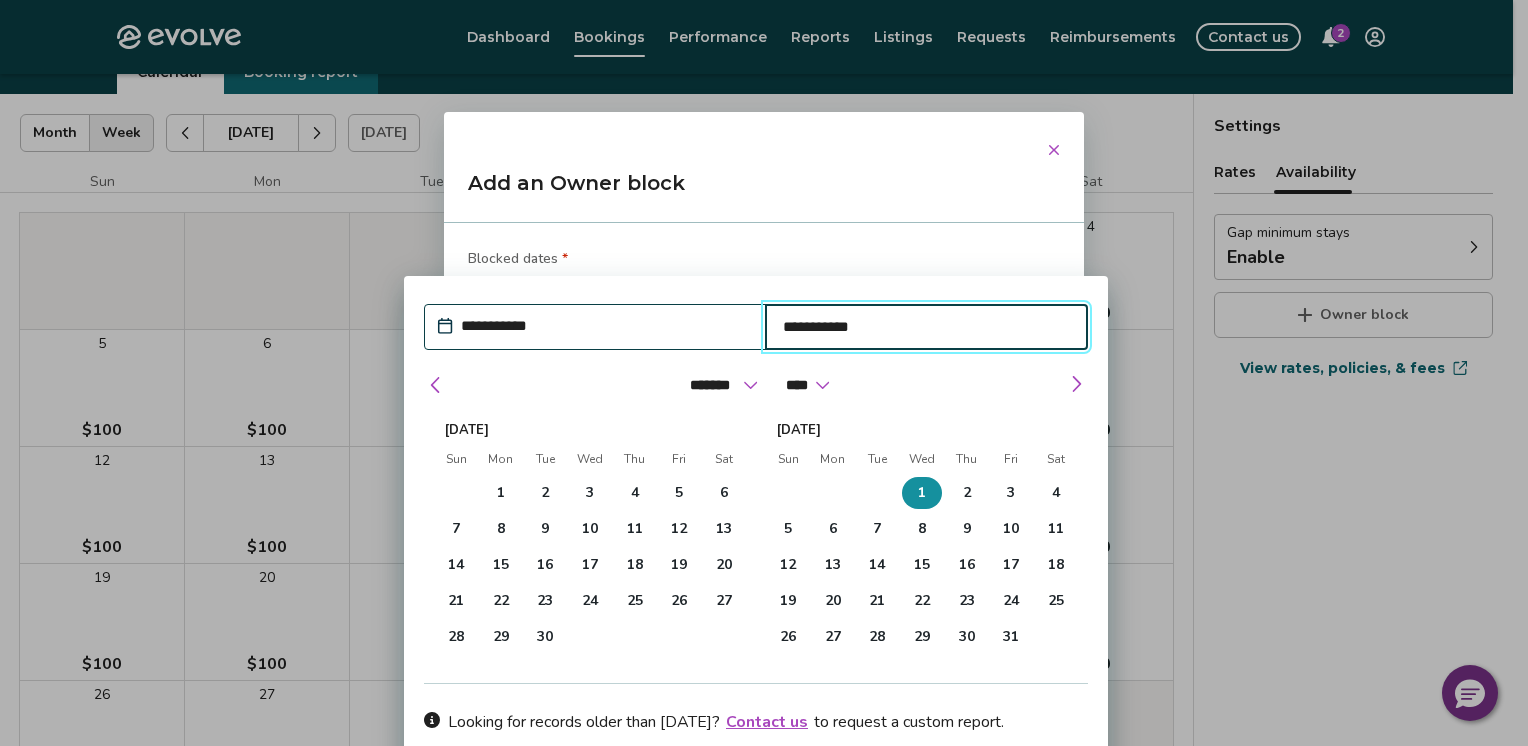 click on "**********" at bounding box center (927, 327) 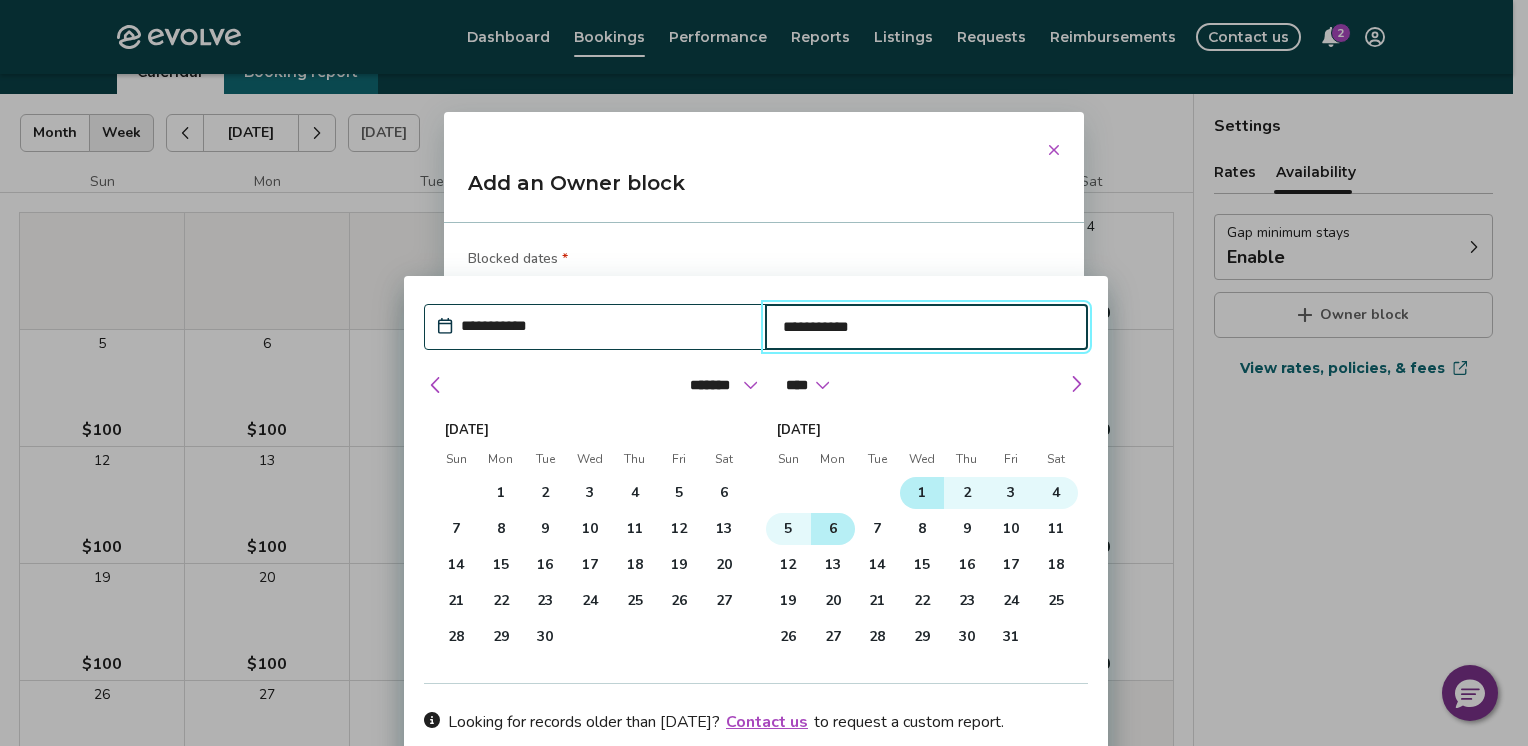 click on "6" at bounding box center (833, 529) 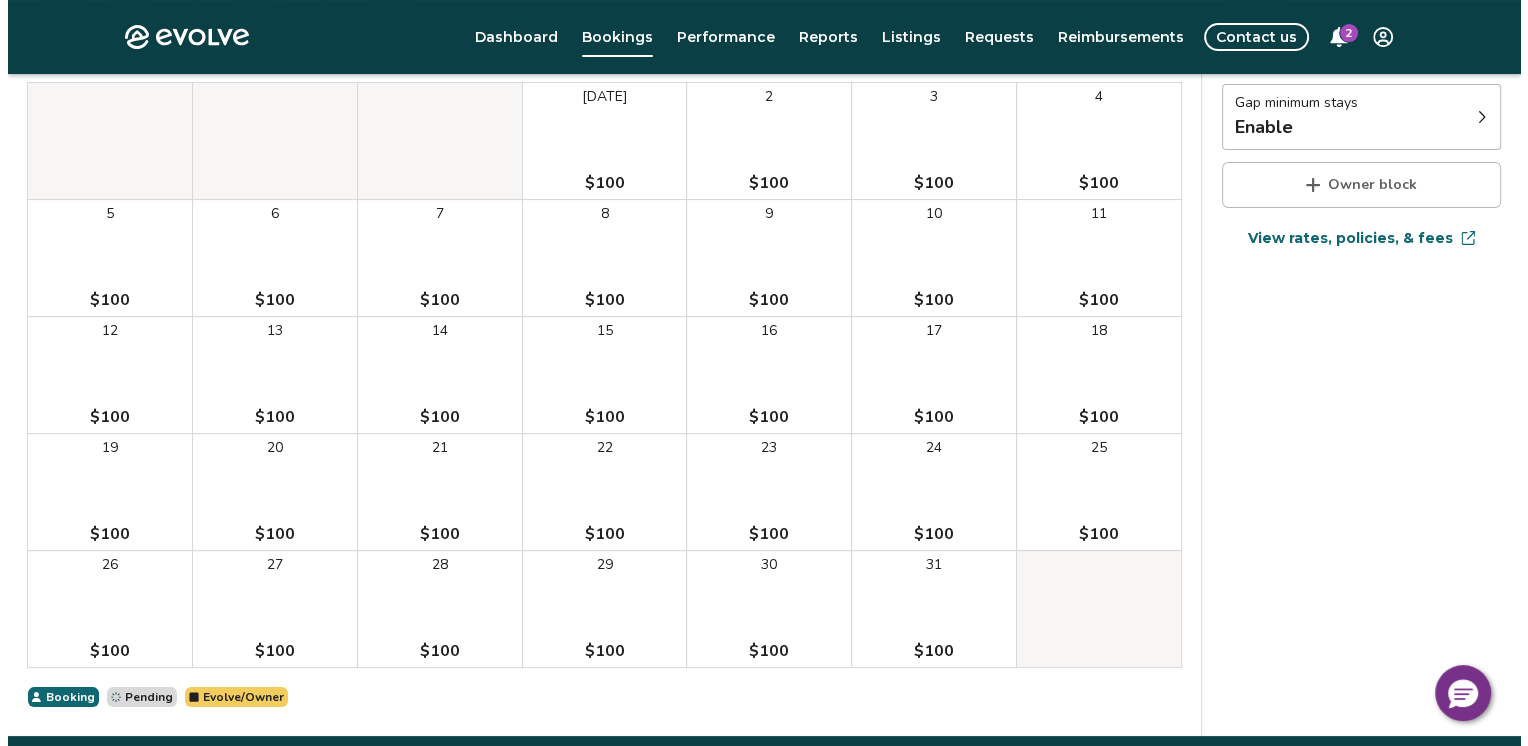 scroll, scrollTop: 0, scrollLeft: 0, axis: both 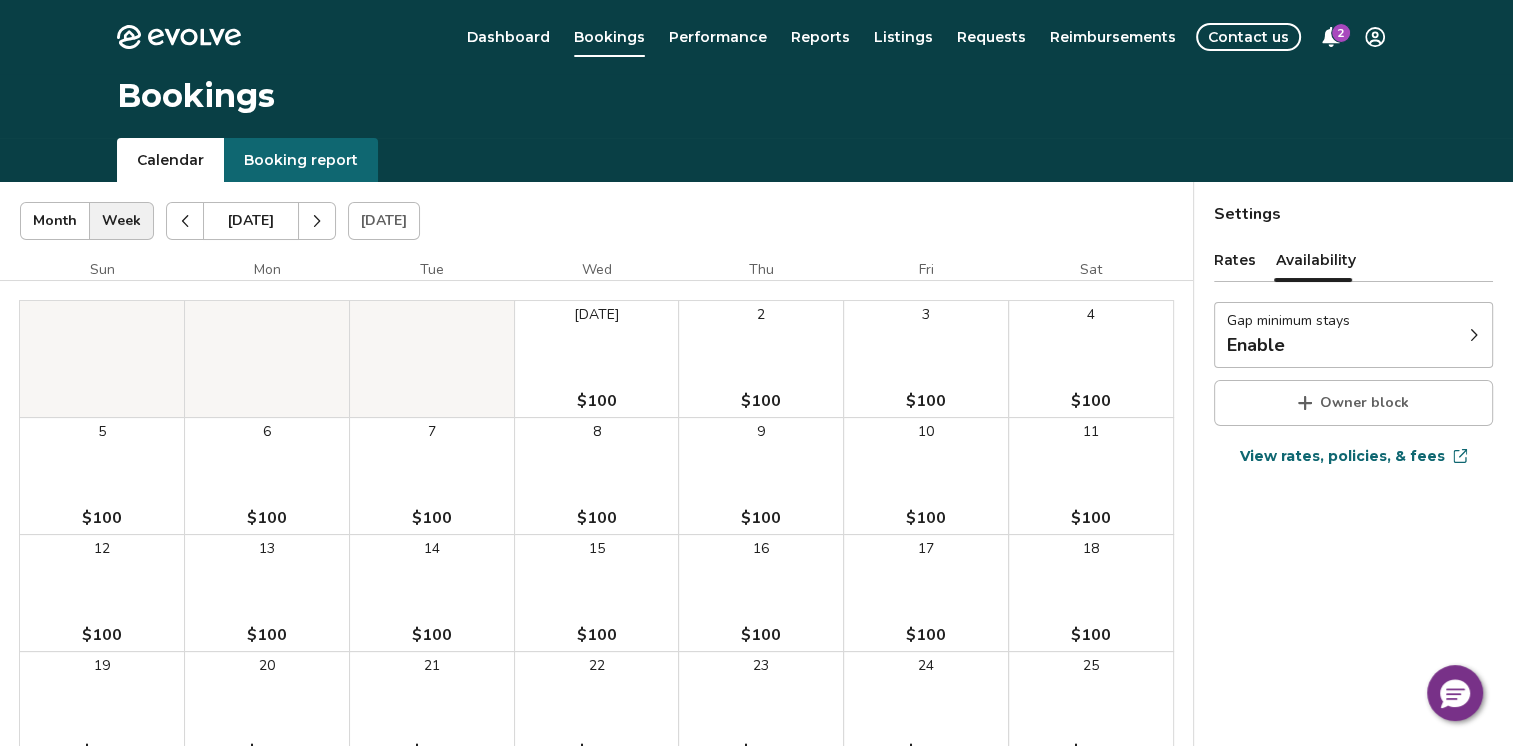 click on "Owner block" at bounding box center [1364, 403] 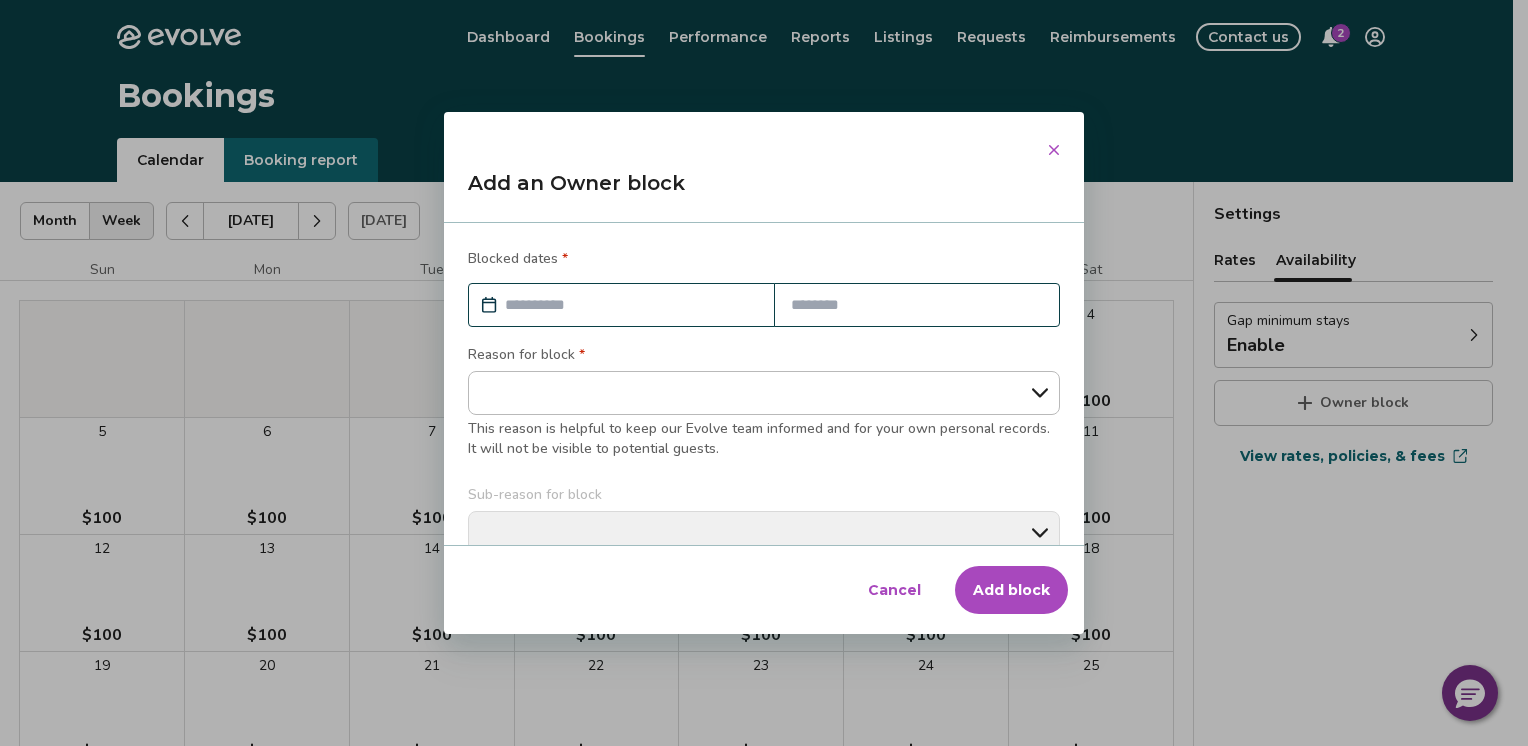 click on "**********" at bounding box center (764, 393) 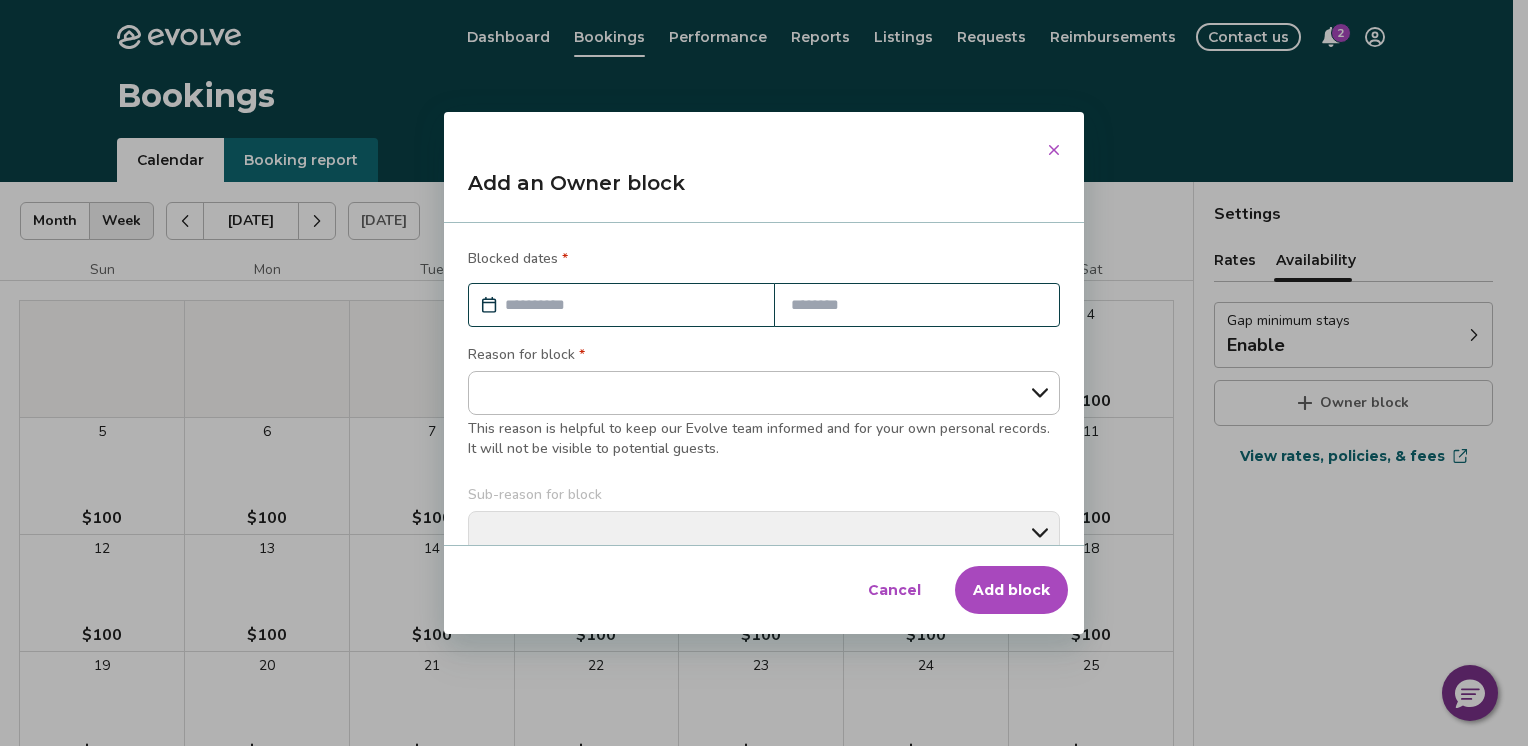 select on "**********" 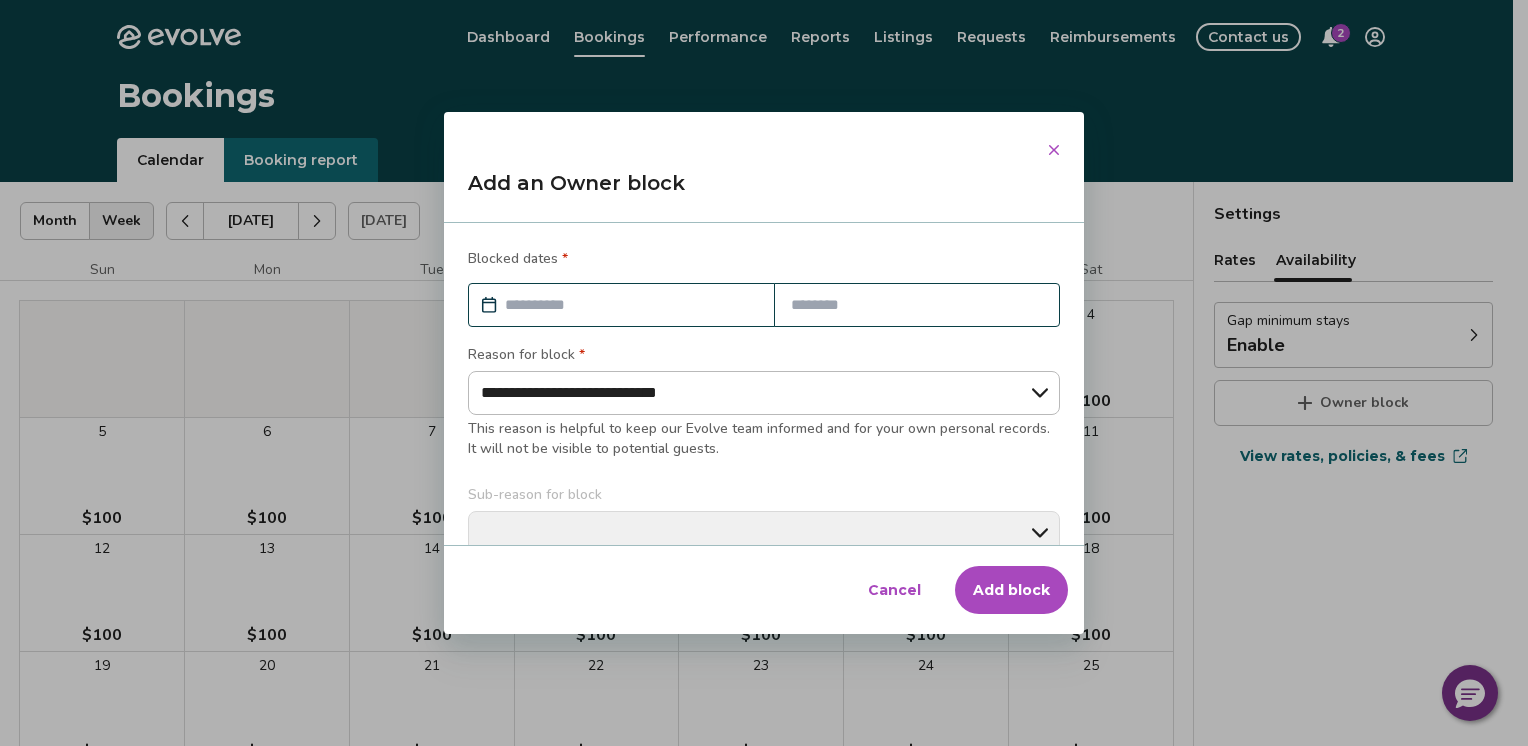 click on "**********" at bounding box center [764, 393] 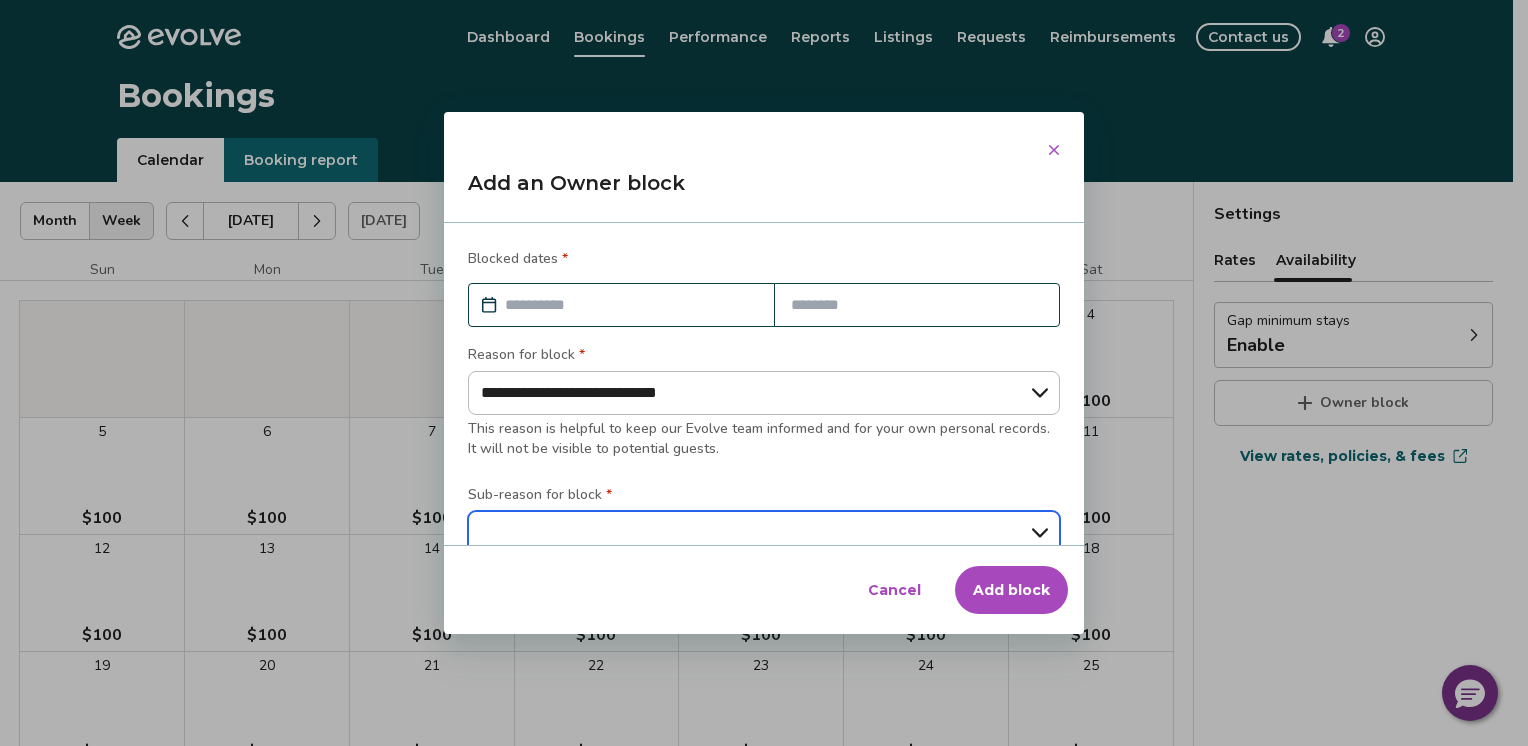 scroll, scrollTop: 8, scrollLeft: 0, axis: vertical 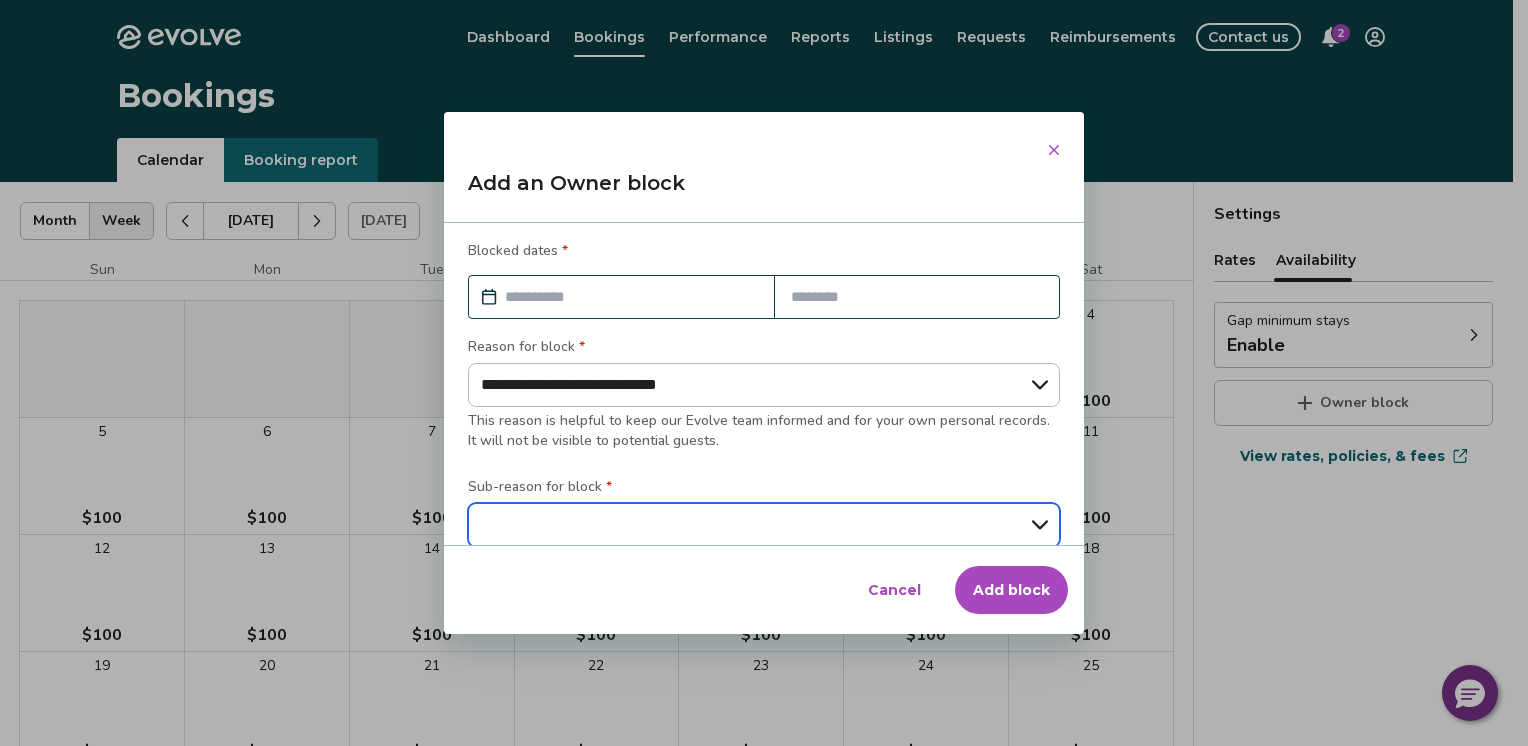 click on "**********" at bounding box center (764, 525) 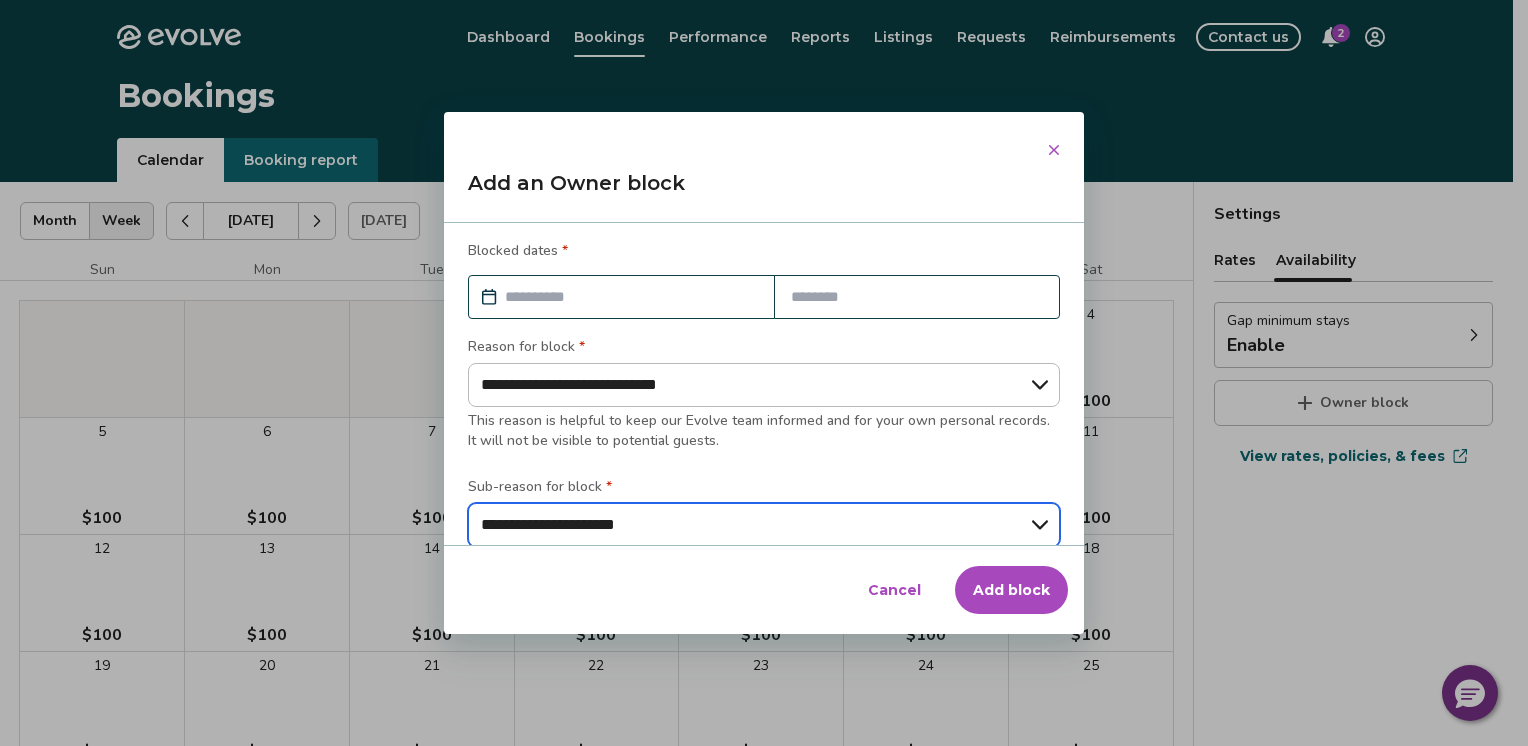 click on "**********" at bounding box center (764, 525) 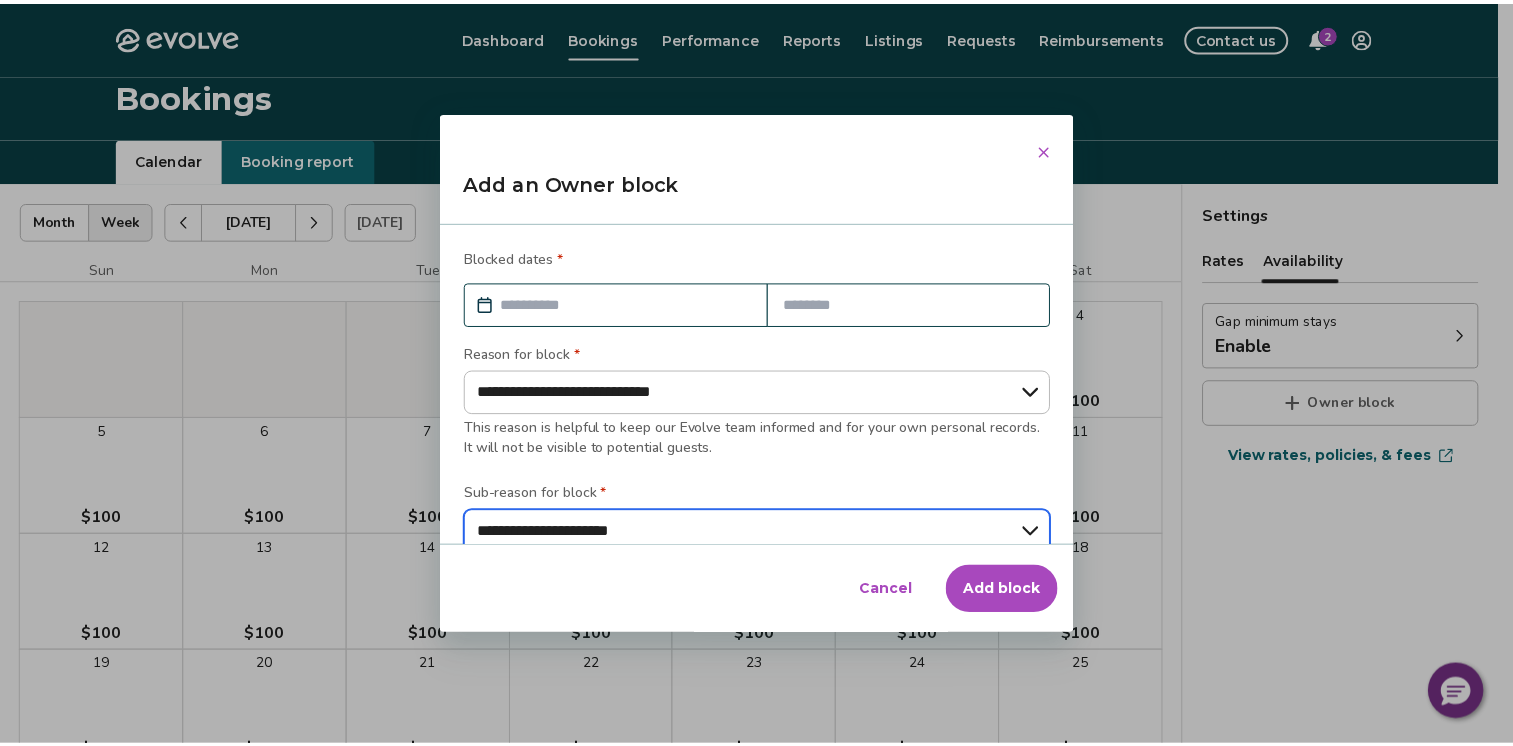scroll, scrollTop: 0, scrollLeft: 0, axis: both 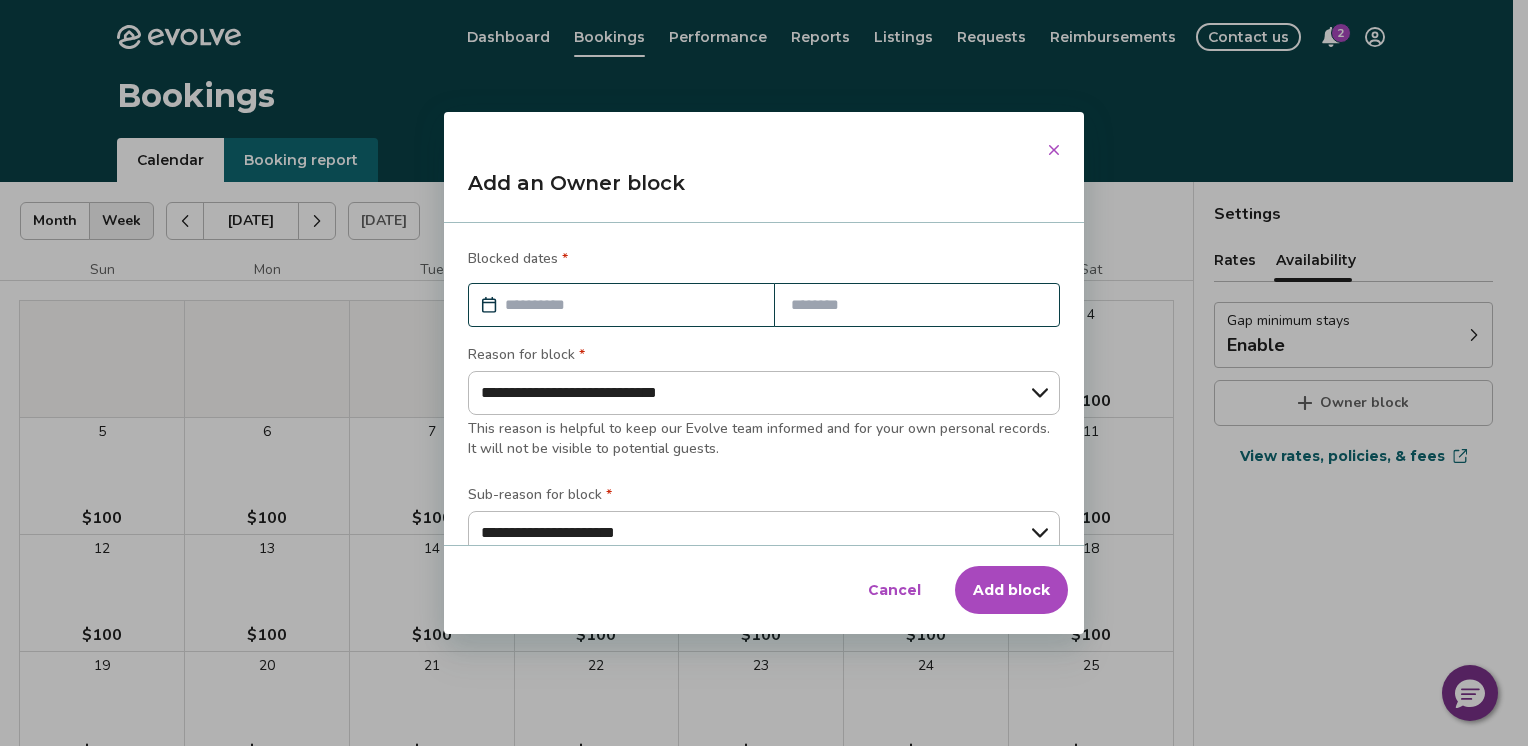 click at bounding box center (631, 305) 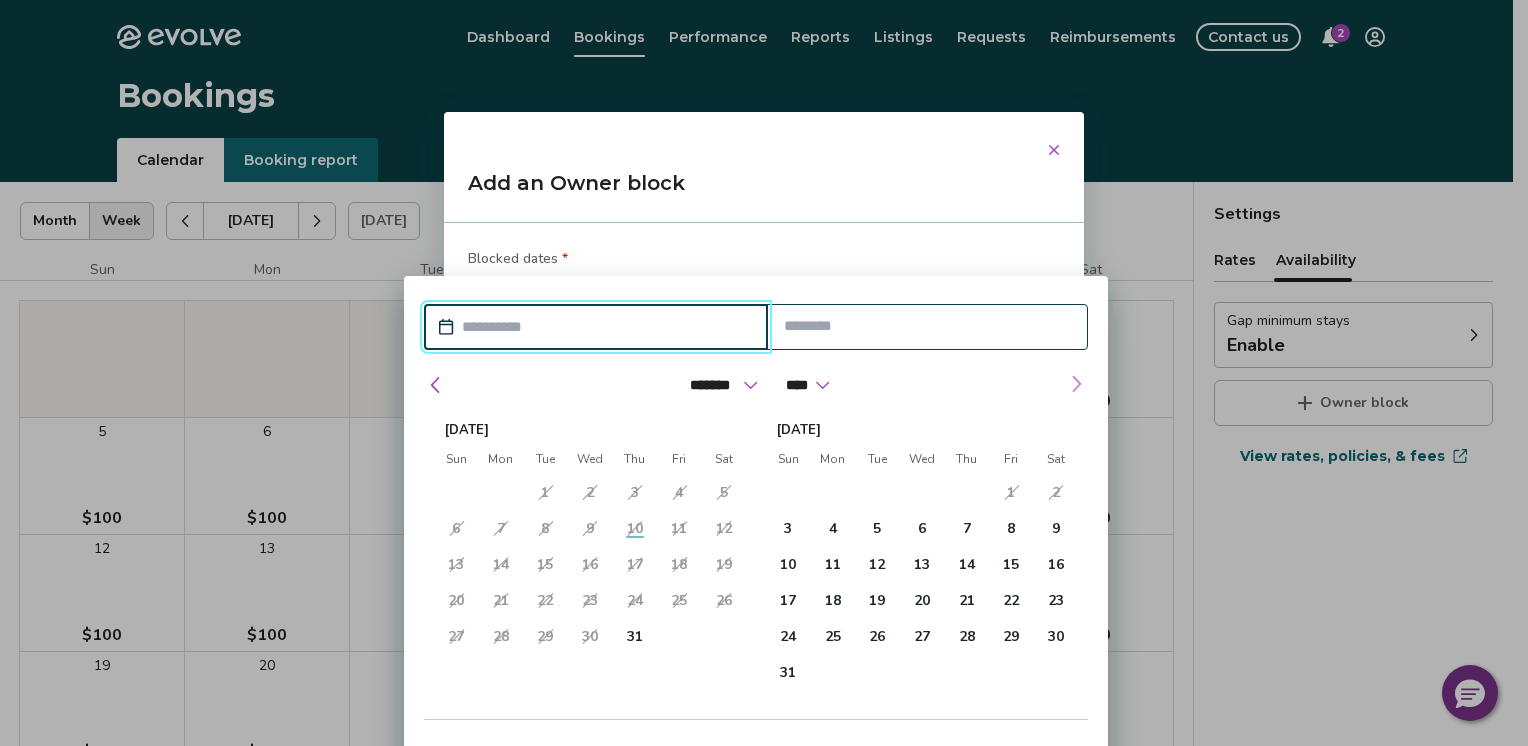 click at bounding box center [1076, 384] 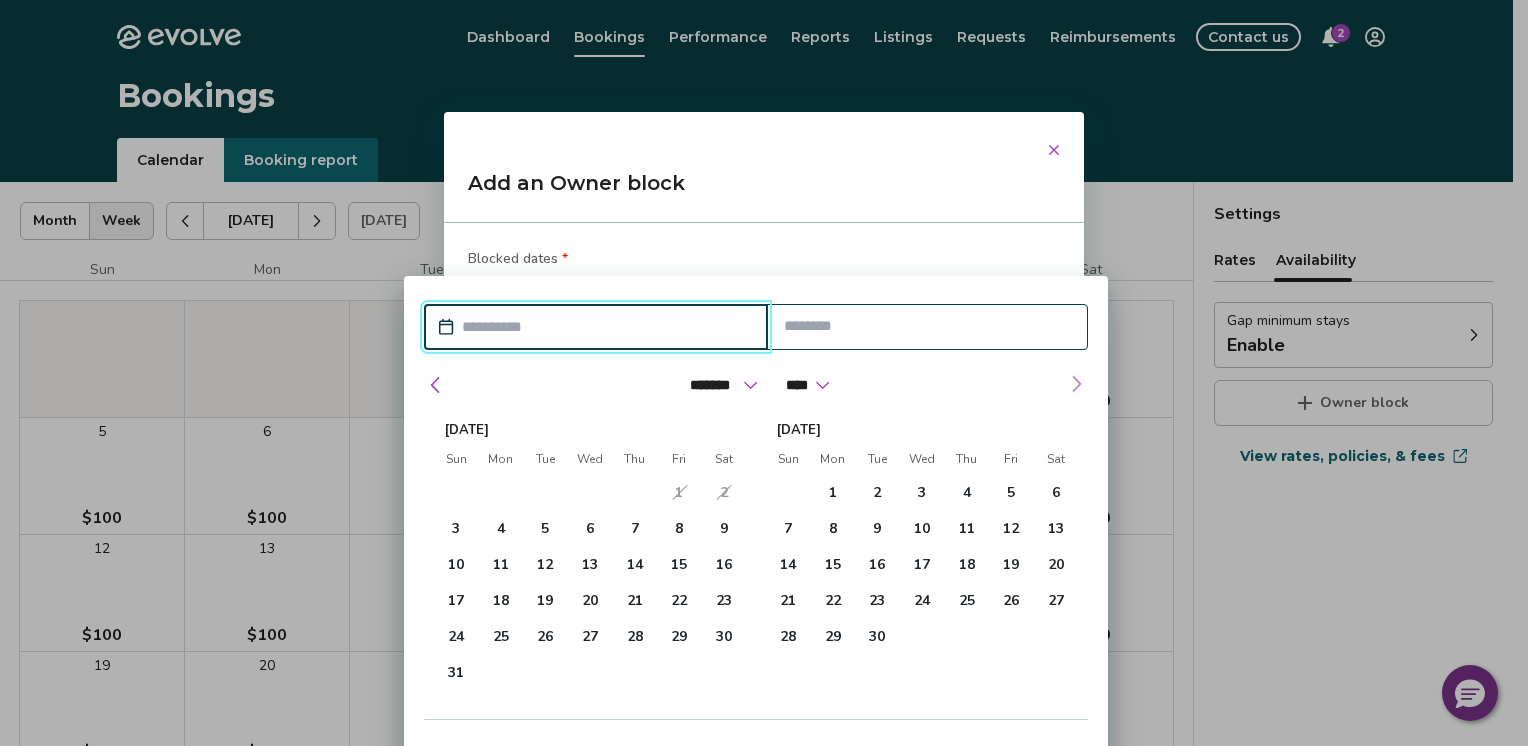 click at bounding box center [1076, 384] 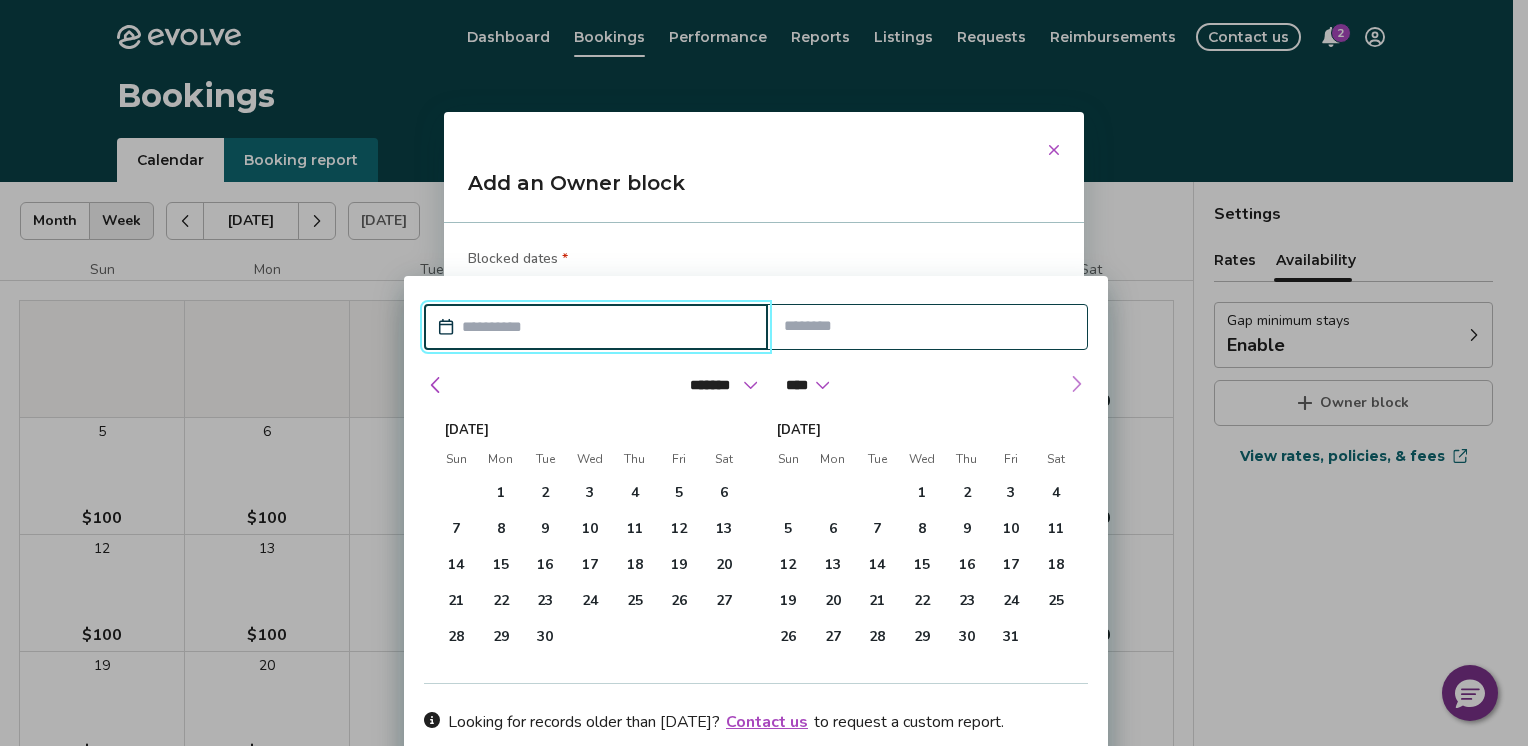 click at bounding box center [1076, 384] 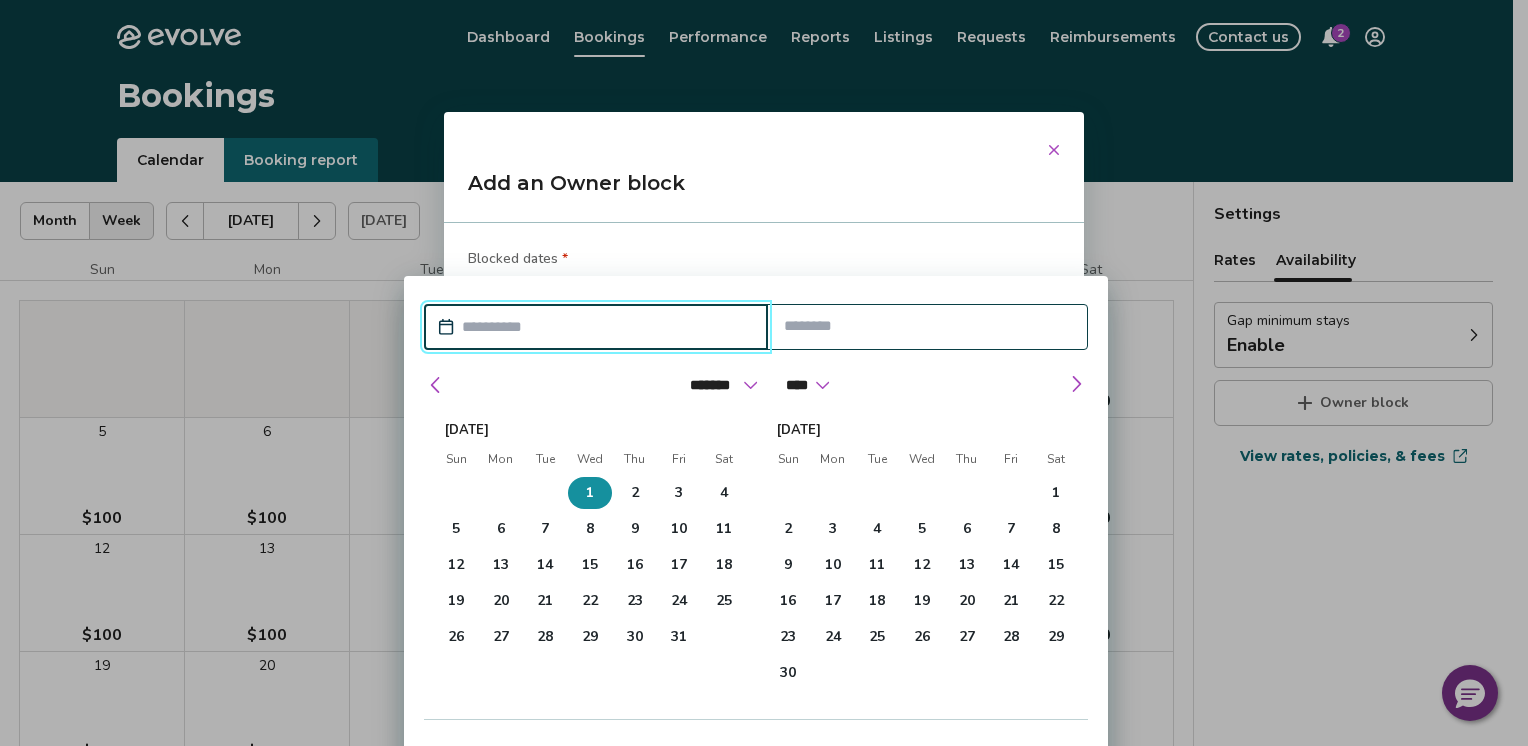 click on "1" at bounding box center (590, 493) 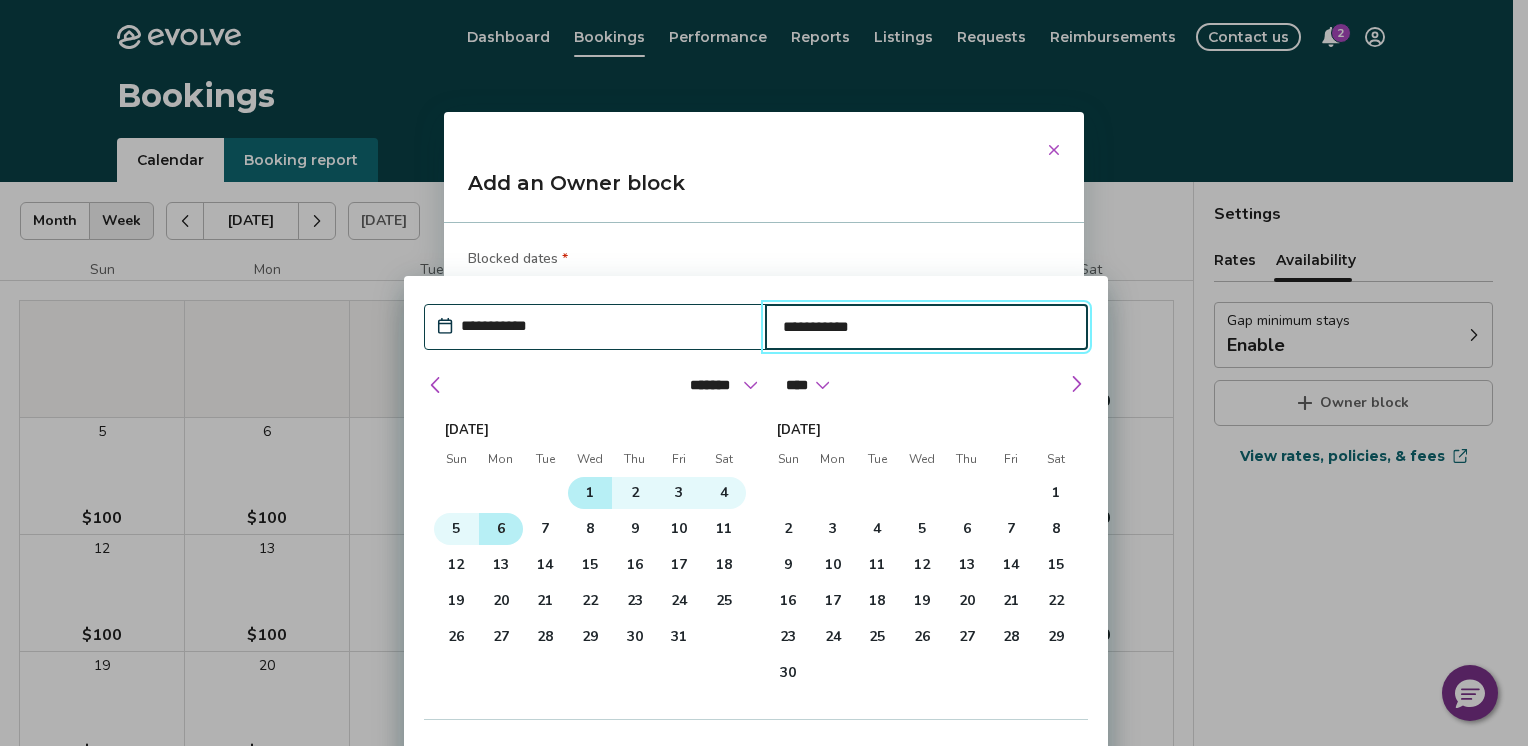 click on "6" at bounding box center (501, 529) 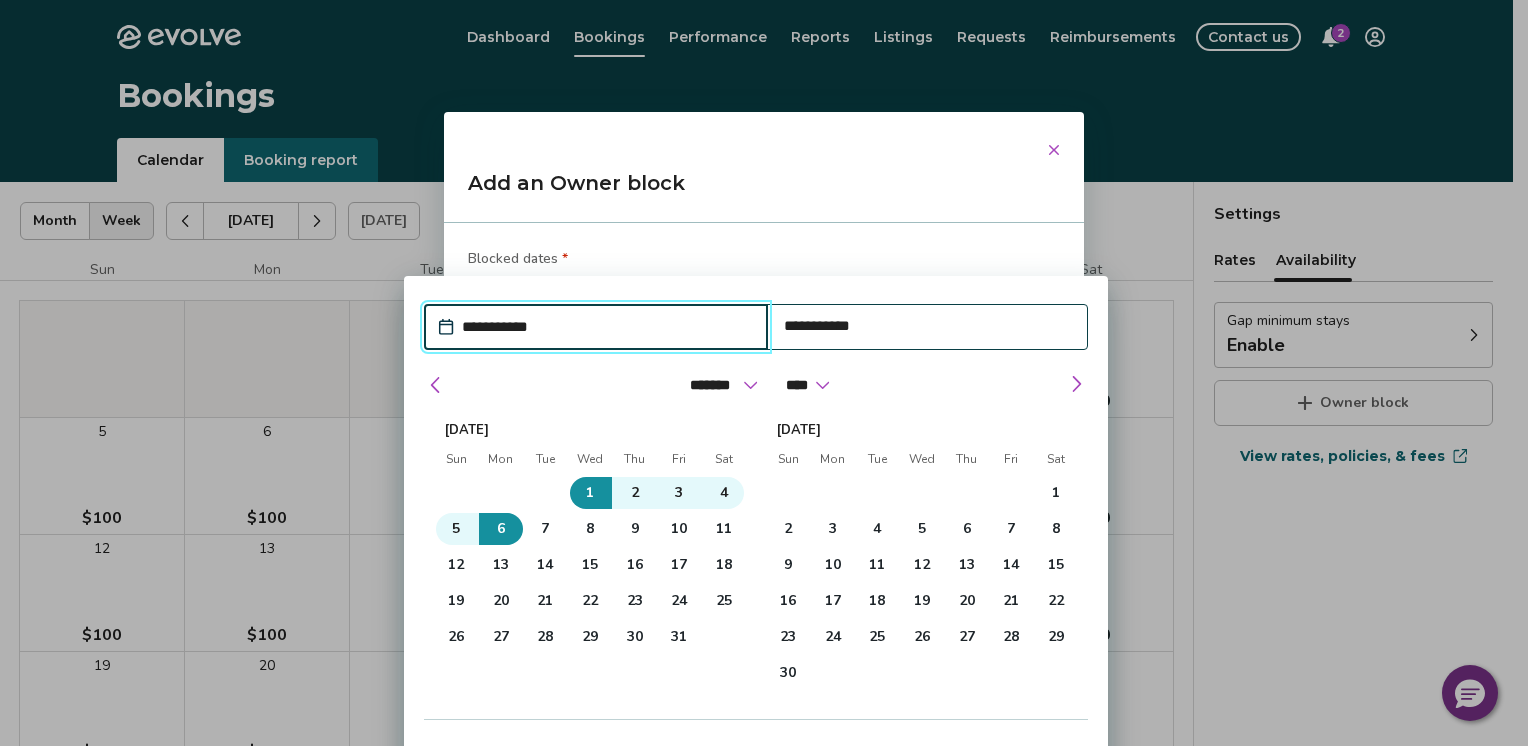 click on "6" at bounding box center (501, 529) 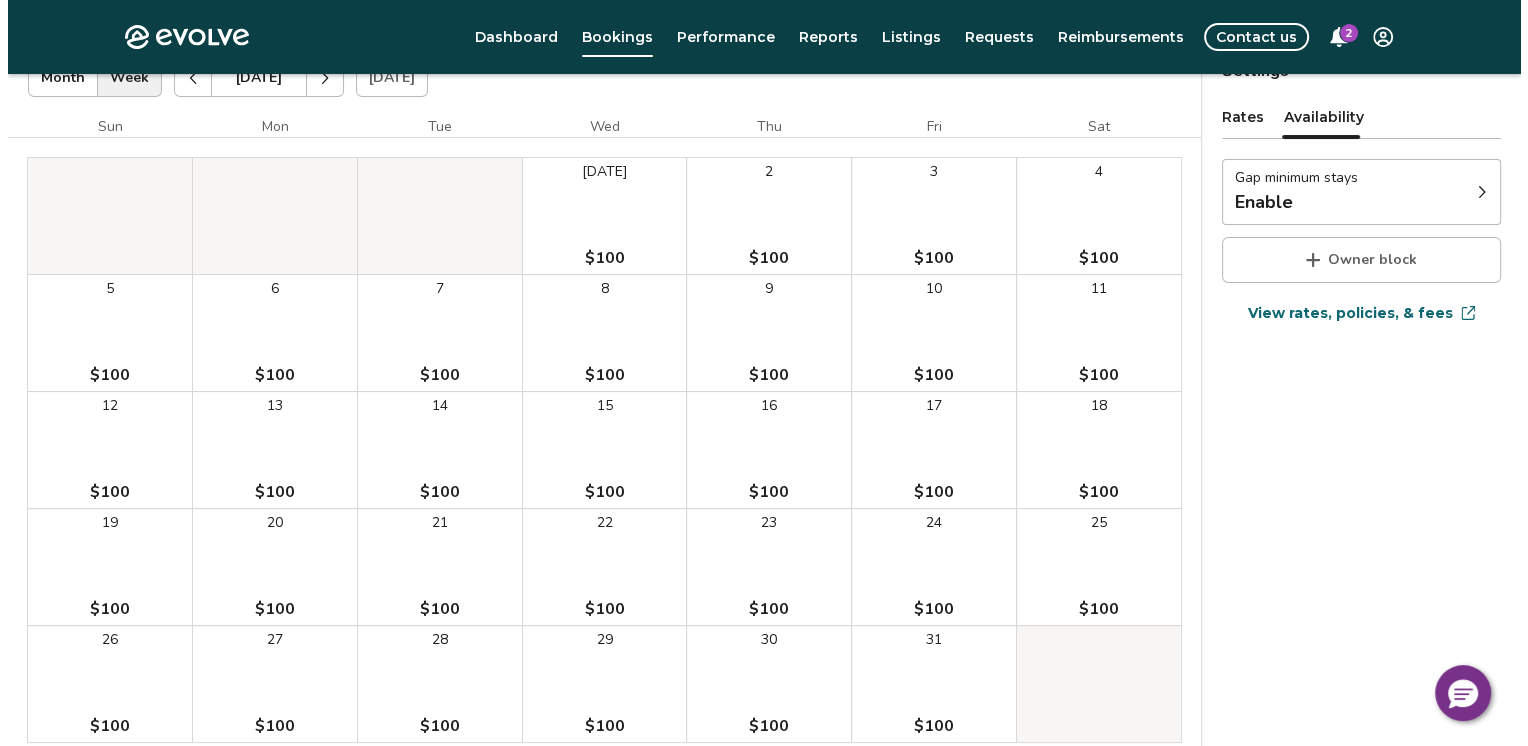 scroll, scrollTop: 0, scrollLeft: 0, axis: both 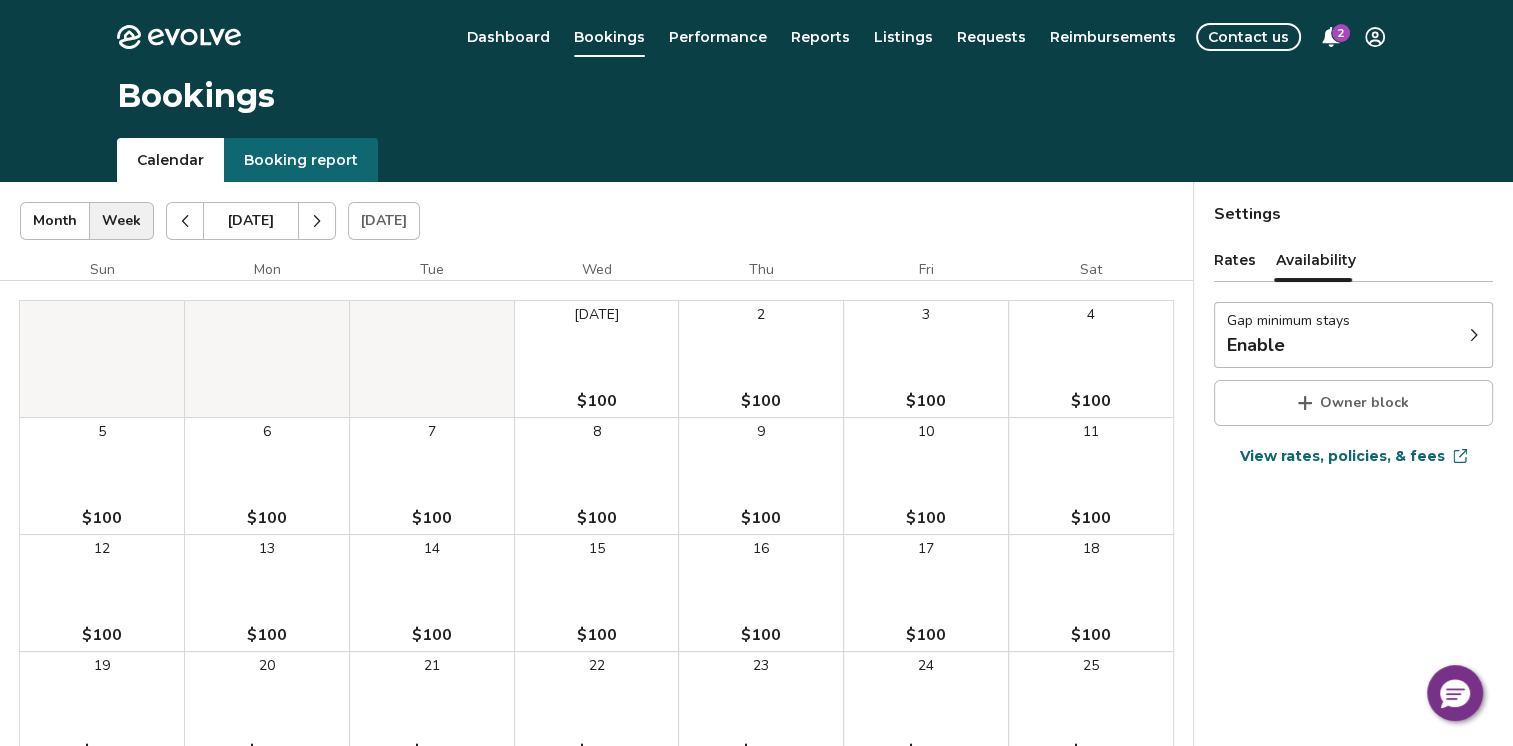 click on "Owner block" at bounding box center [1364, 403] 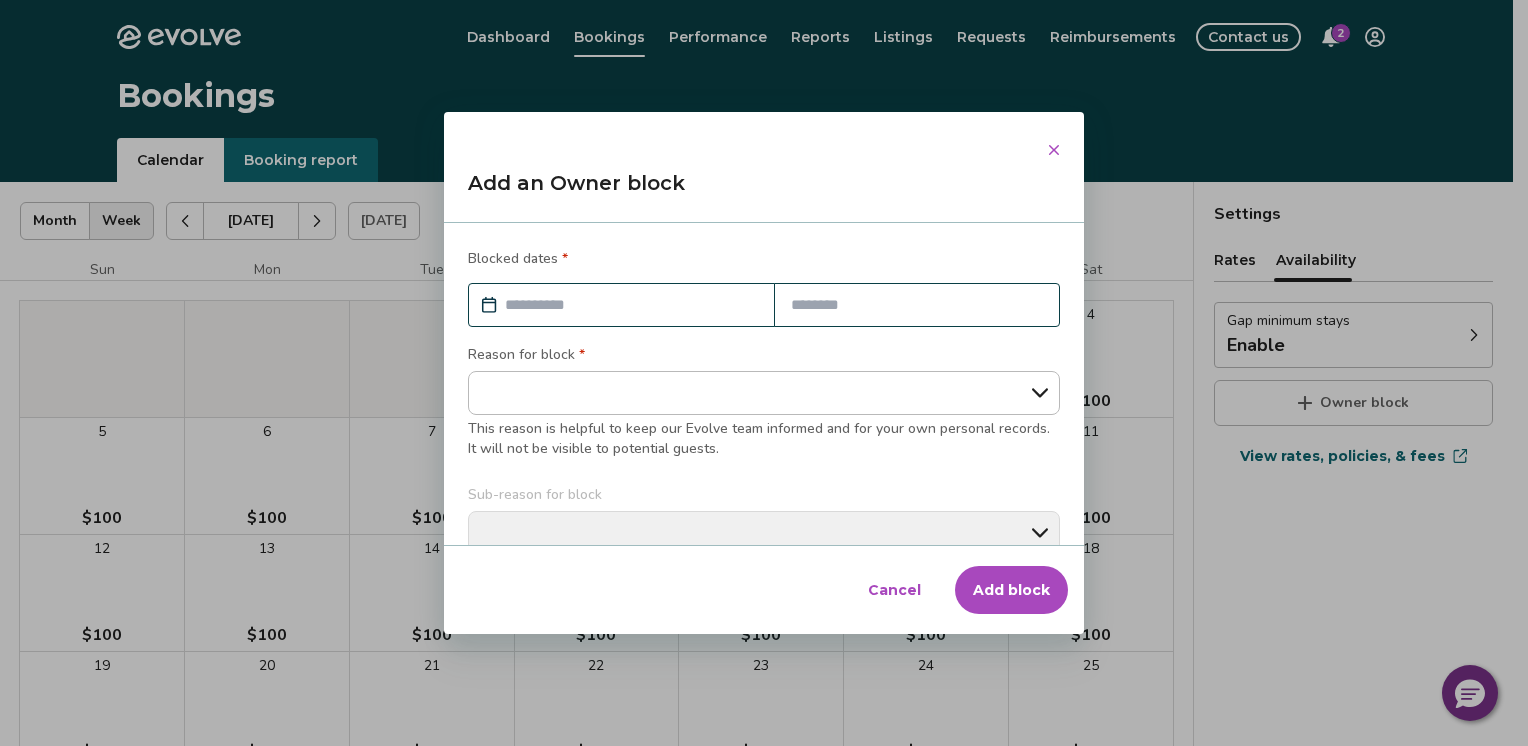 click on "**********" at bounding box center (764, 393) 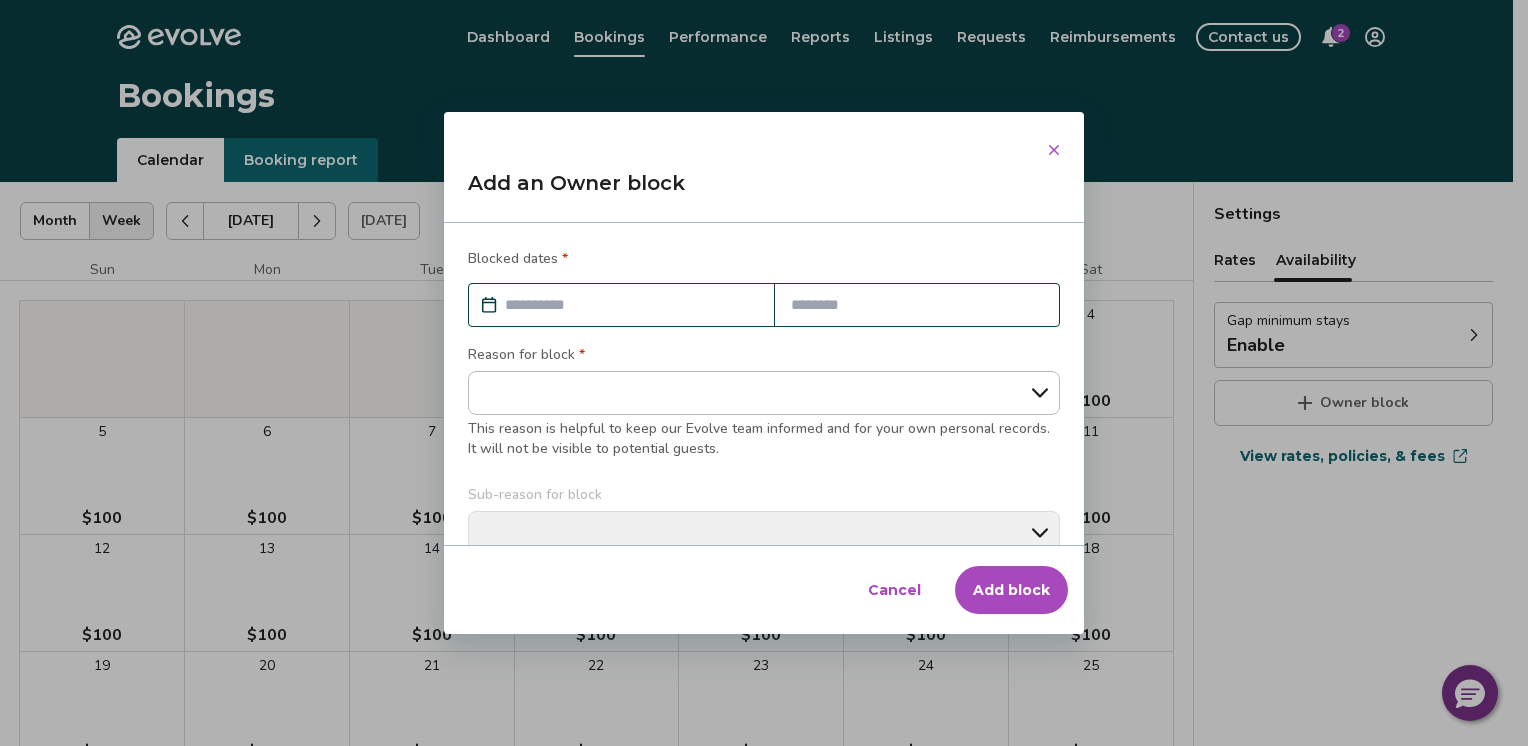 select on "**********" 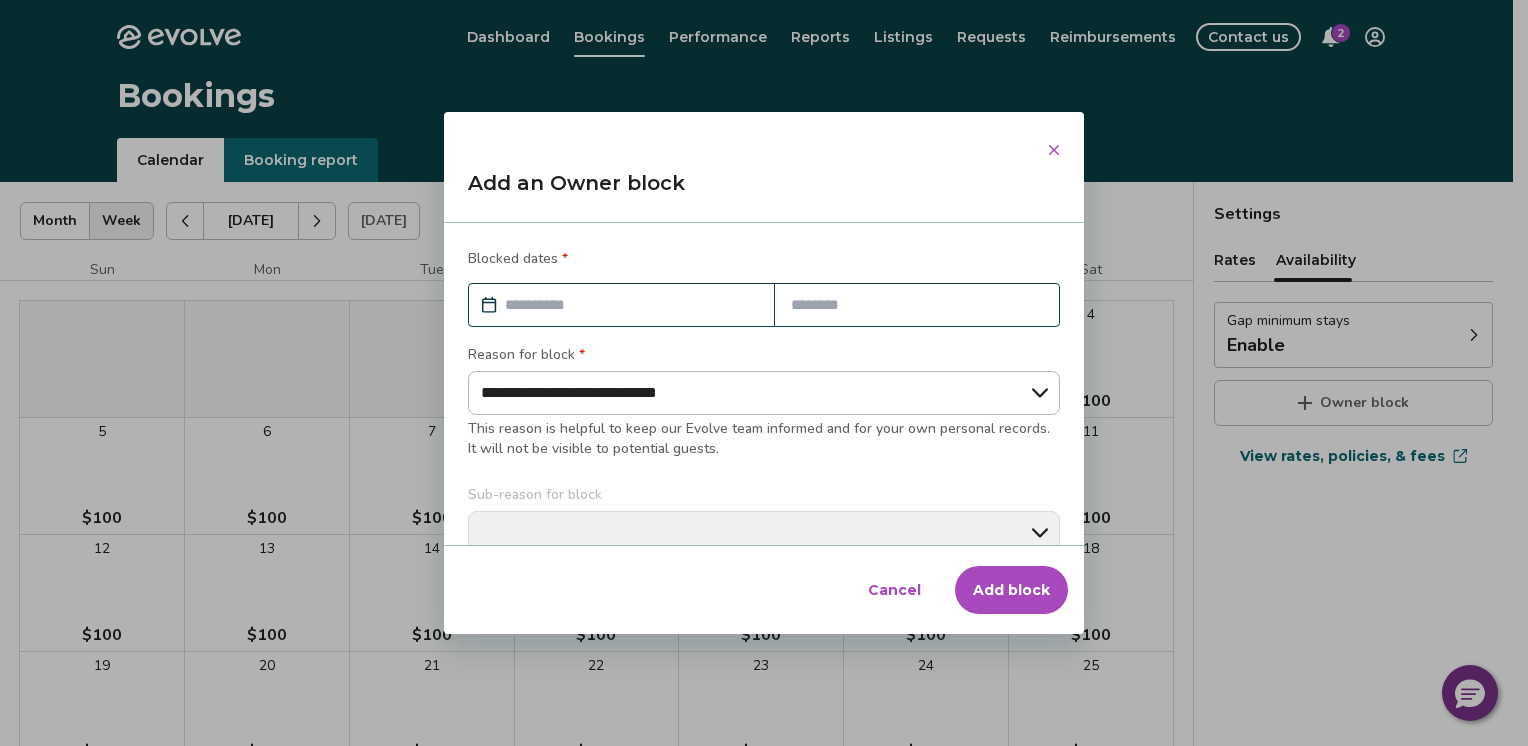 click on "**********" at bounding box center [764, 393] 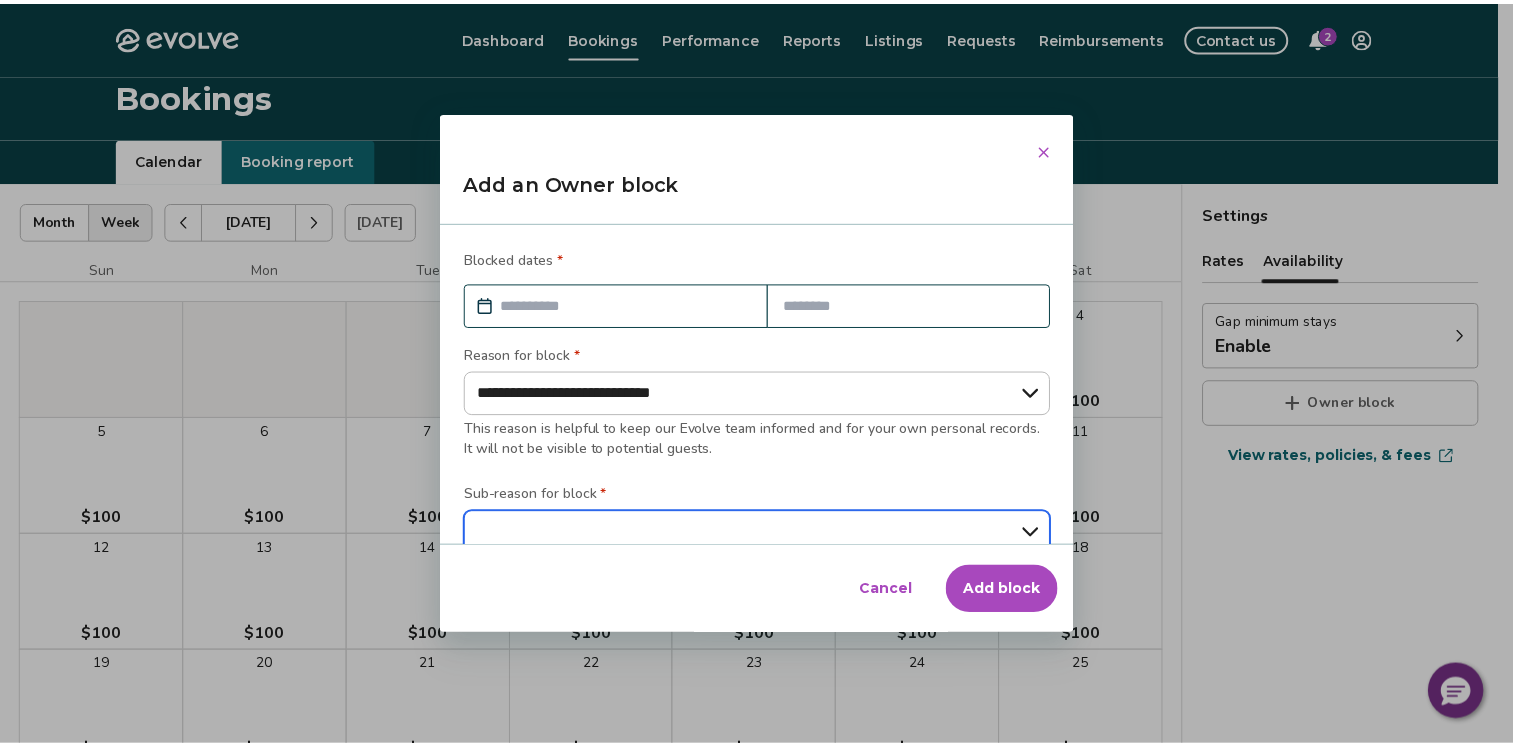 scroll, scrollTop: 8, scrollLeft: 0, axis: vertical 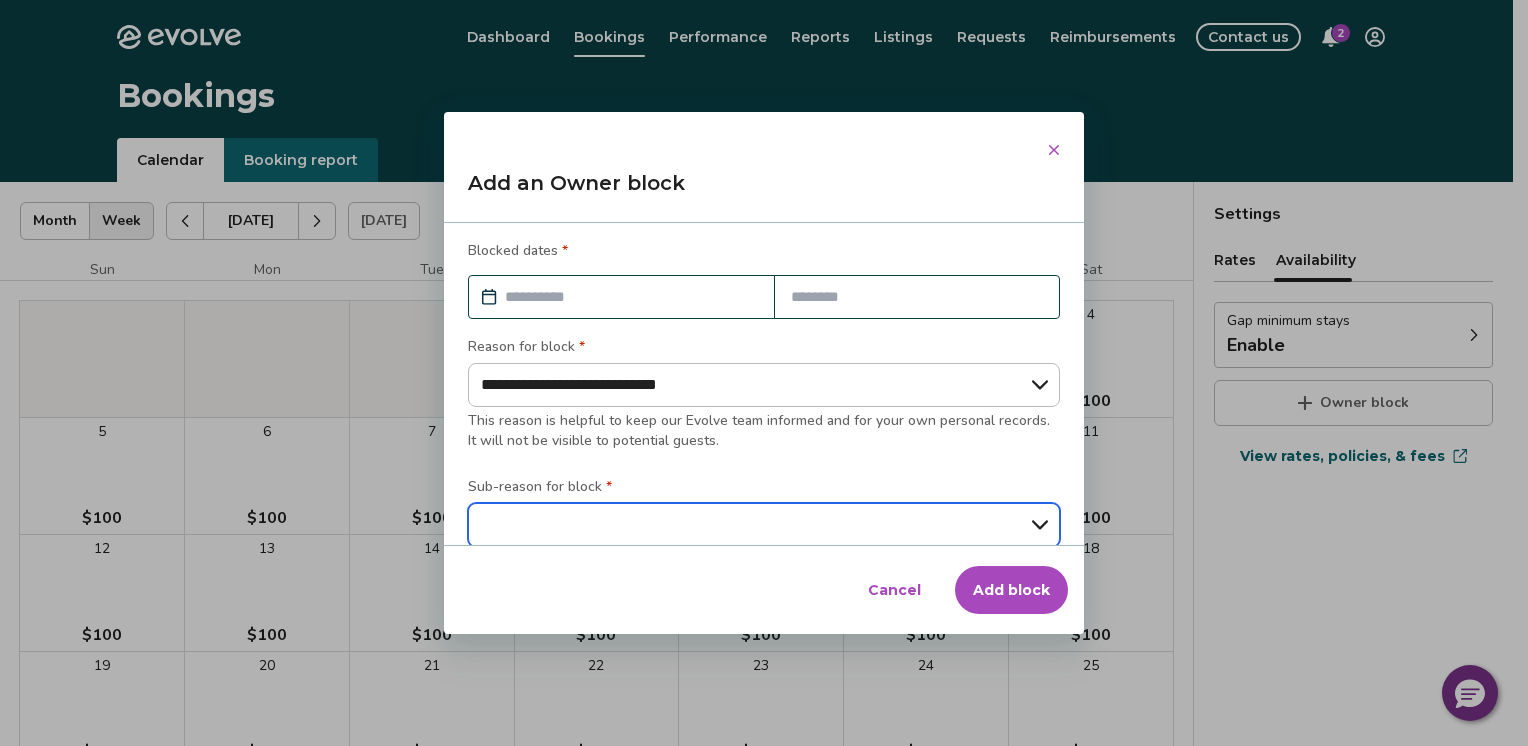 click on "**********" at bounding box center (764, 525) 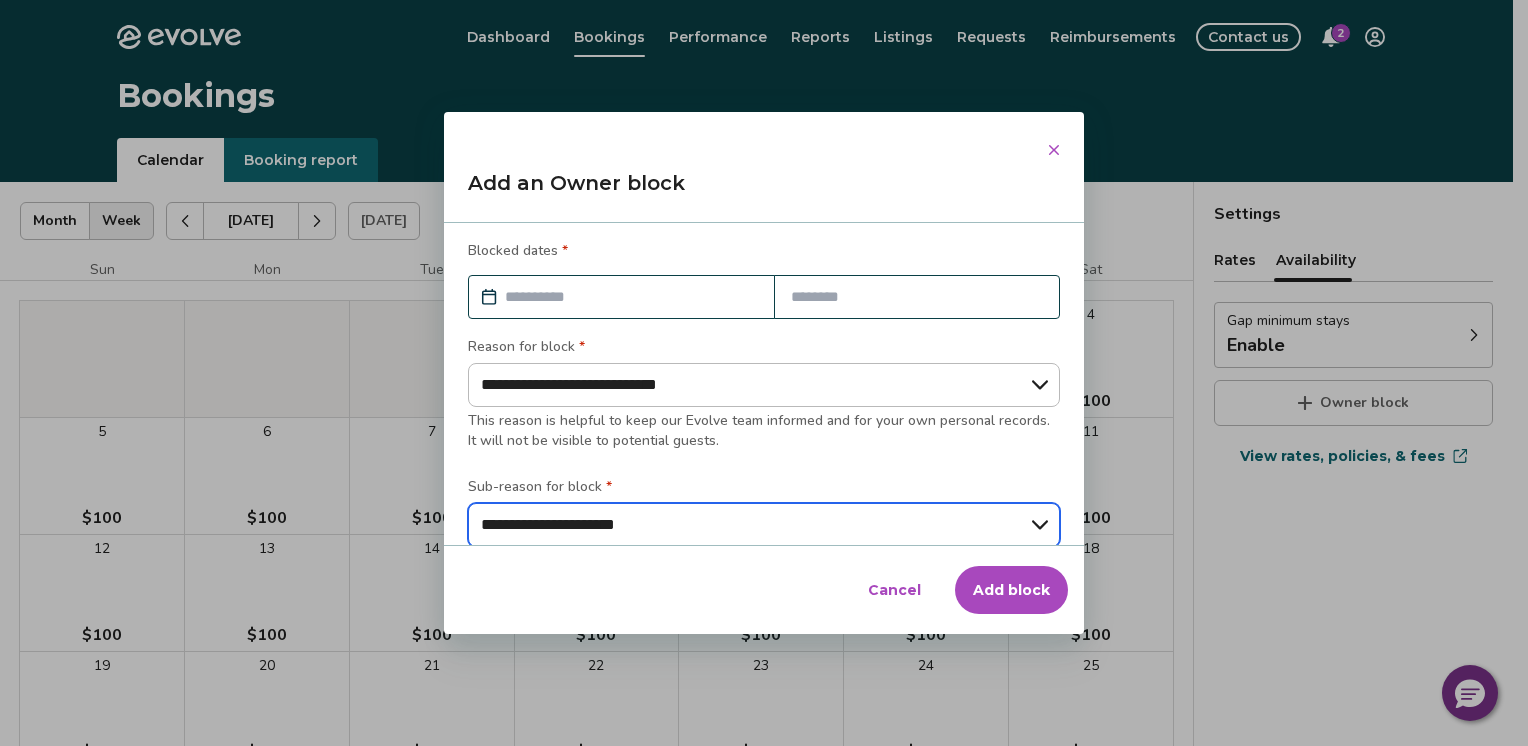 click on "**********" at bounding box center [764, 525] 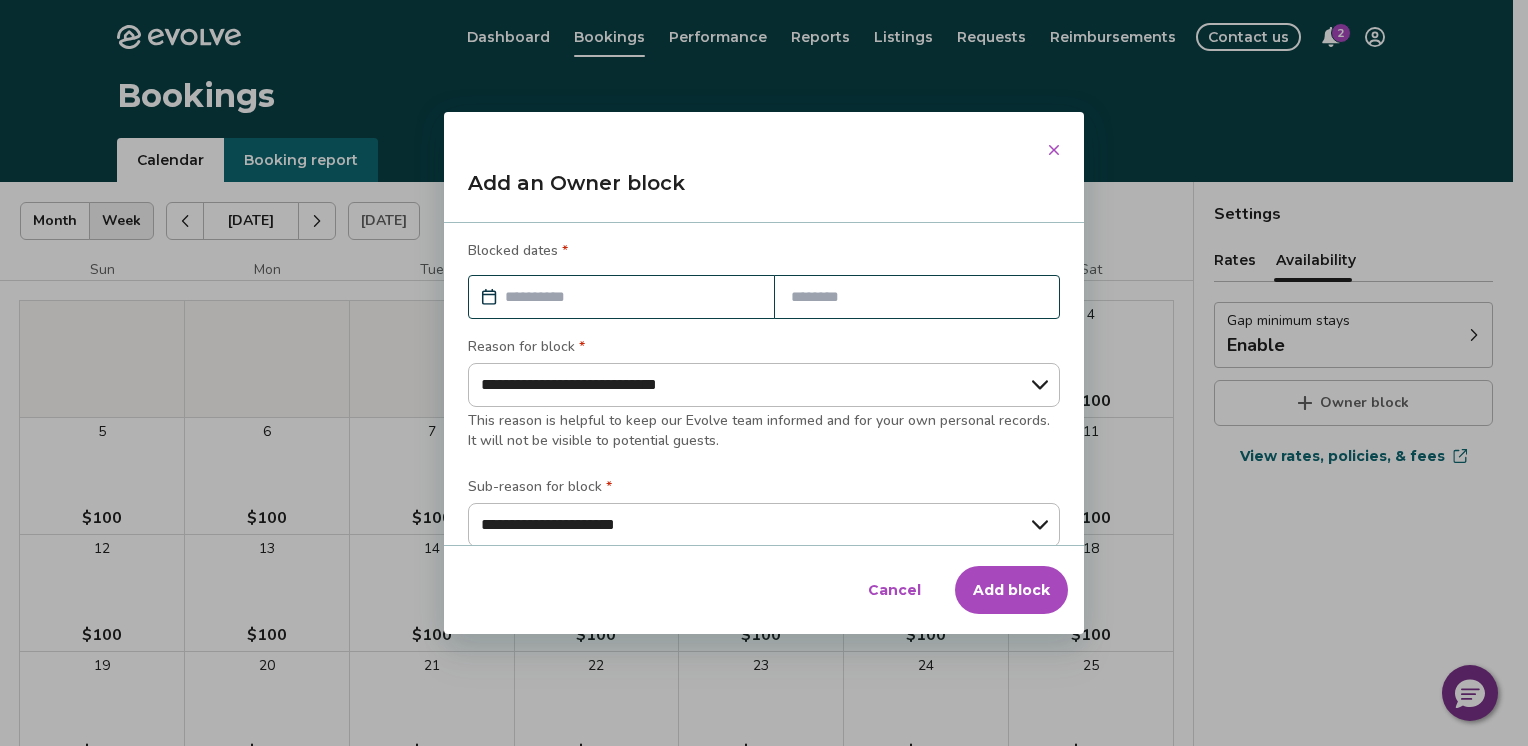 click on "Add block" at bounding box center (1011, 590) 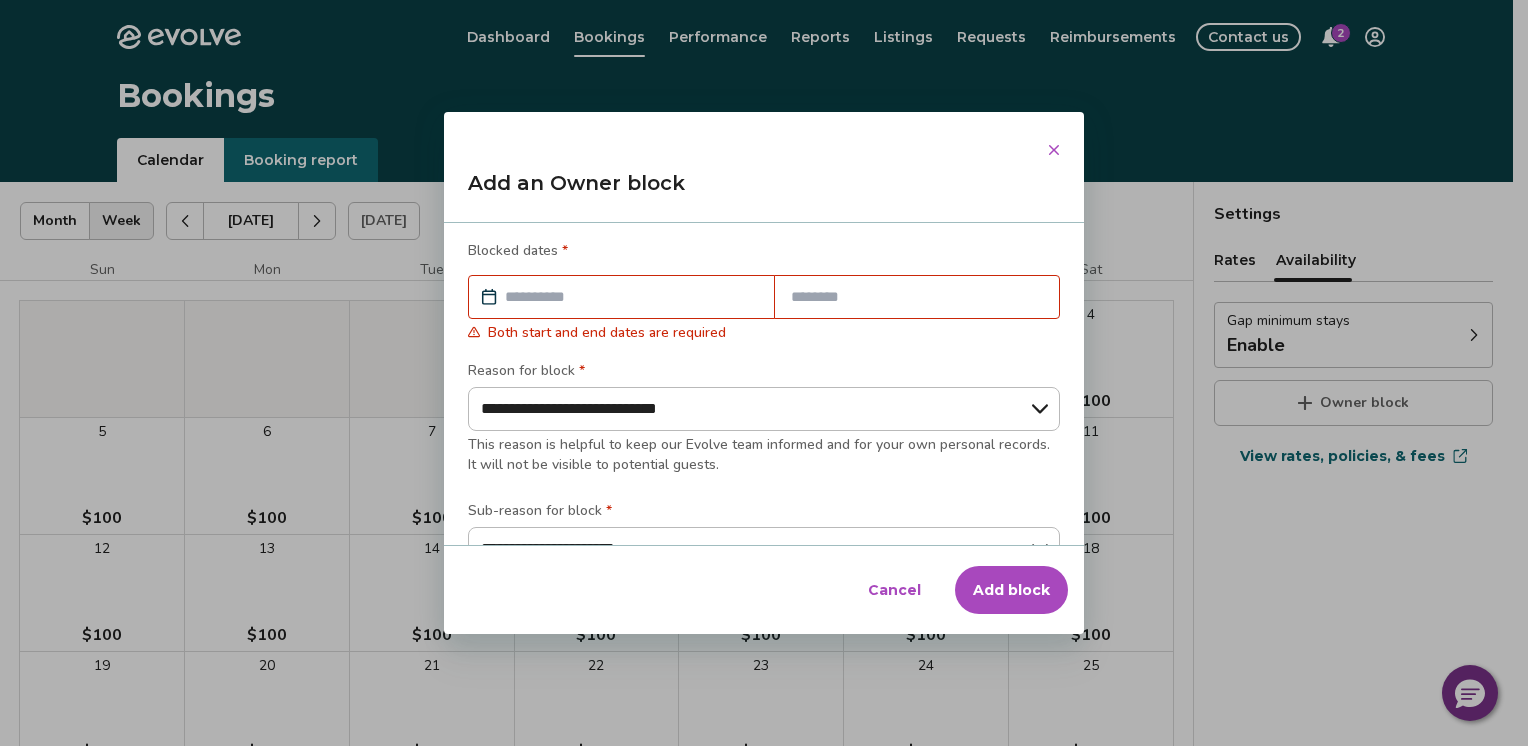 click at bounding box center [631, 297] 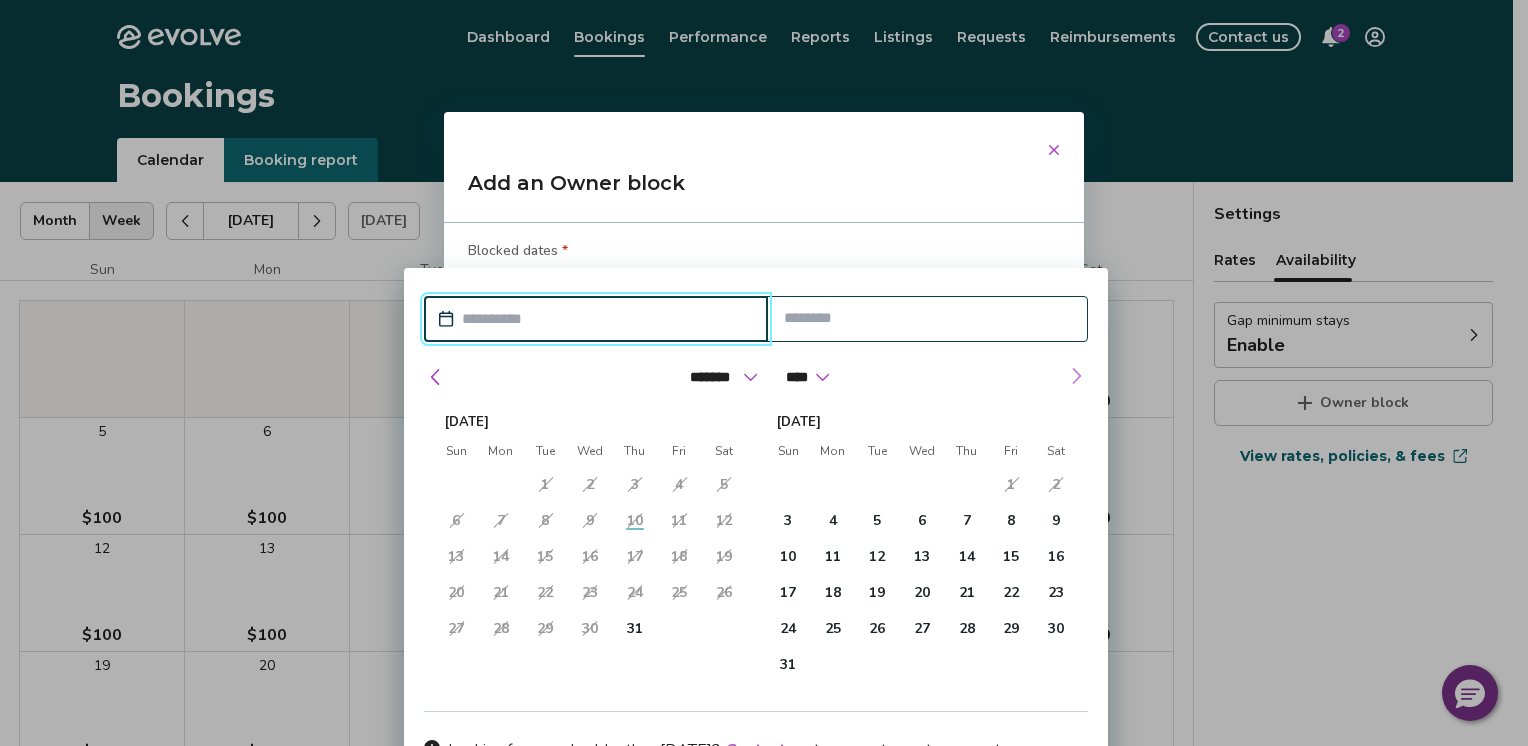 click at bounding box center (1076, 376) 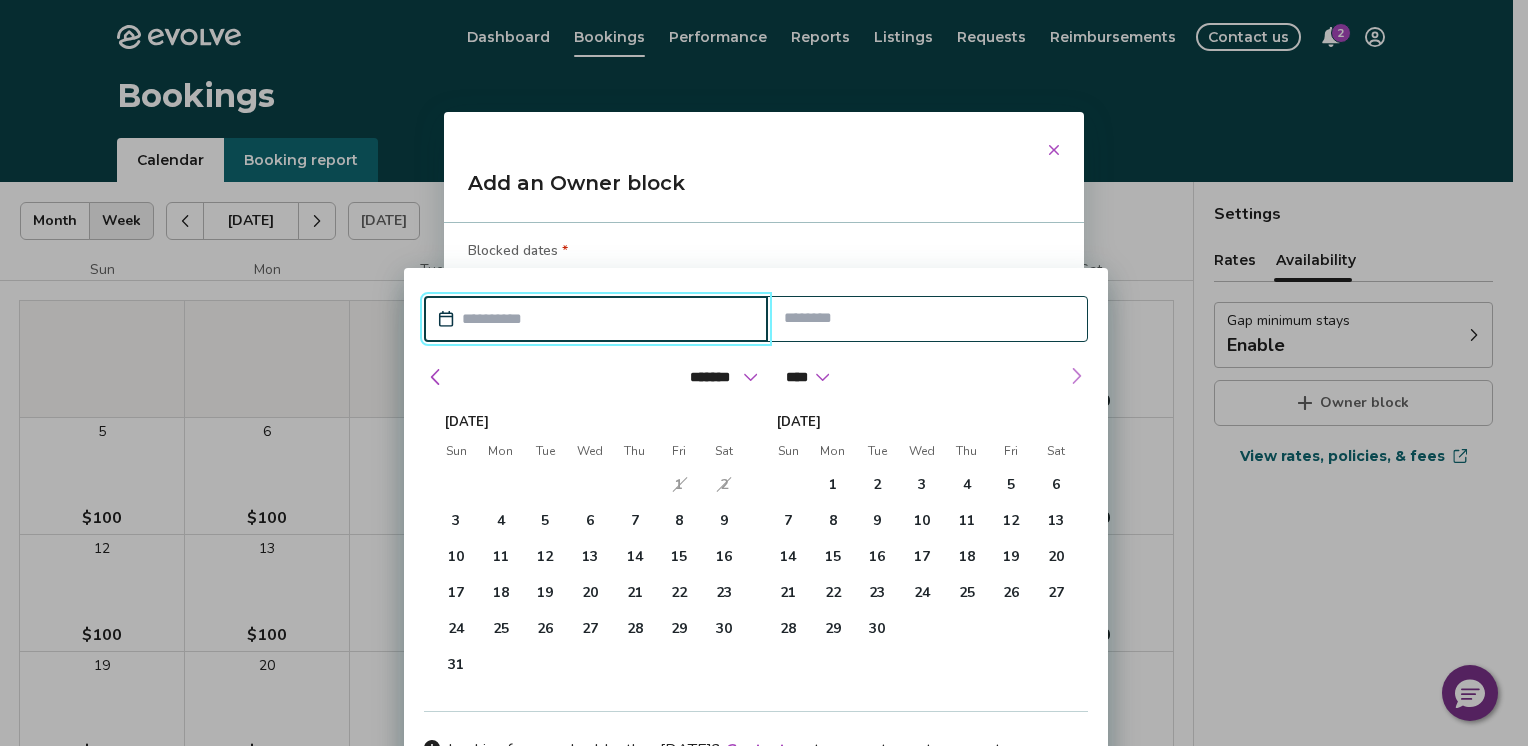 click at bounding box center (1076, 376) 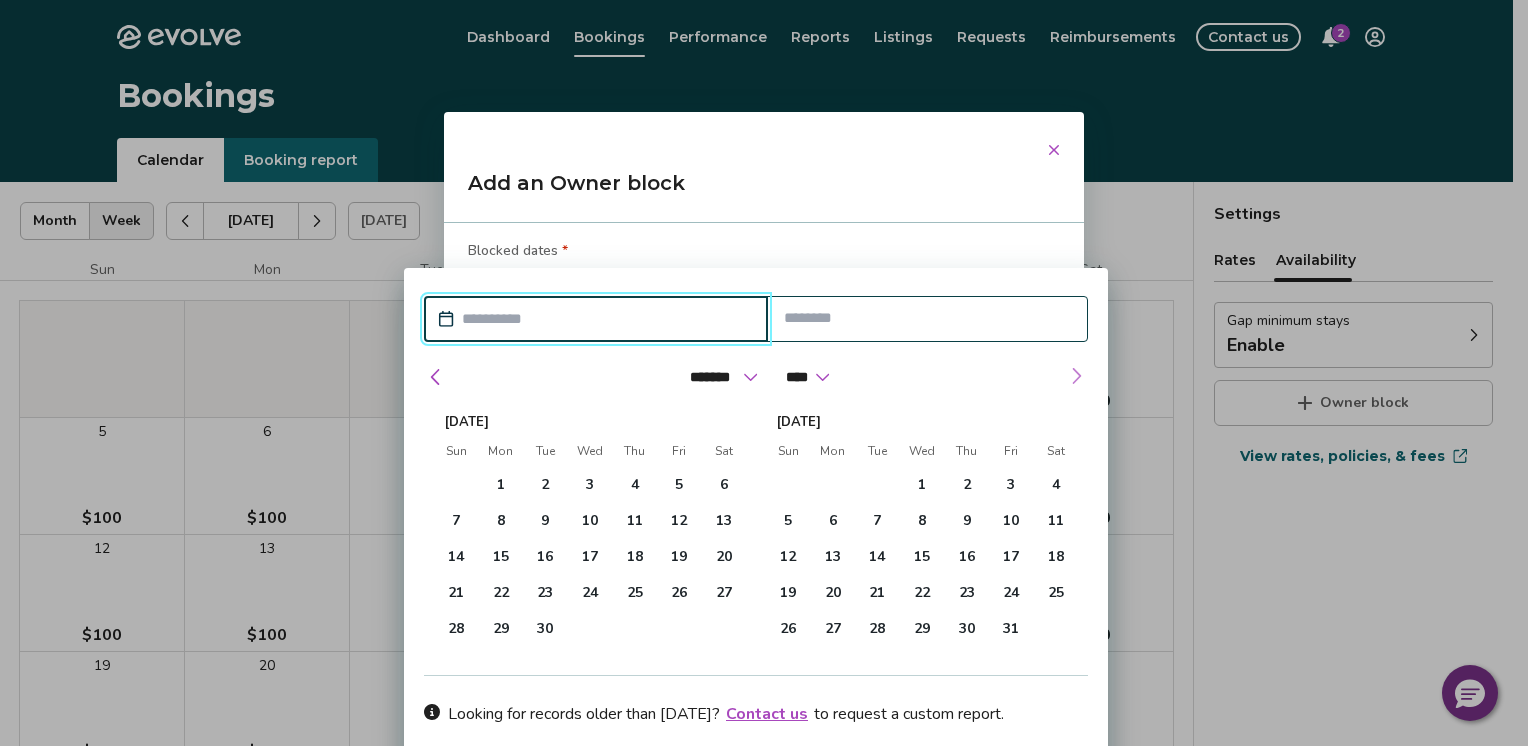 click at bounding box center (1076, 376) 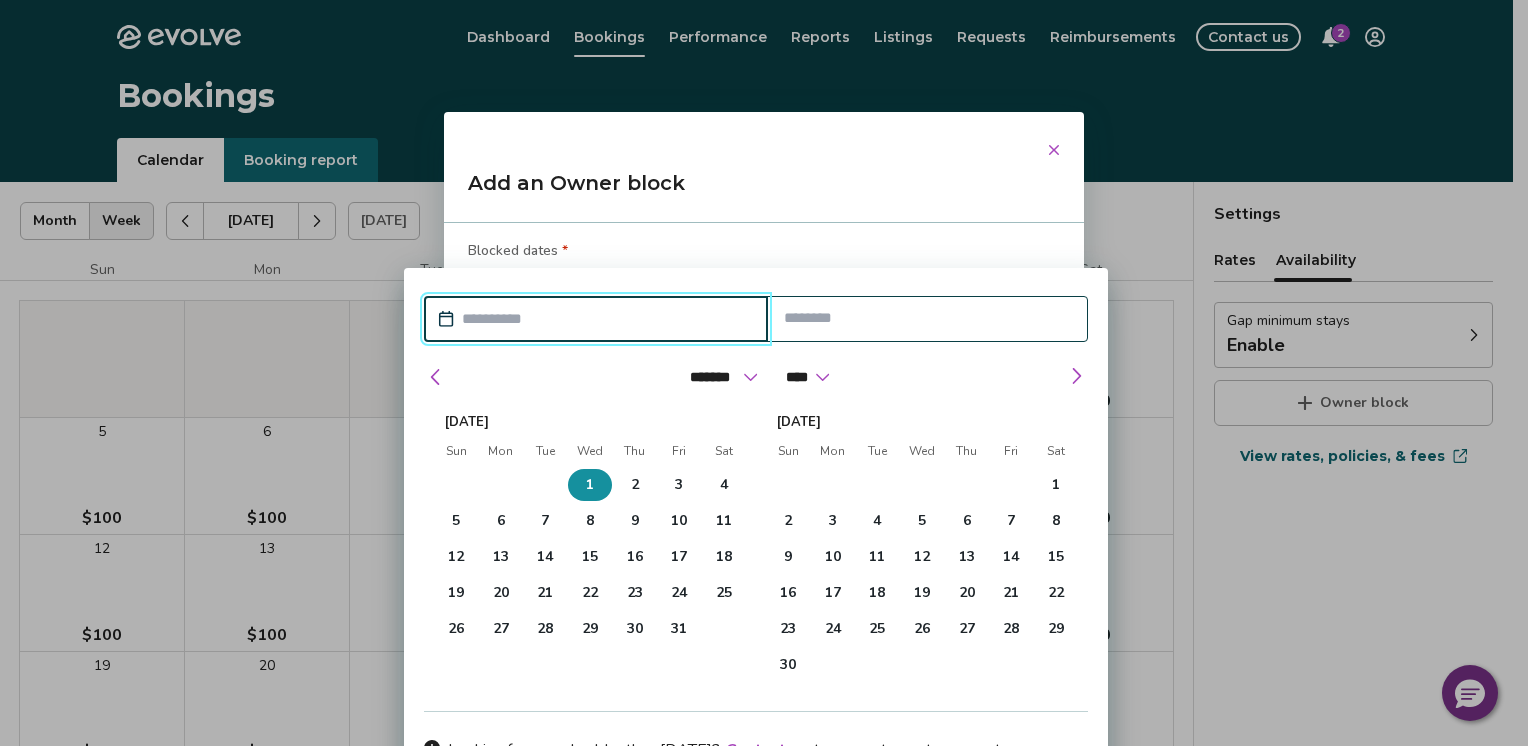 click on "1" at bounding box center [590, 485] 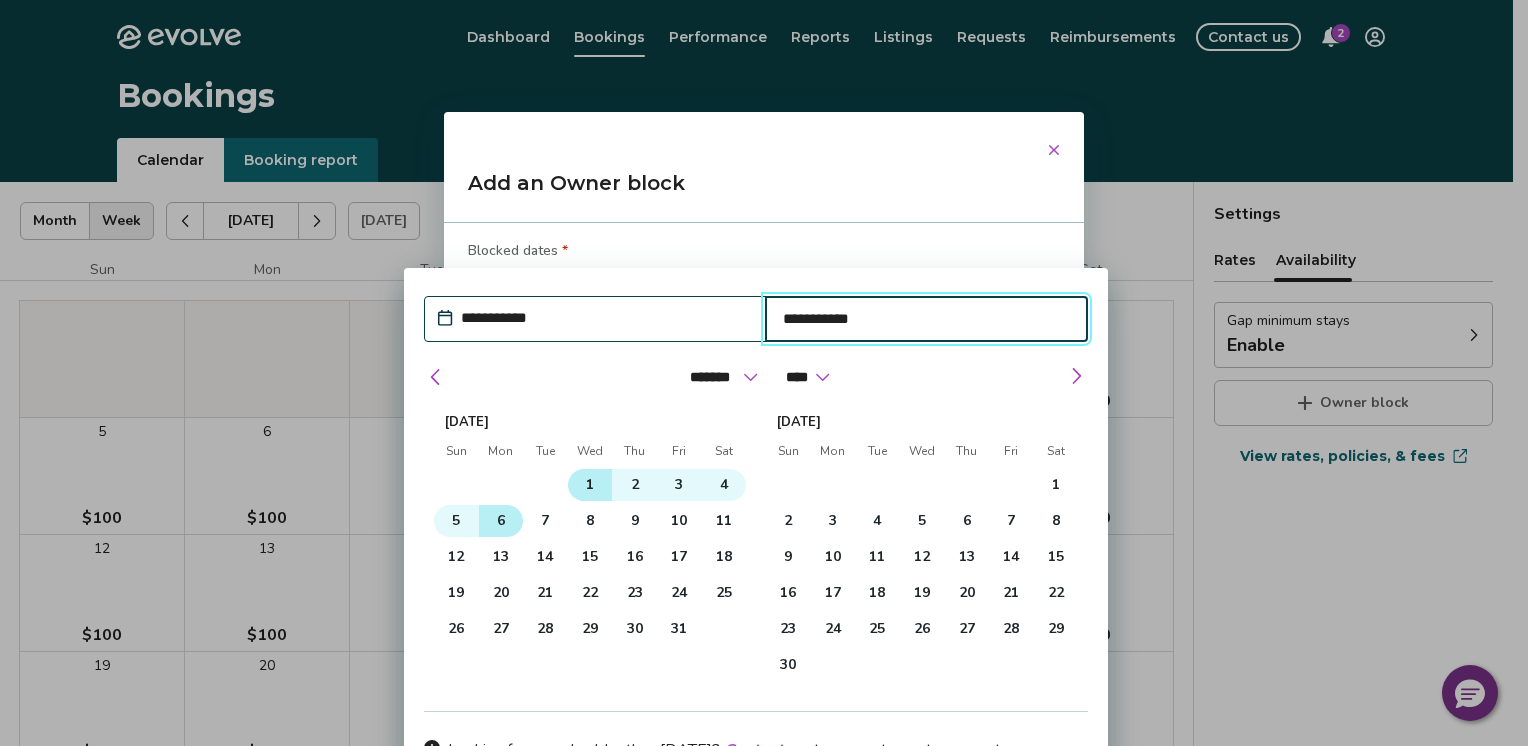 click on "6" at bounding box center [501, 521] 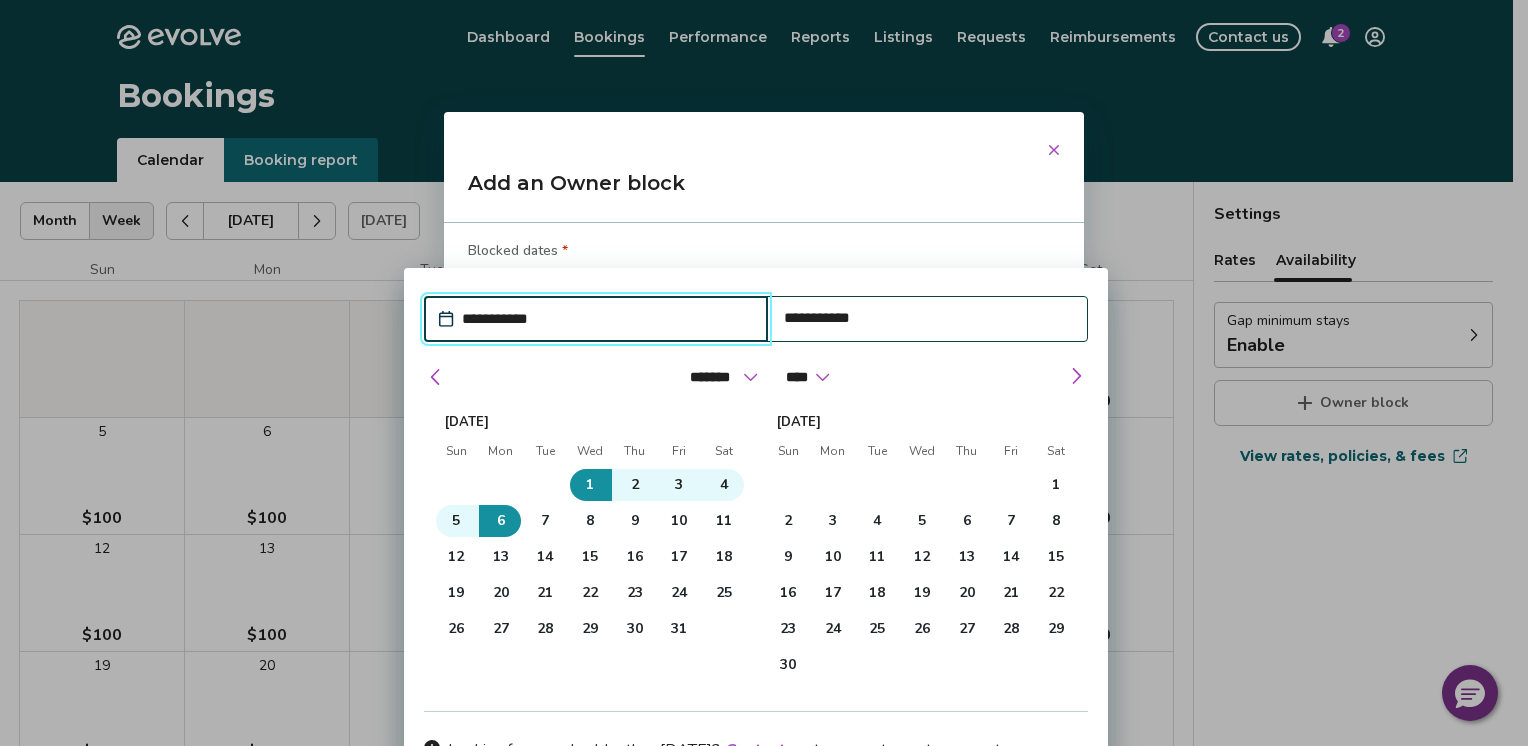 click on "**********" at bounding box center (764, 373) 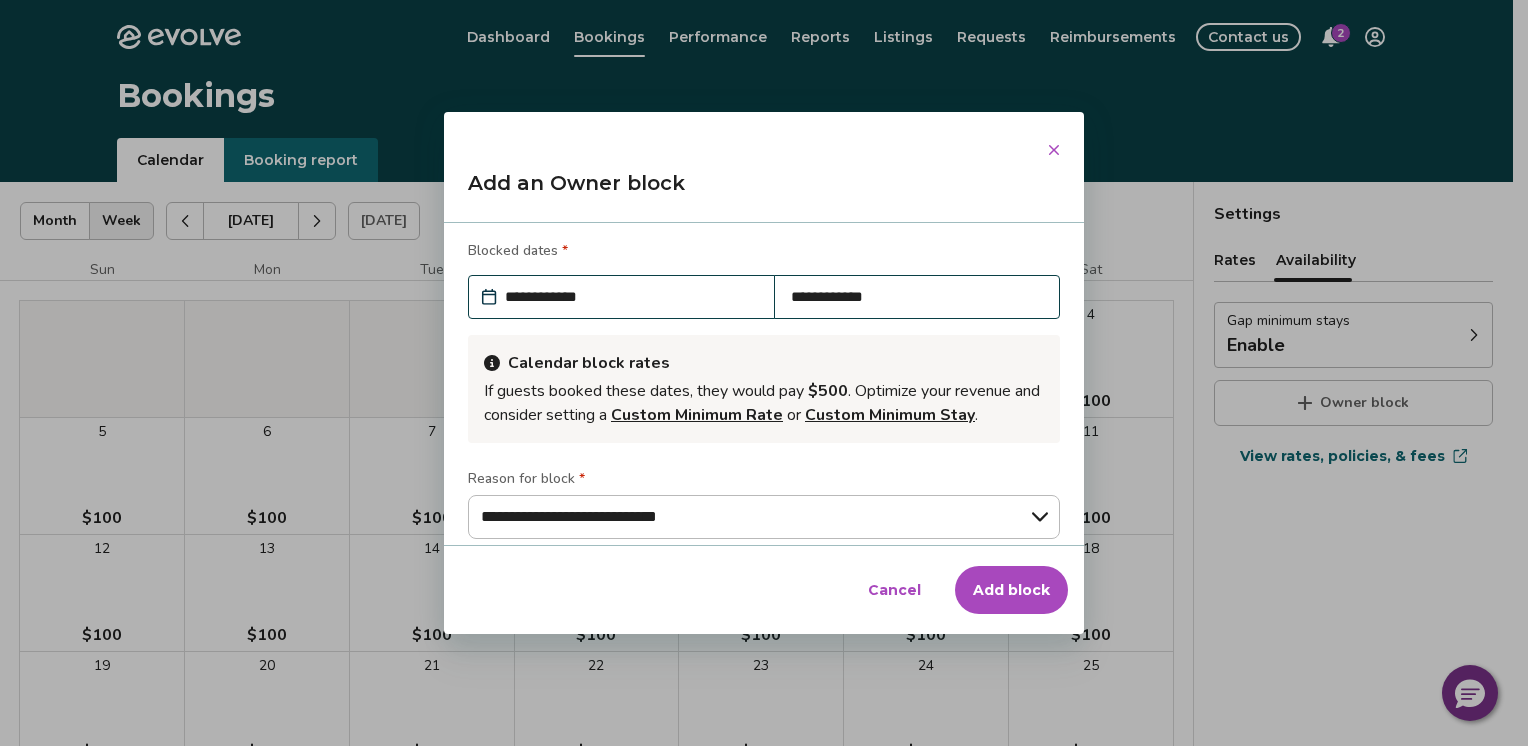 click on "Add block" at bounding box center [1011, 590] 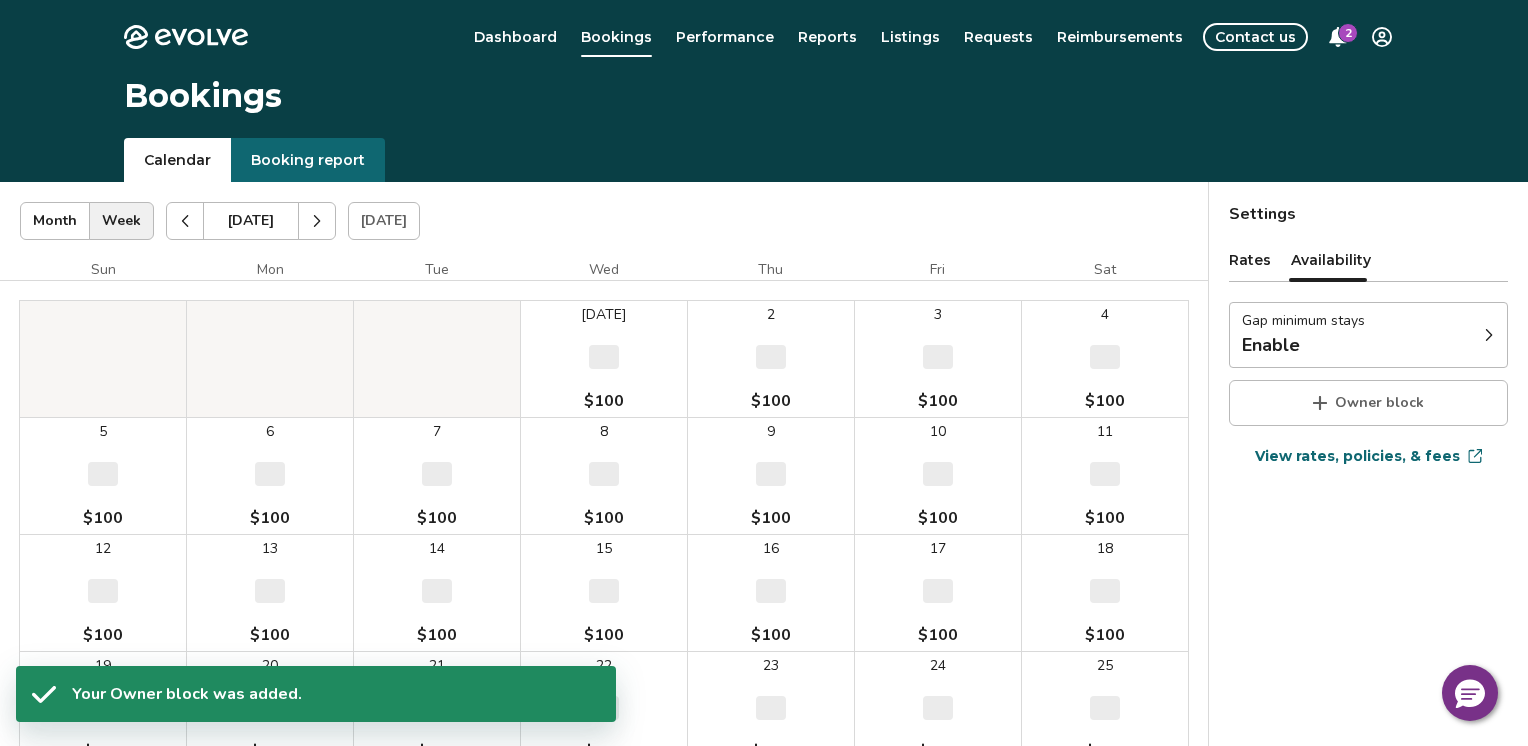 type on "*" 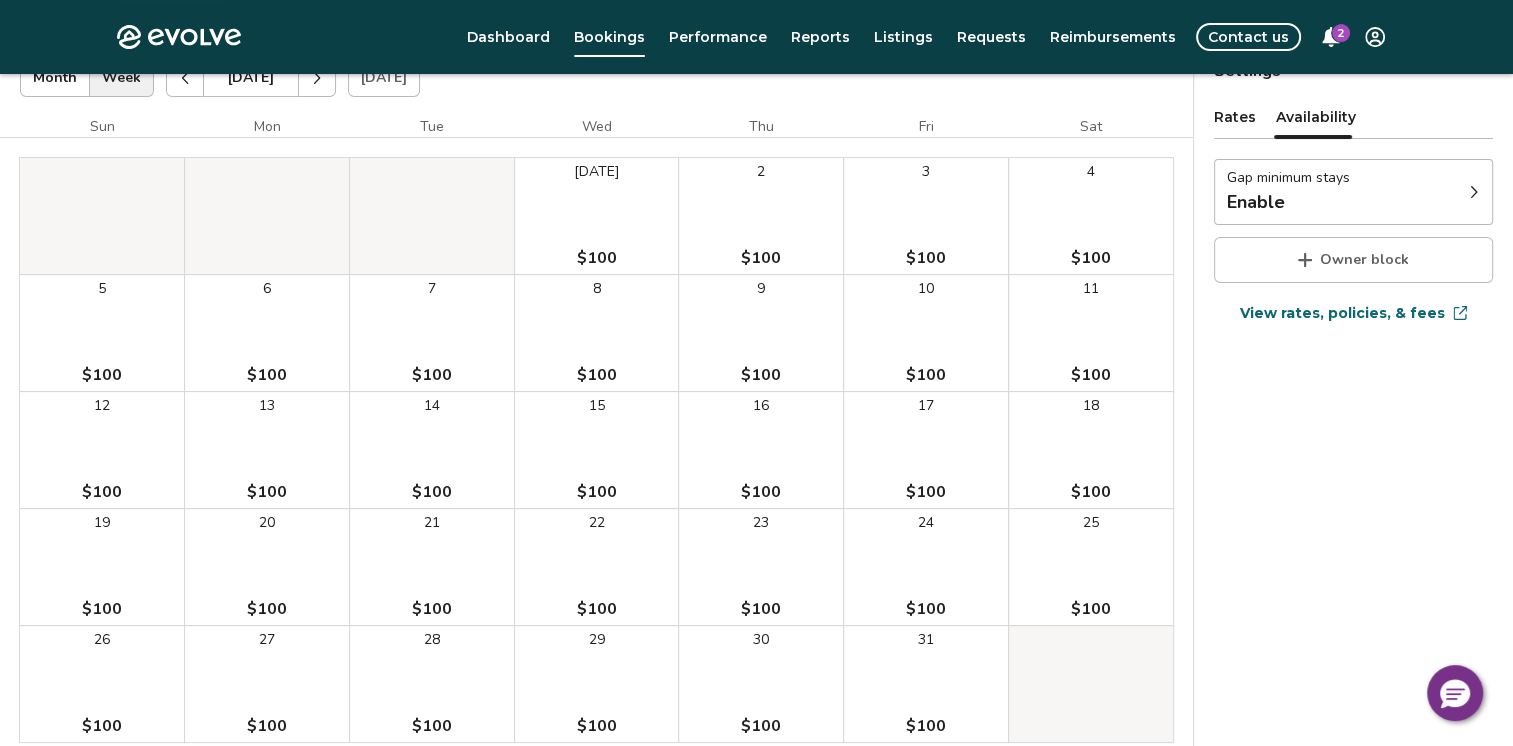 scroll, scrollTop: 0, scrollLeft: 0, axis: both 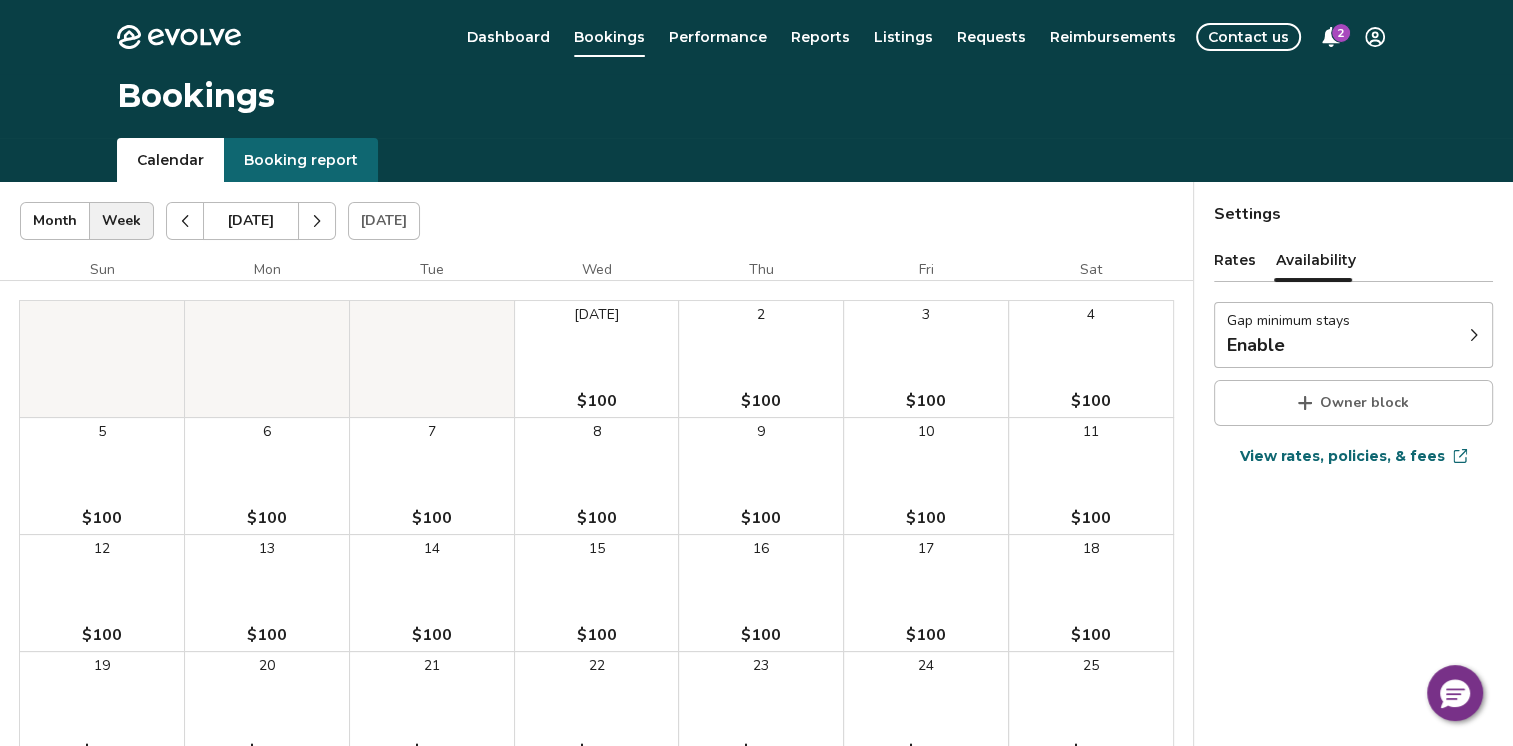 click at bounding box center [317, 221] 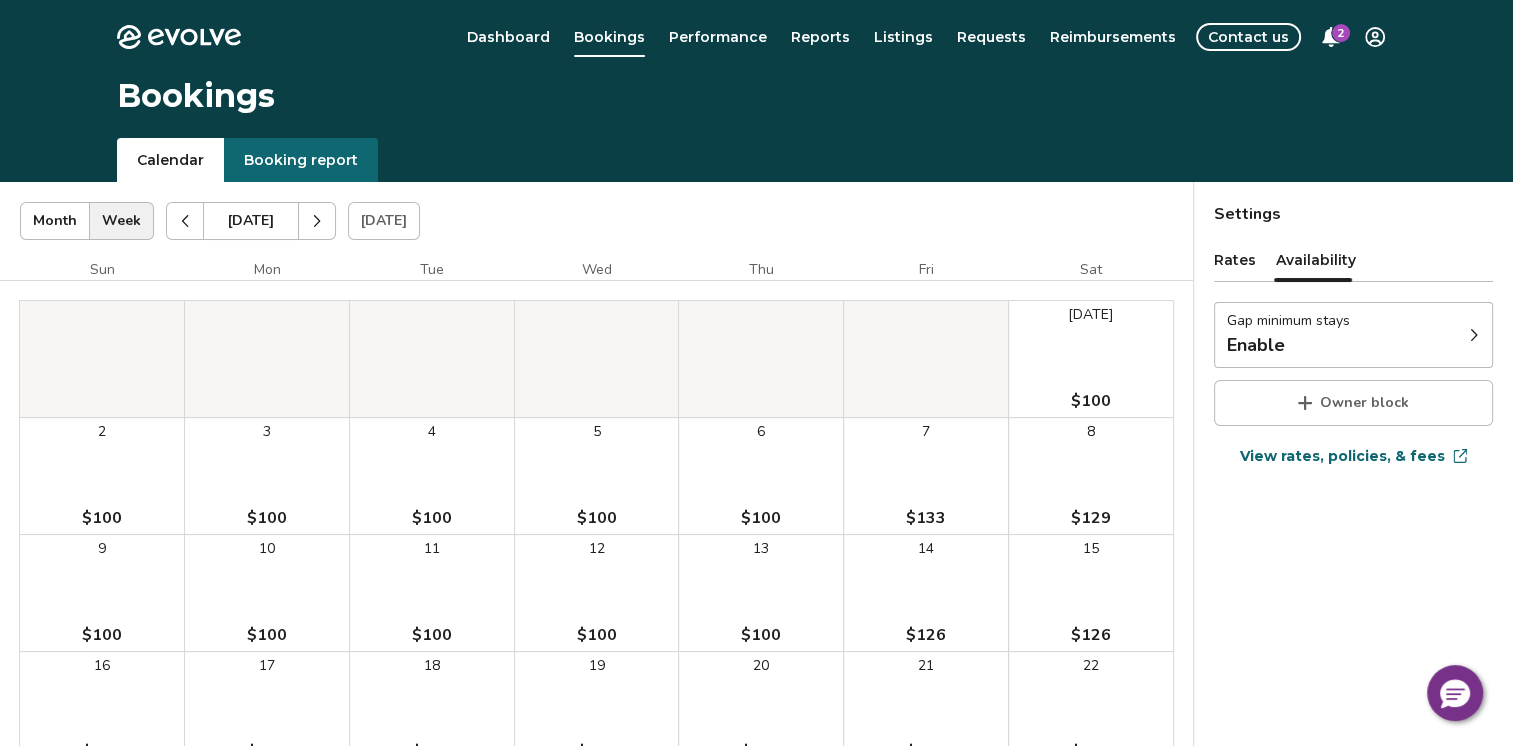 click 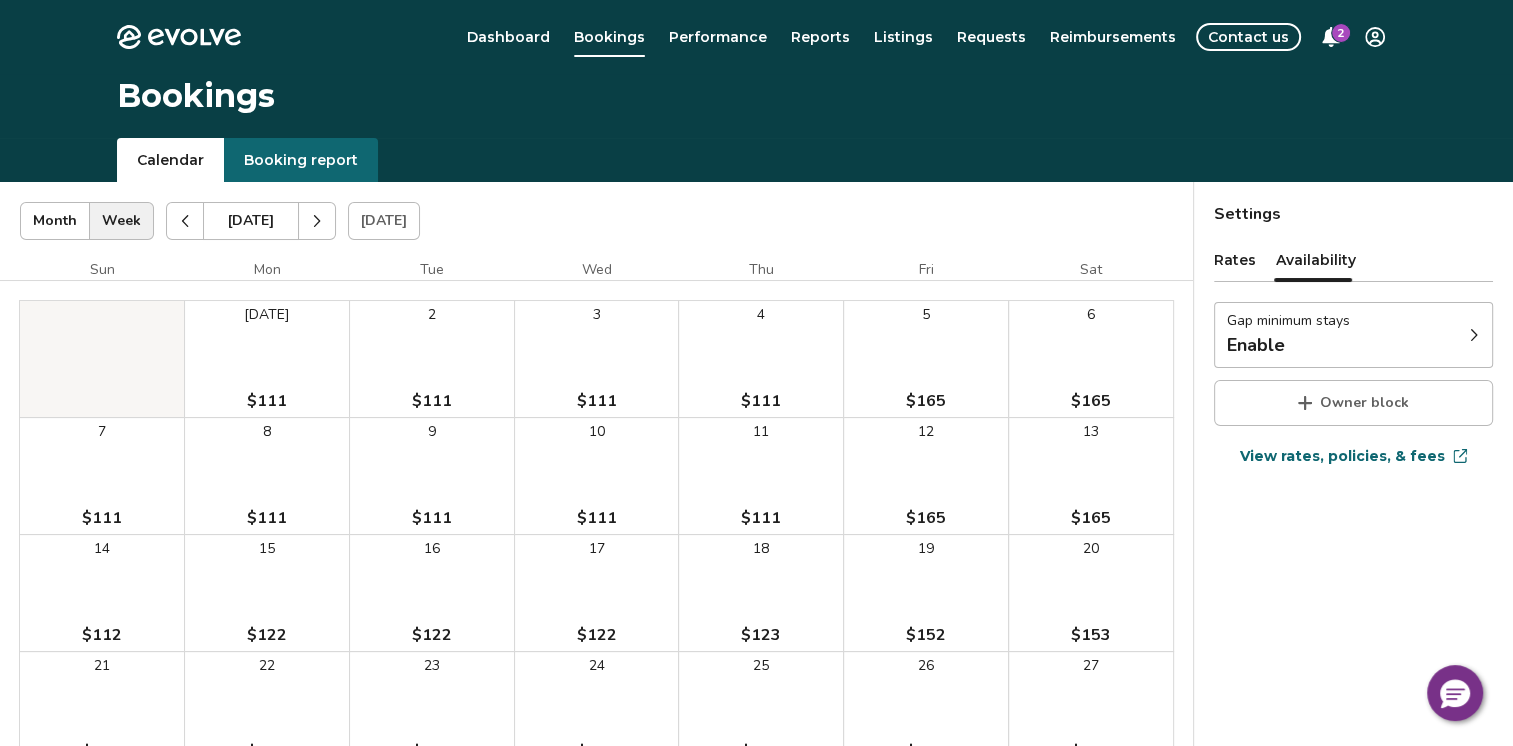 click at bounding box center [317, 221] 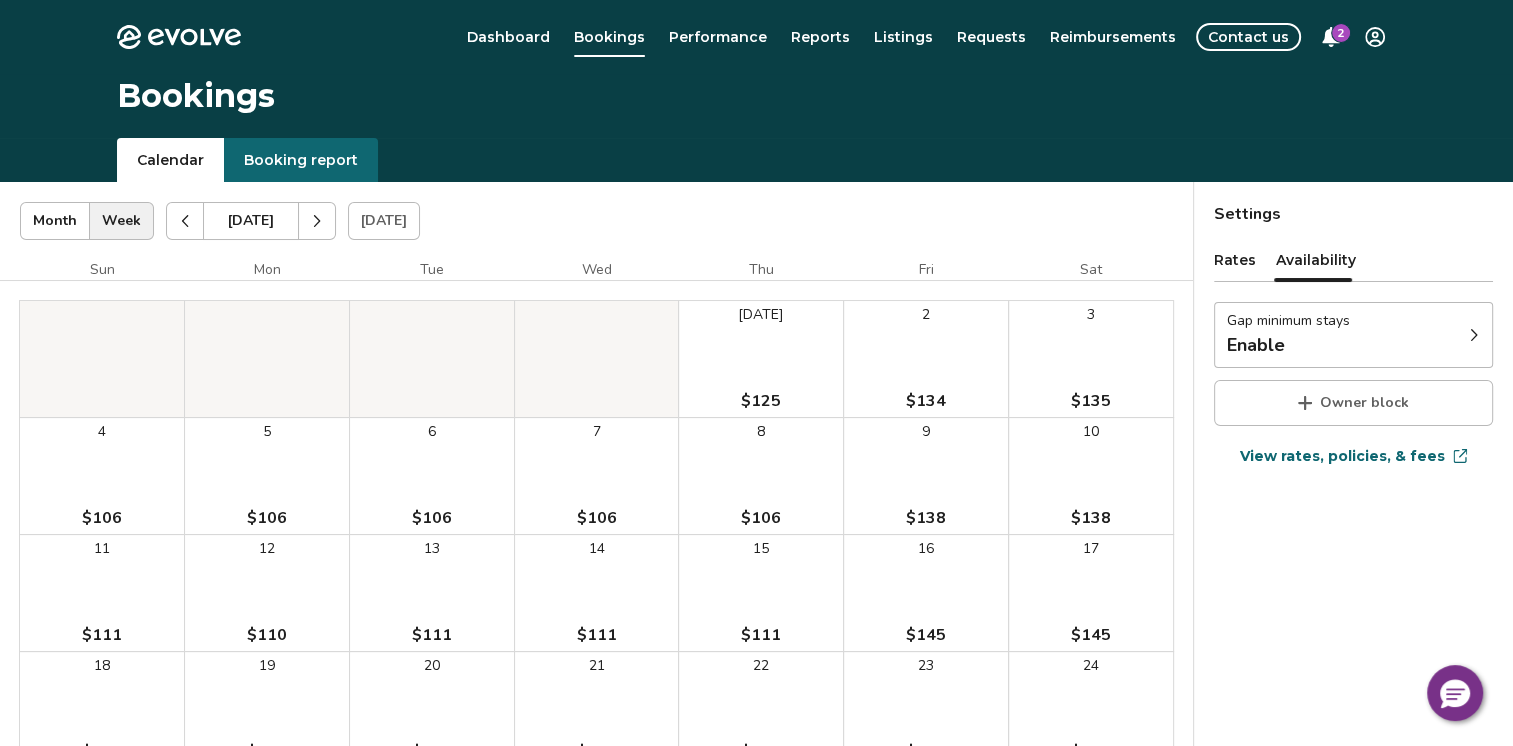 click at bounding box center (317, 221) 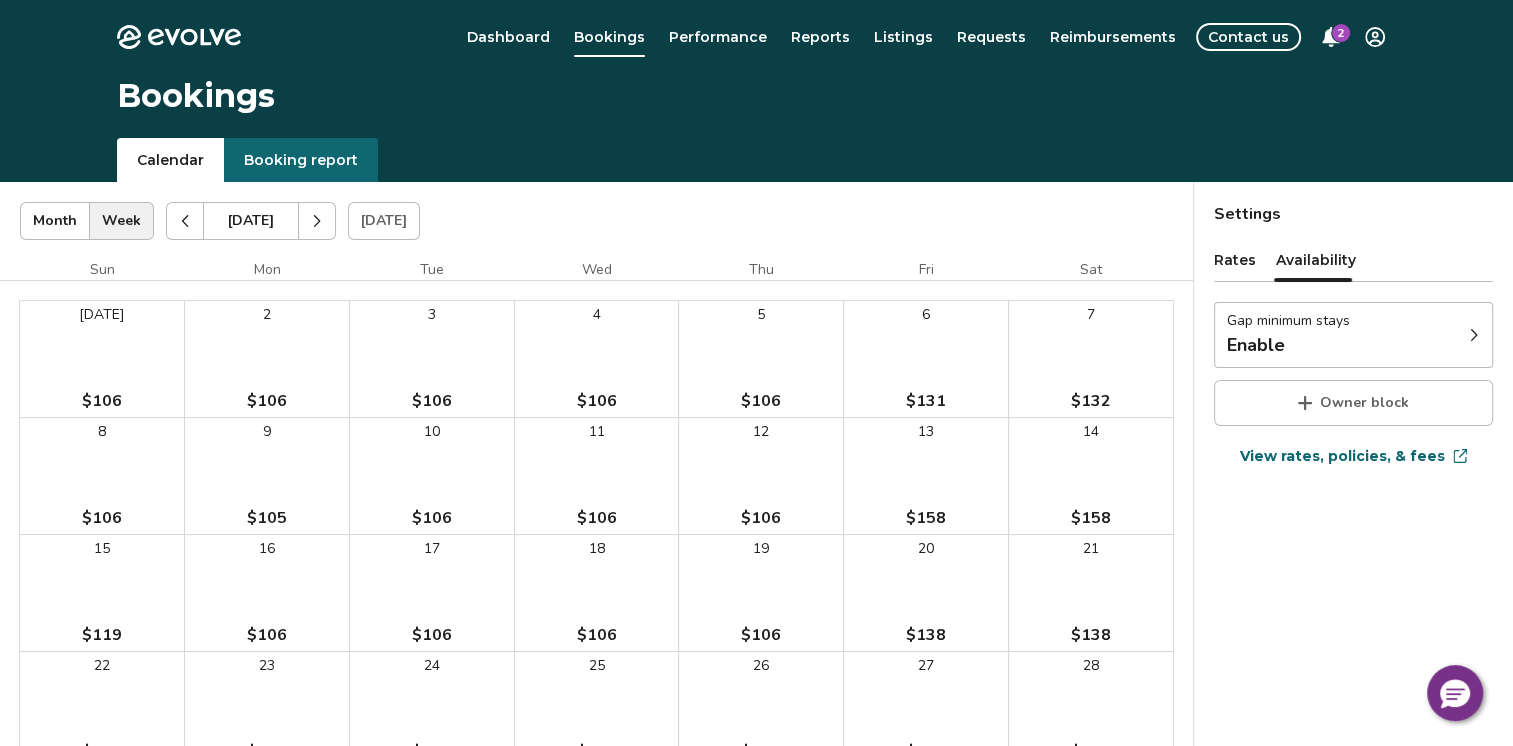 click at bounding box center [185, 221] 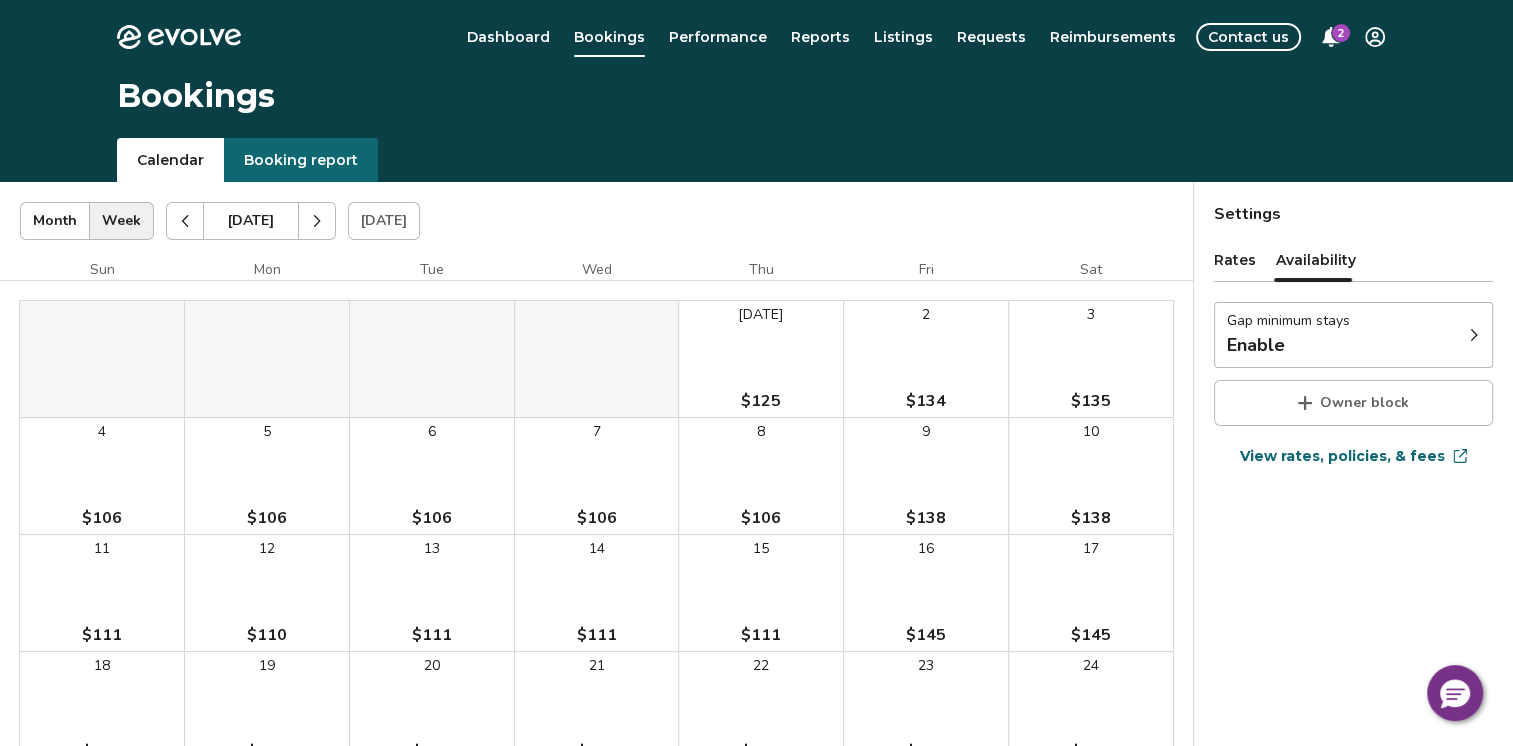 click at bounding box center (185, 221) 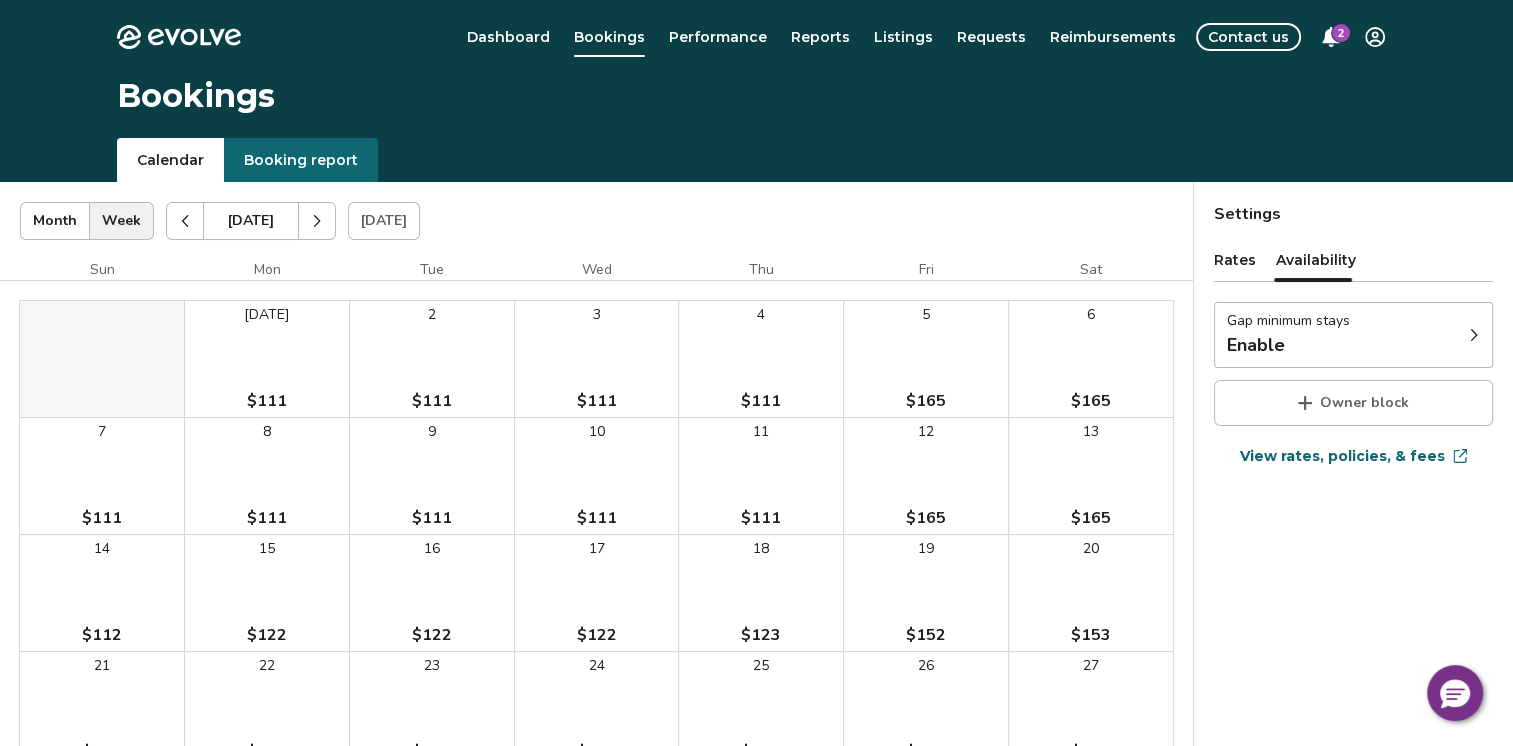 click at bounding box center (185, 221) 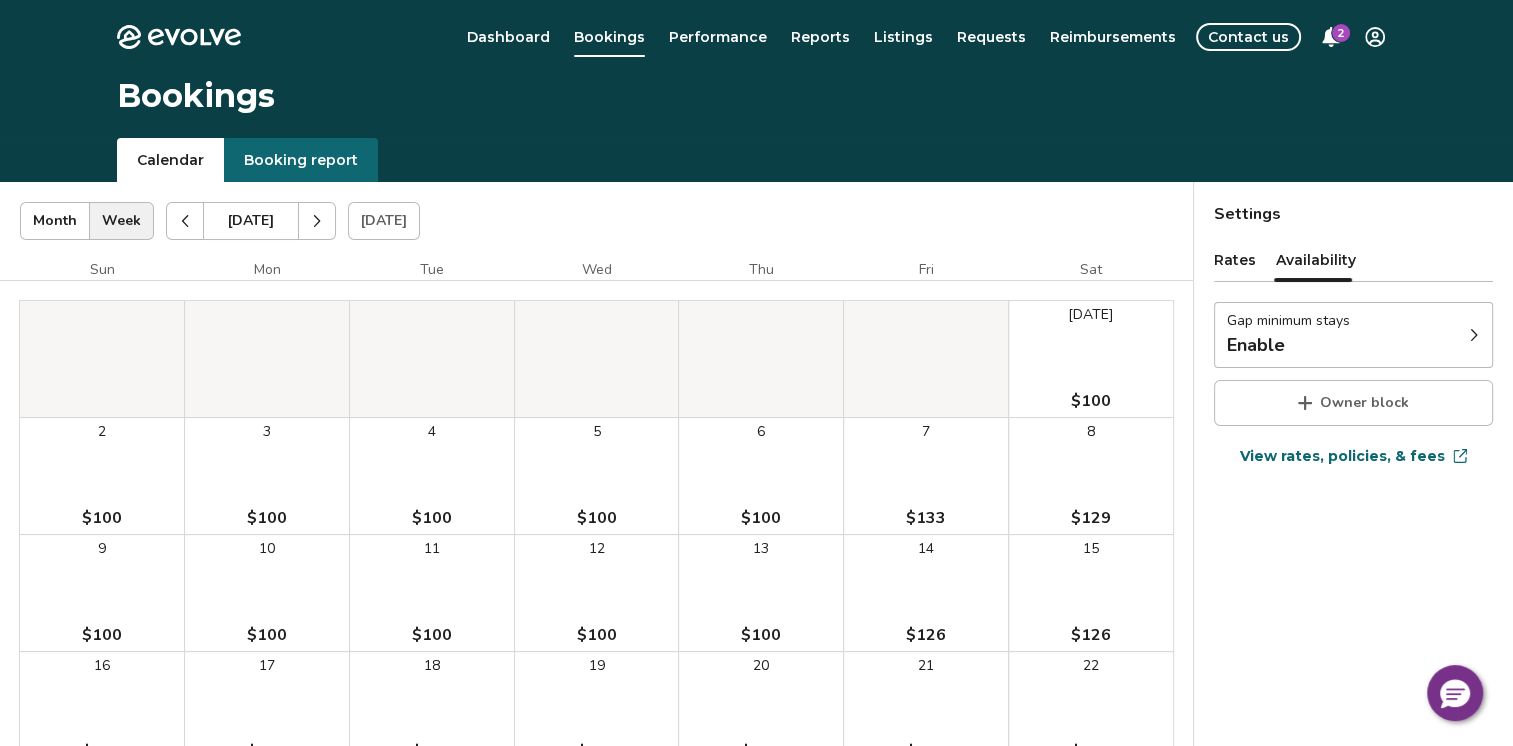 click at bounding box center [185, 221] 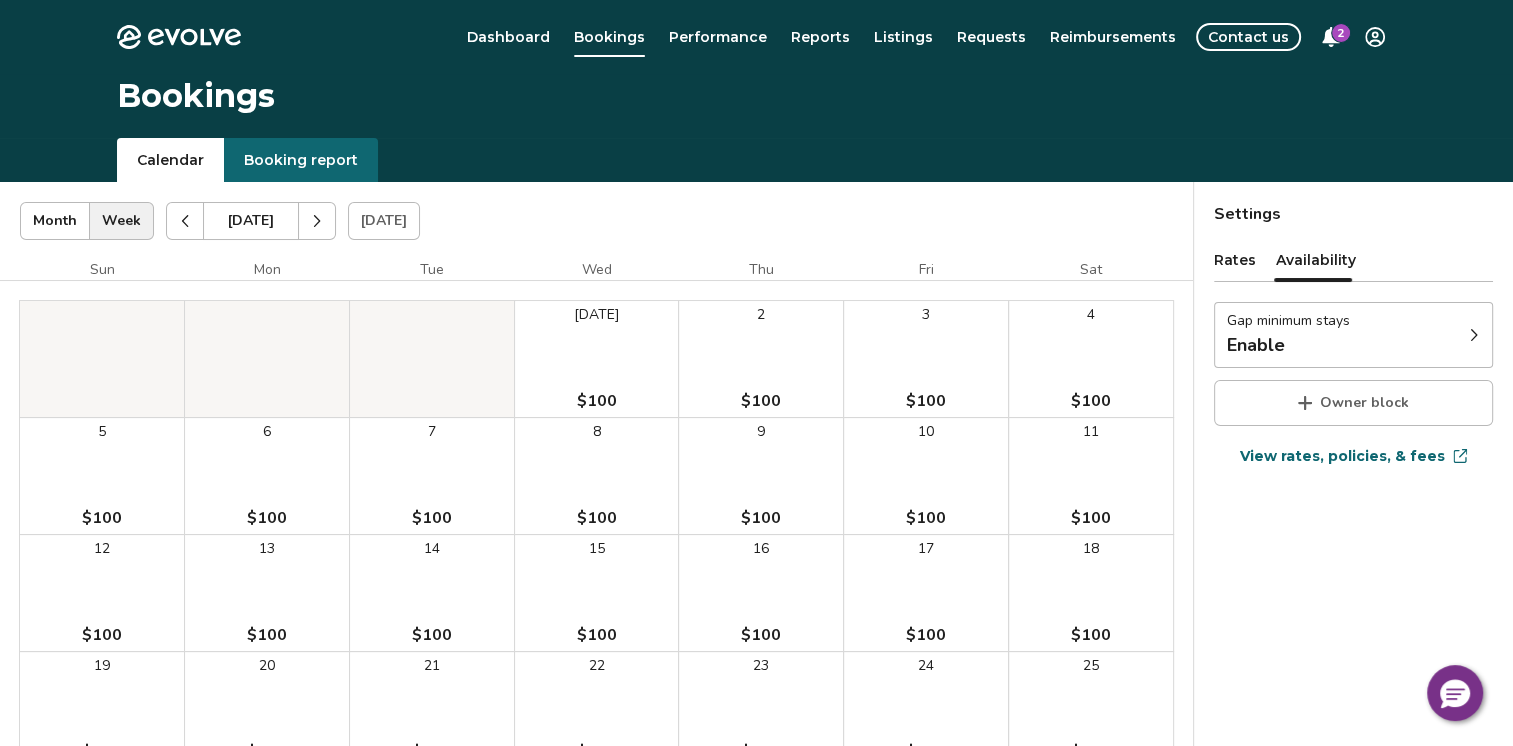 click 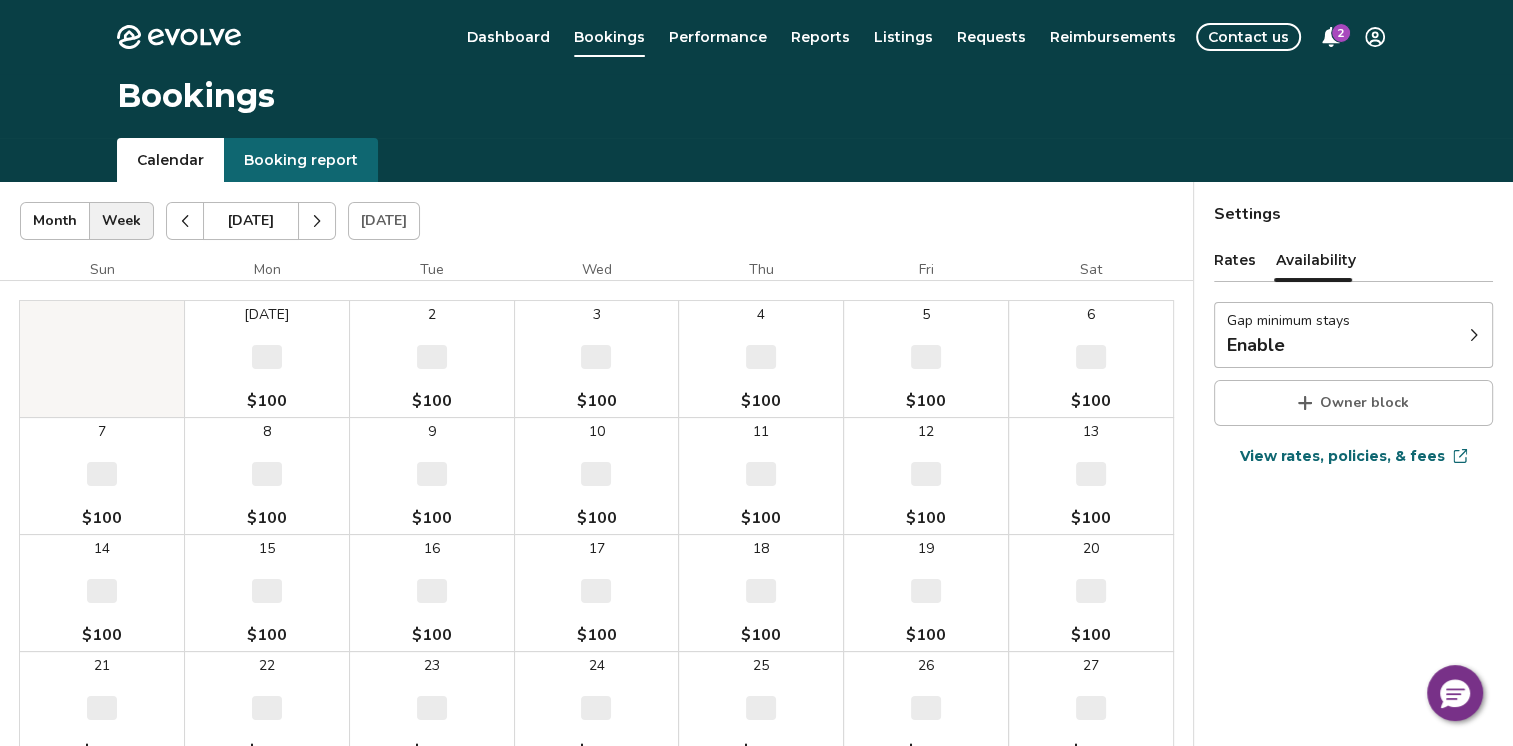 click 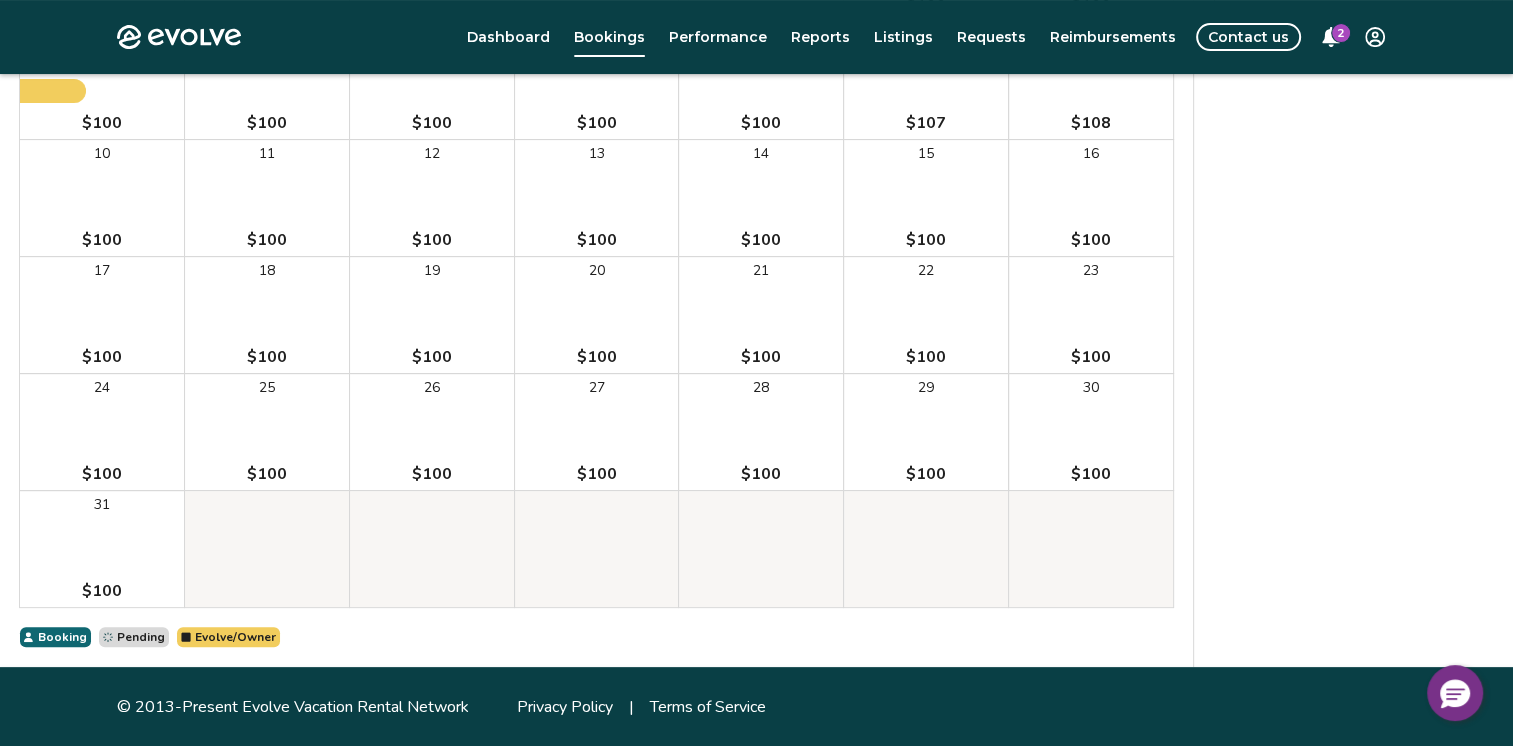 scroll, scrollTop: 0, scrollLeft: 0, axis: both 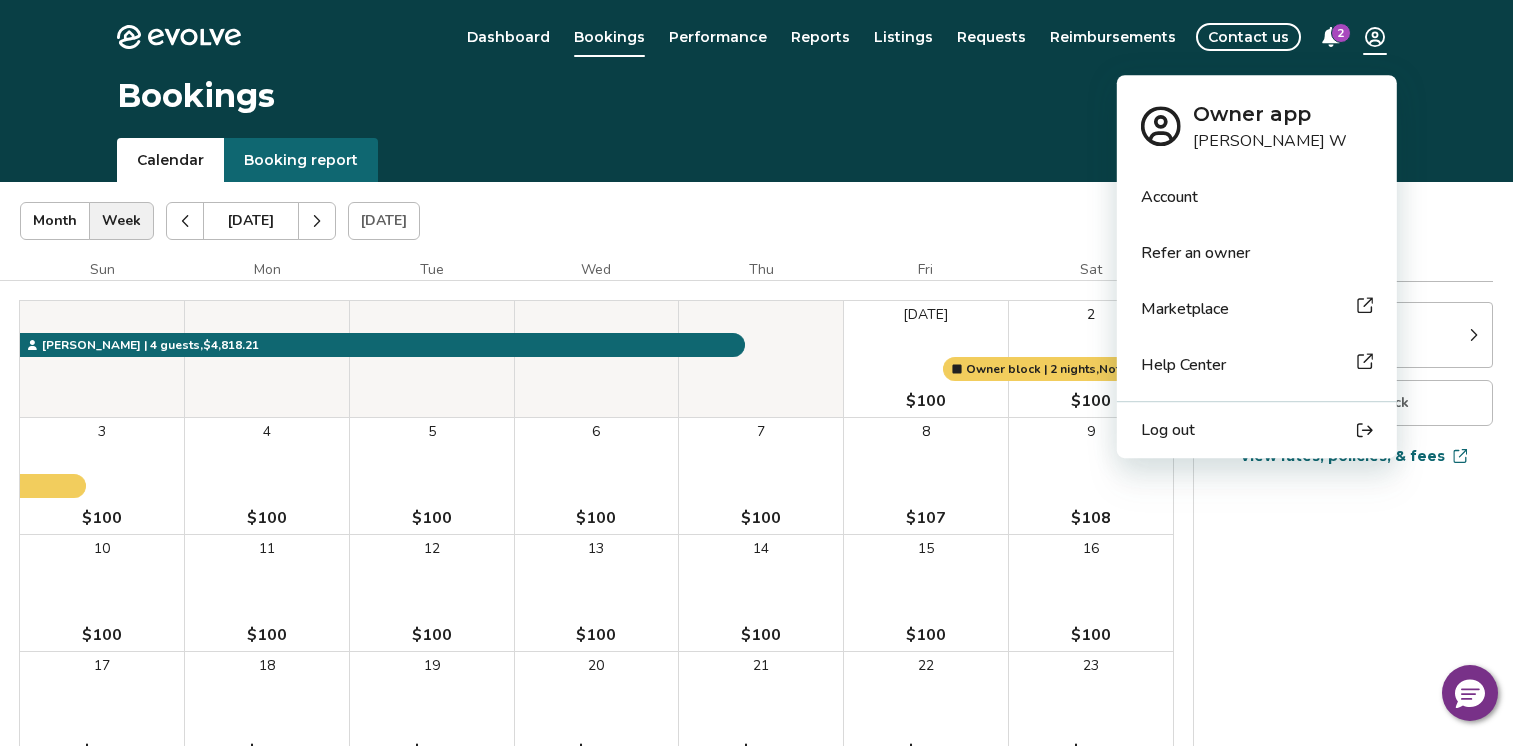 click on "Evolve Dashboard Bookings Performance Reports Listings Requests Reimbursements Contact us 2 Bookings Calendar Booking report [DATE]  | Views Month Week [DATE] [DATE] Settings 17 [PERSON_NAME] Dr [DATE] Sun Mon Tue Wed Thu Fri [DATE] $100 2 $100 3 $100 4 $100 5 $100 6 $100 7 $100 8 $107 9 $108 10 $100 11 $100 12 $100 13 $100 14 $100 15 $100 16 $100 17 $100 18 $100 19 $100 20 $100 21 $100 22 $100 23 $100 24 $100 25 $100 26 $100 27 $100 28 $100 29 $100 30 $100 31 $100 Owner block | 2 nights,  Not ready to accept bookings at this time [PERSON_NAME] | 4 guests ,  $4,818.21 Booking Pending Evolve/Owner Settings Rates Availability Gap minimum stays Enable Owner block View rates, policies, & fees Gap minimum stays Enable to reduce your minimum stay for gaps between bookings and blocks. Enable Minimum   * * nights Enter a number between 1-3 nights. © 2013-Present Evolve Vacation Rental Network Privacy Policy | Terms of Service
$XXk * Owner app [PERSON_NAME]   W Account" at bounding box center [764, 571] 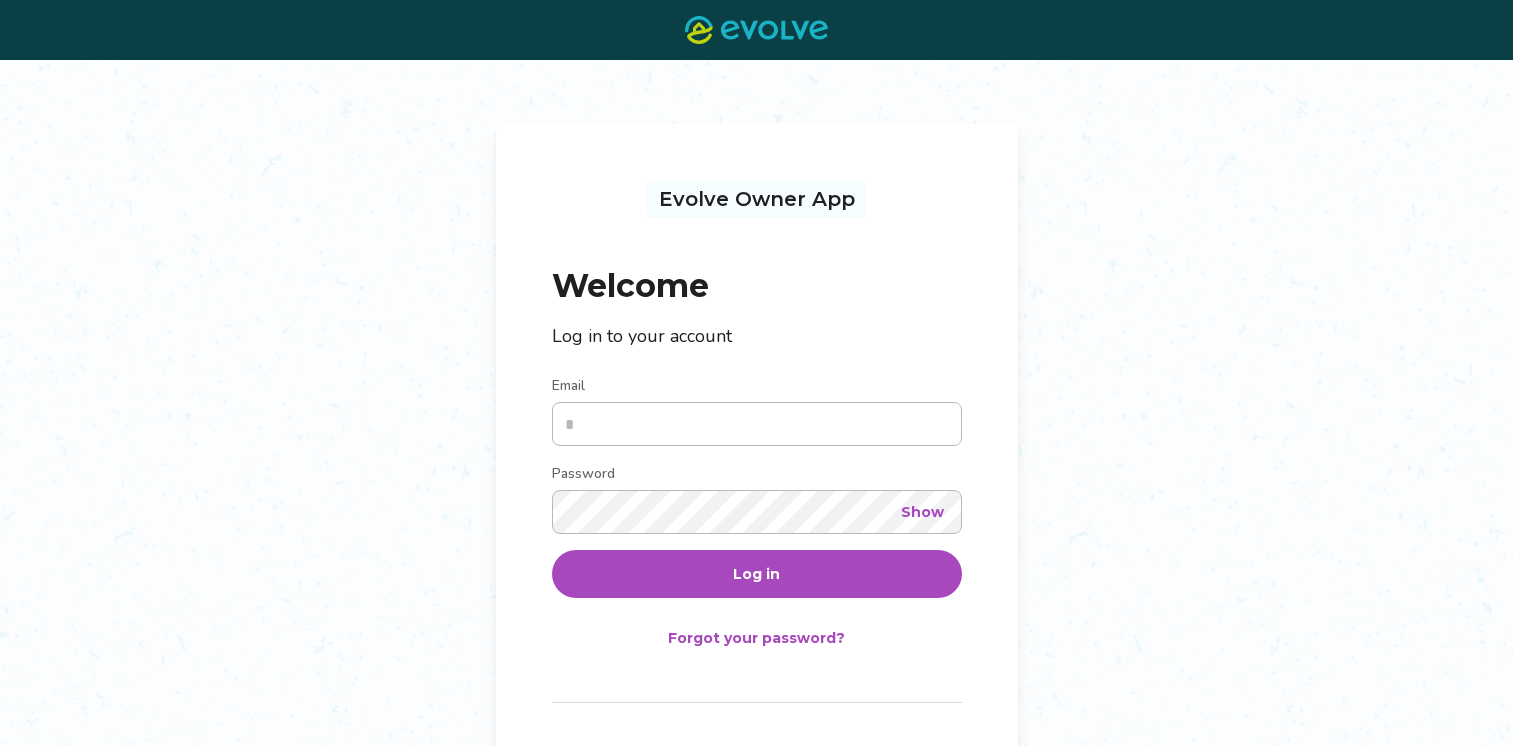 scroll, scrollTop: 0, scrollLeft: 0, axis: both 